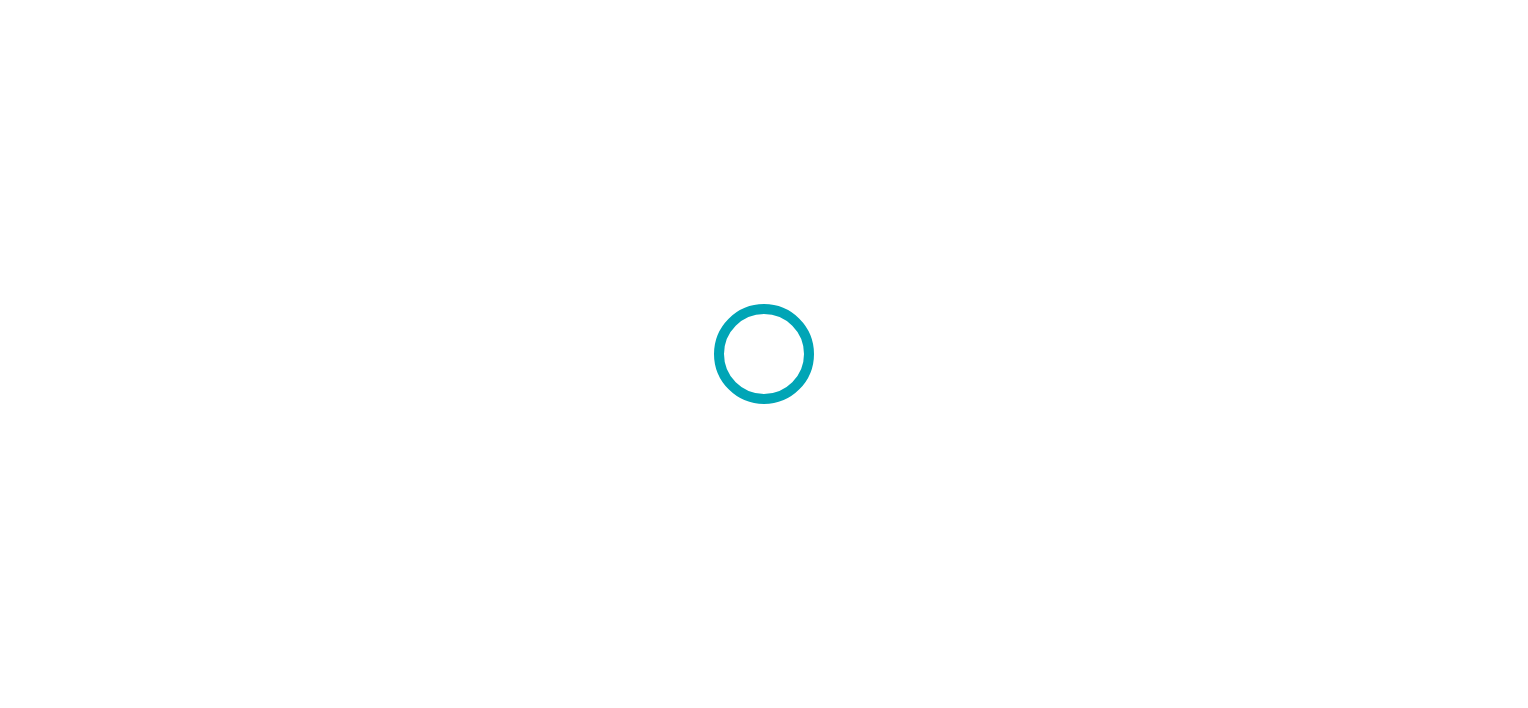 scroll, scrollTop: 0, scrollLeft: 0, axis: both 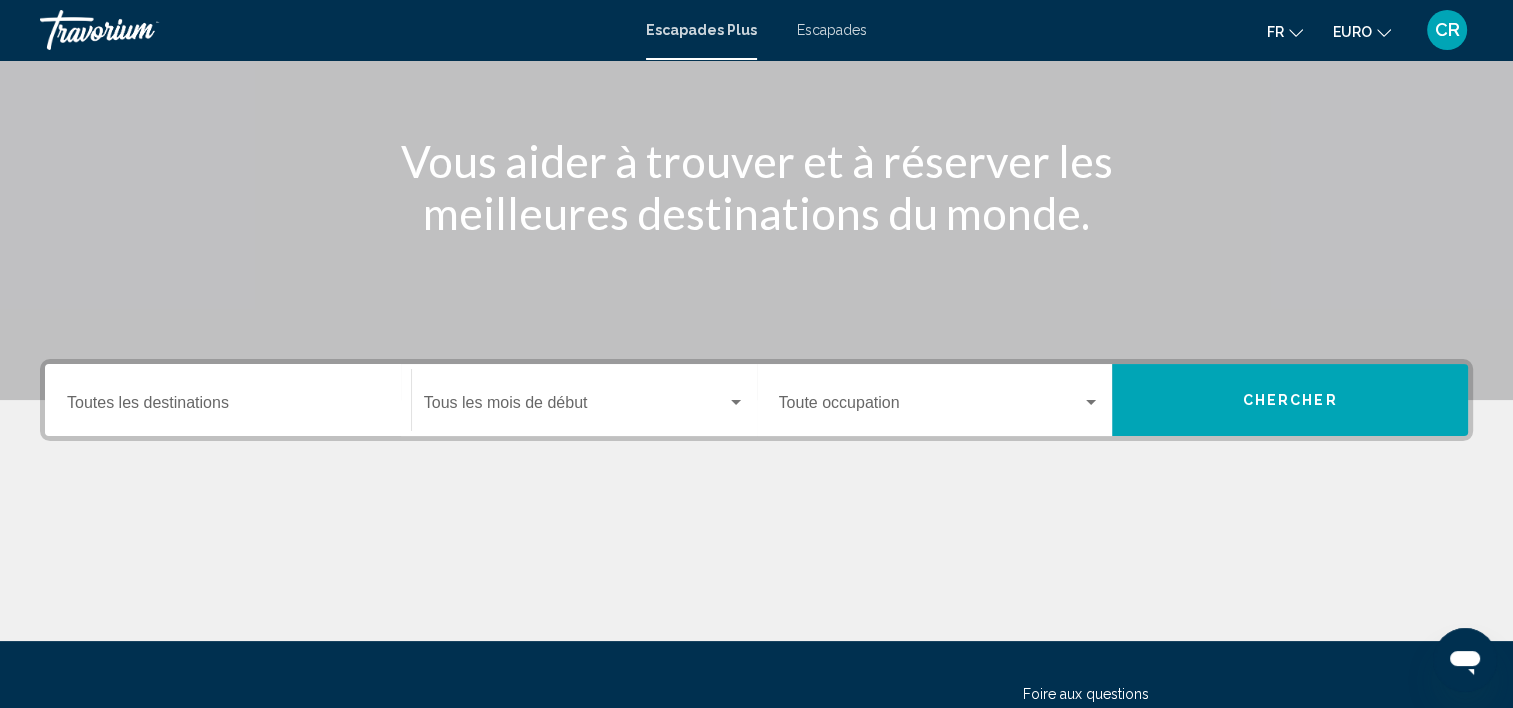 click on "Escapades" at bounding box center (832, 30) 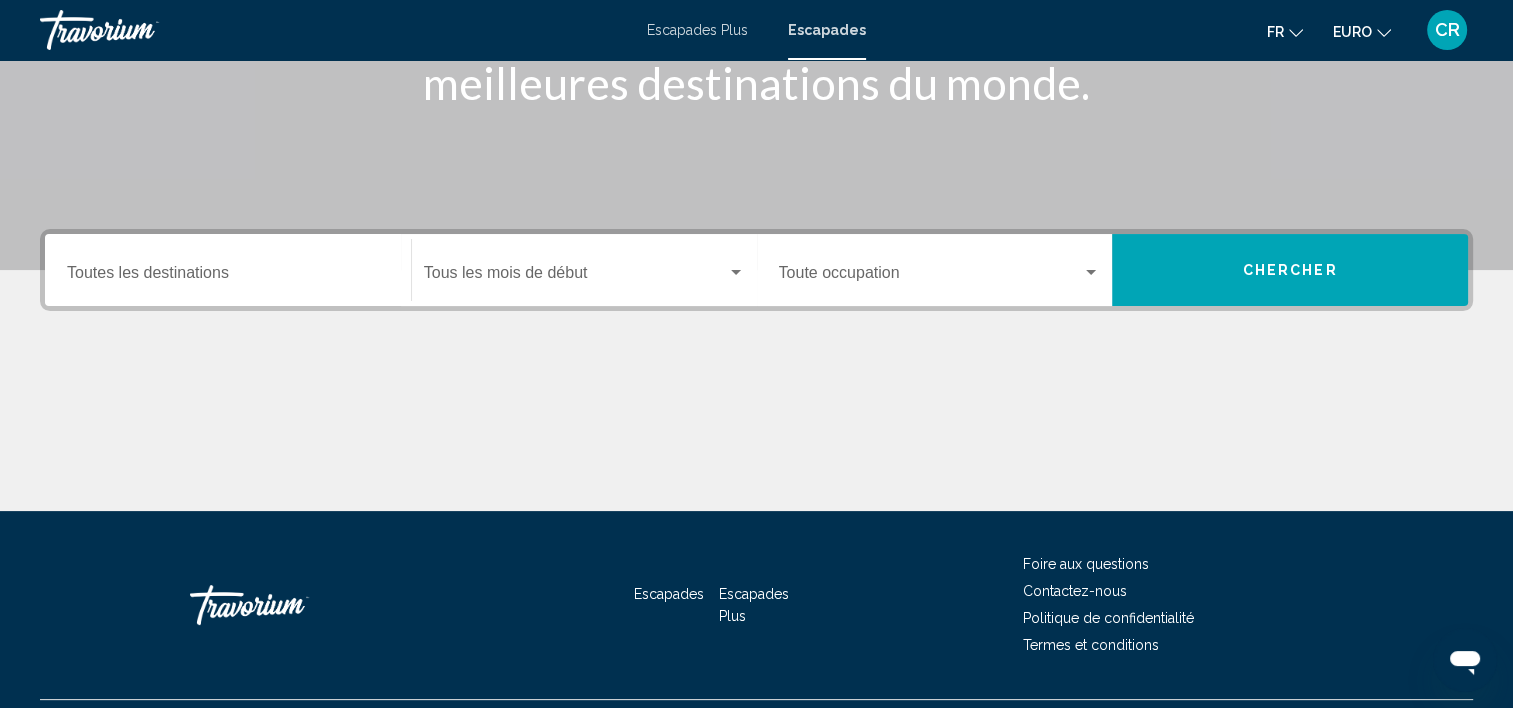 scroll, scrollTop: 377, scrollLeft: 0, axis: vertical 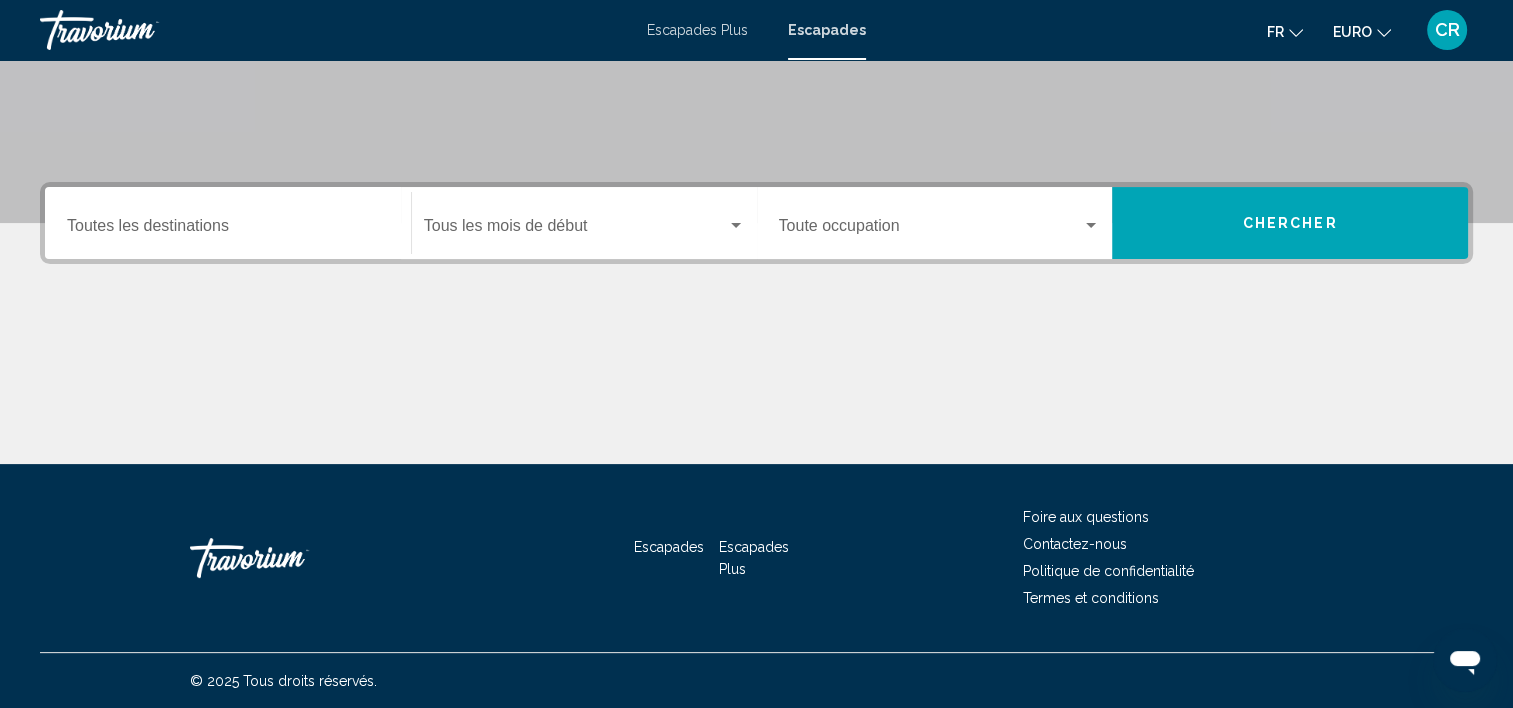 click on "Destination Toutes les destinations" at bounding box center [228, 223] 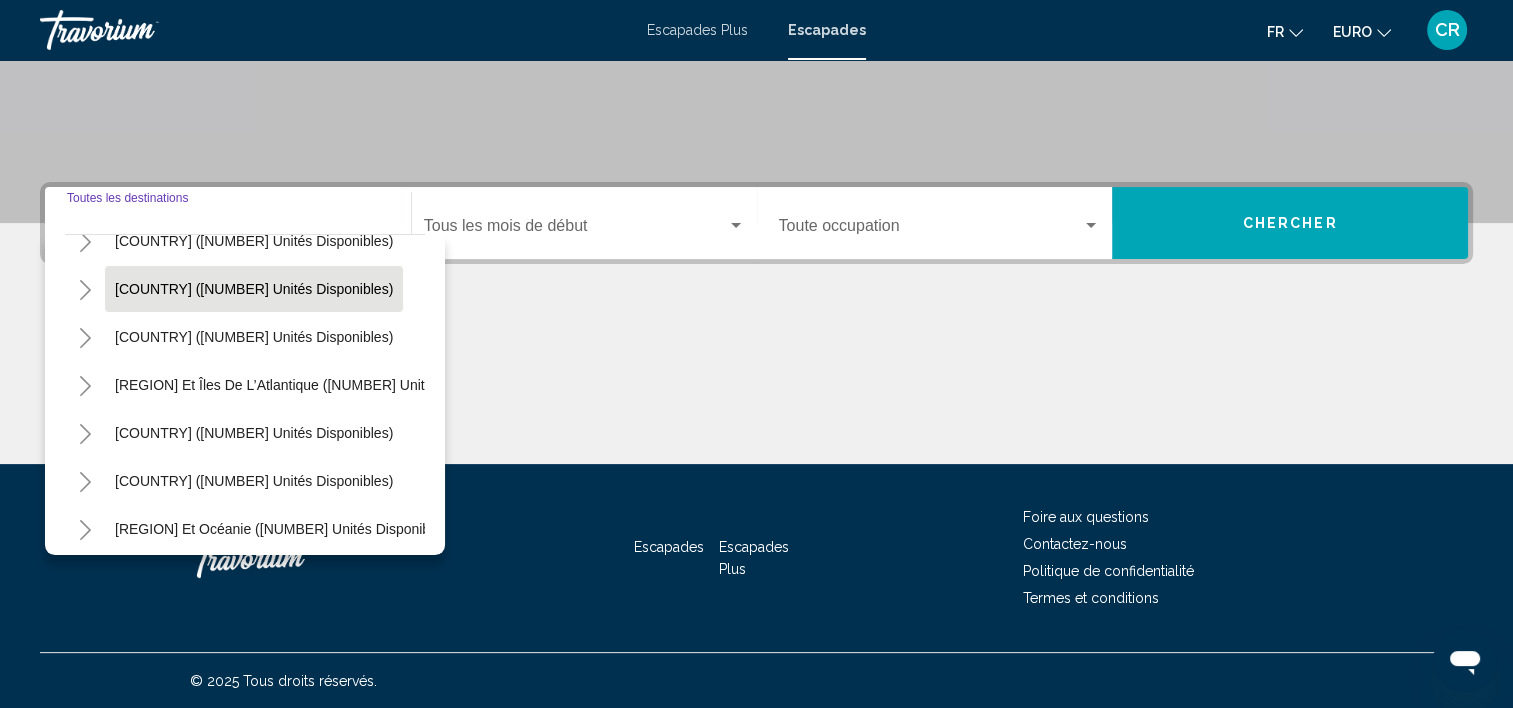 scroll, scrollTop: 200, scrollLeft: 0, axis: vertical 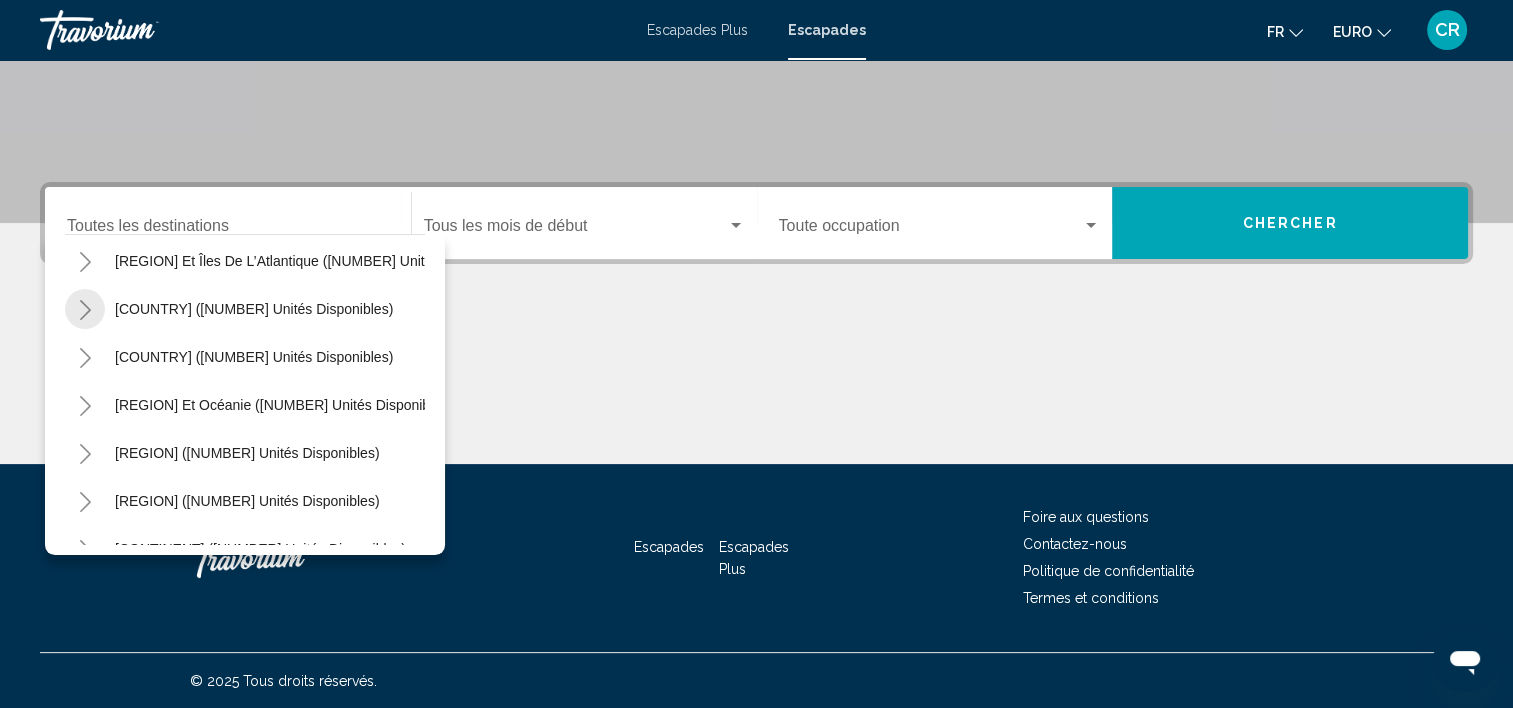 click 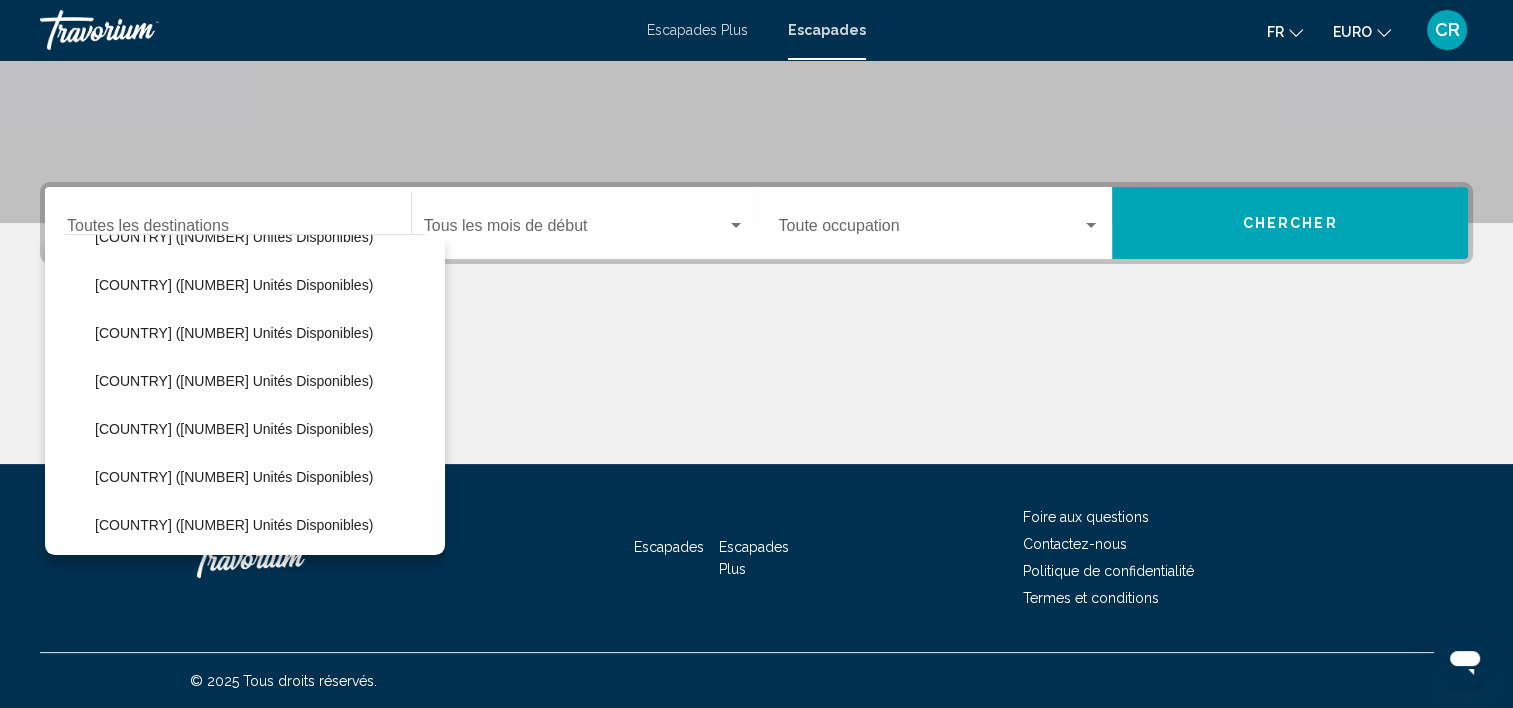 scroll, scrollTop: 900, scrollLeft: 0, axis: vertical 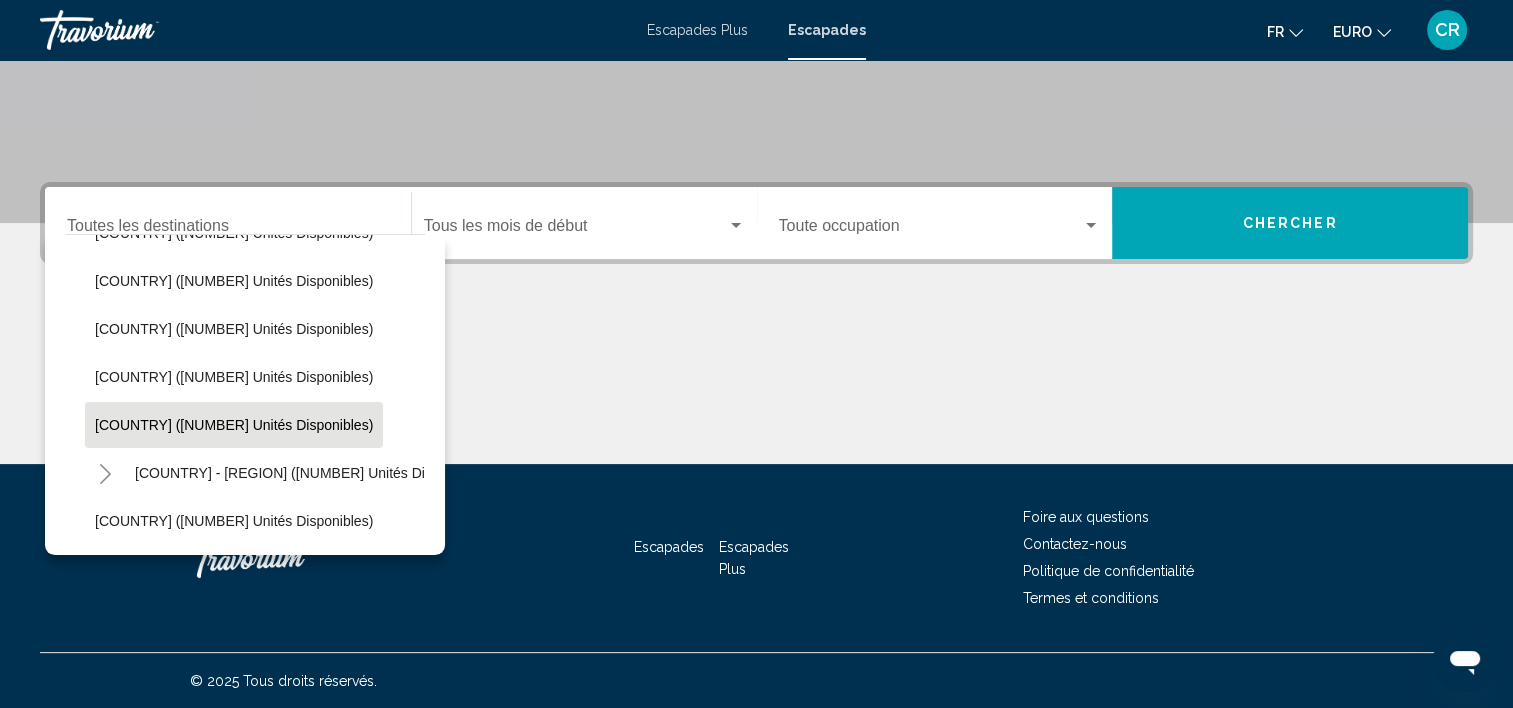 click on "[COUNTRY] ([NUMBER] unités disponibles)" 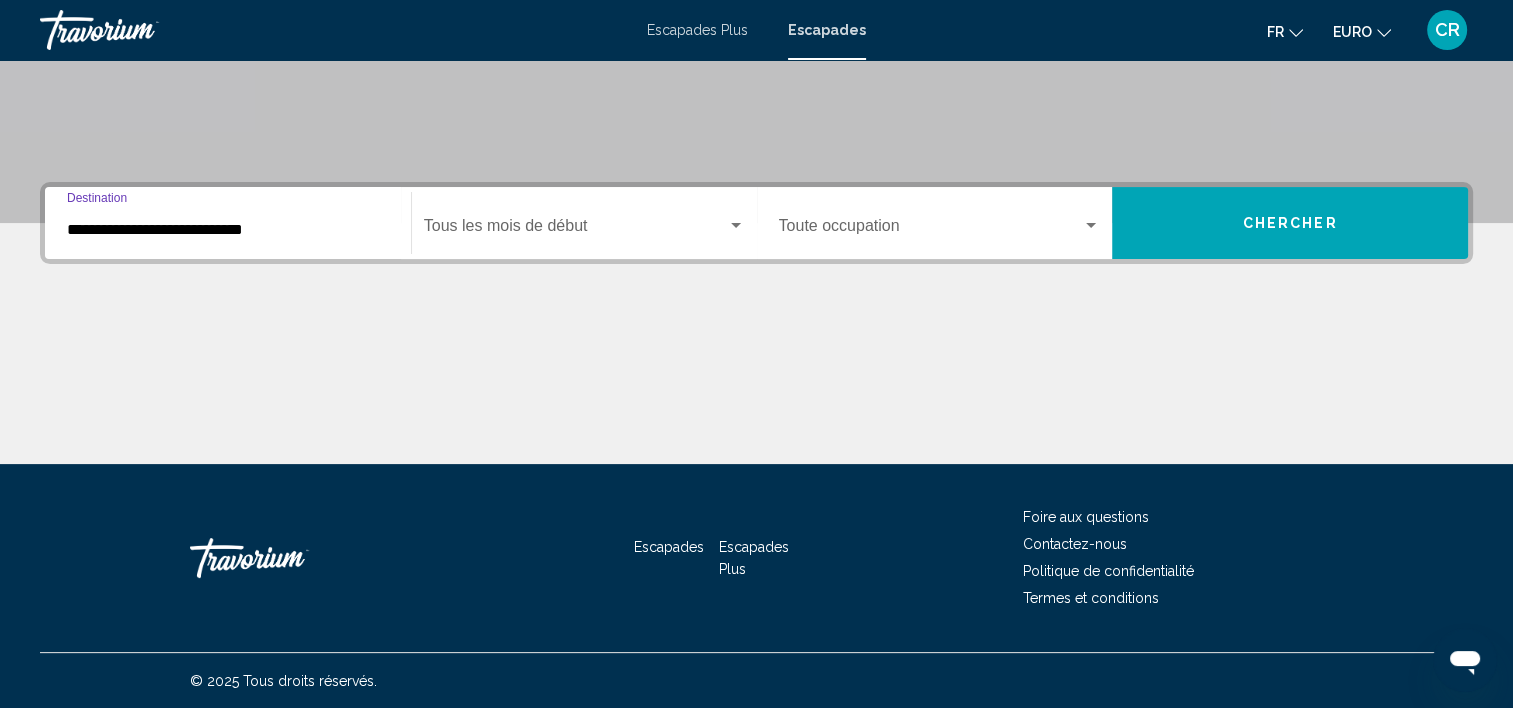 click at bounding box center [575, 230] 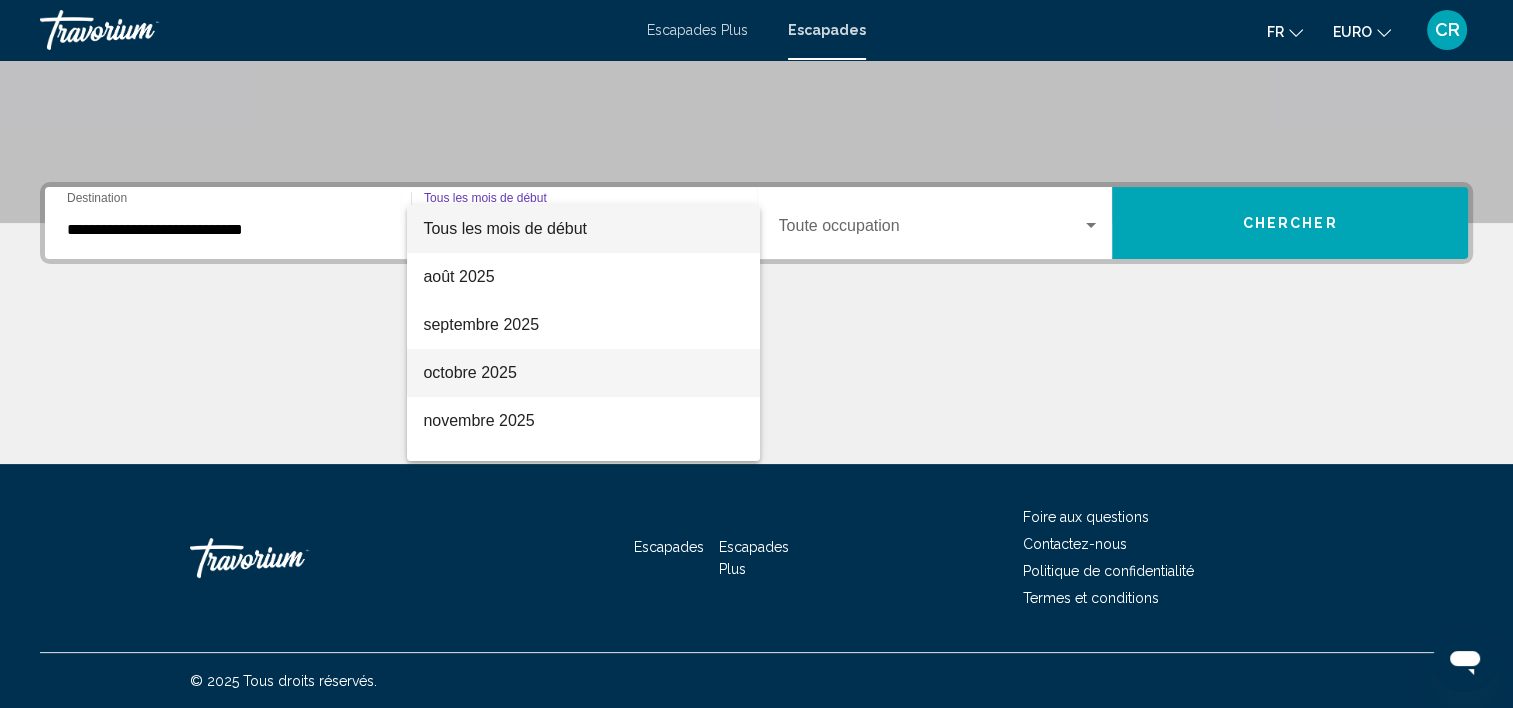 click on "octobre 2025" at bounding box center (469, 372) 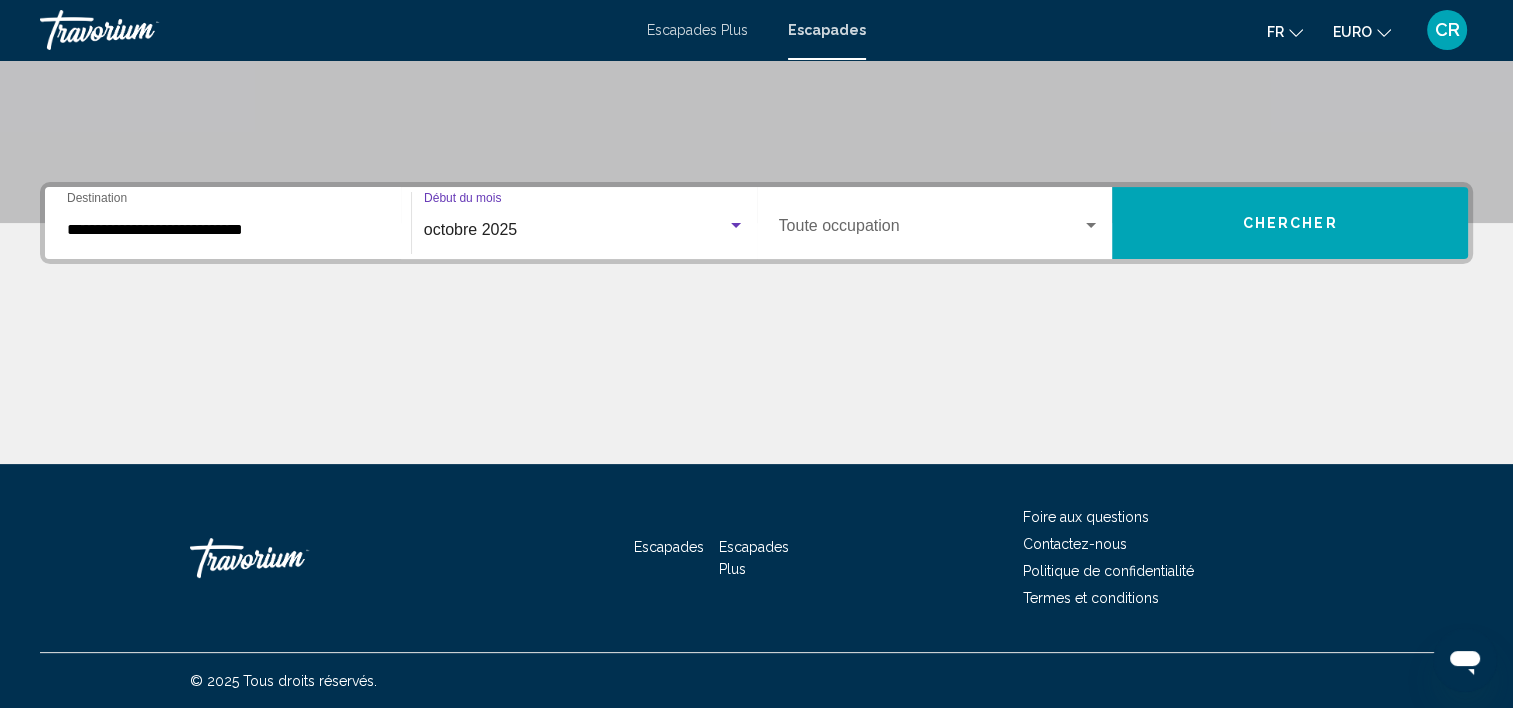 click on "Chercher" at bounding box center (1290, 223) 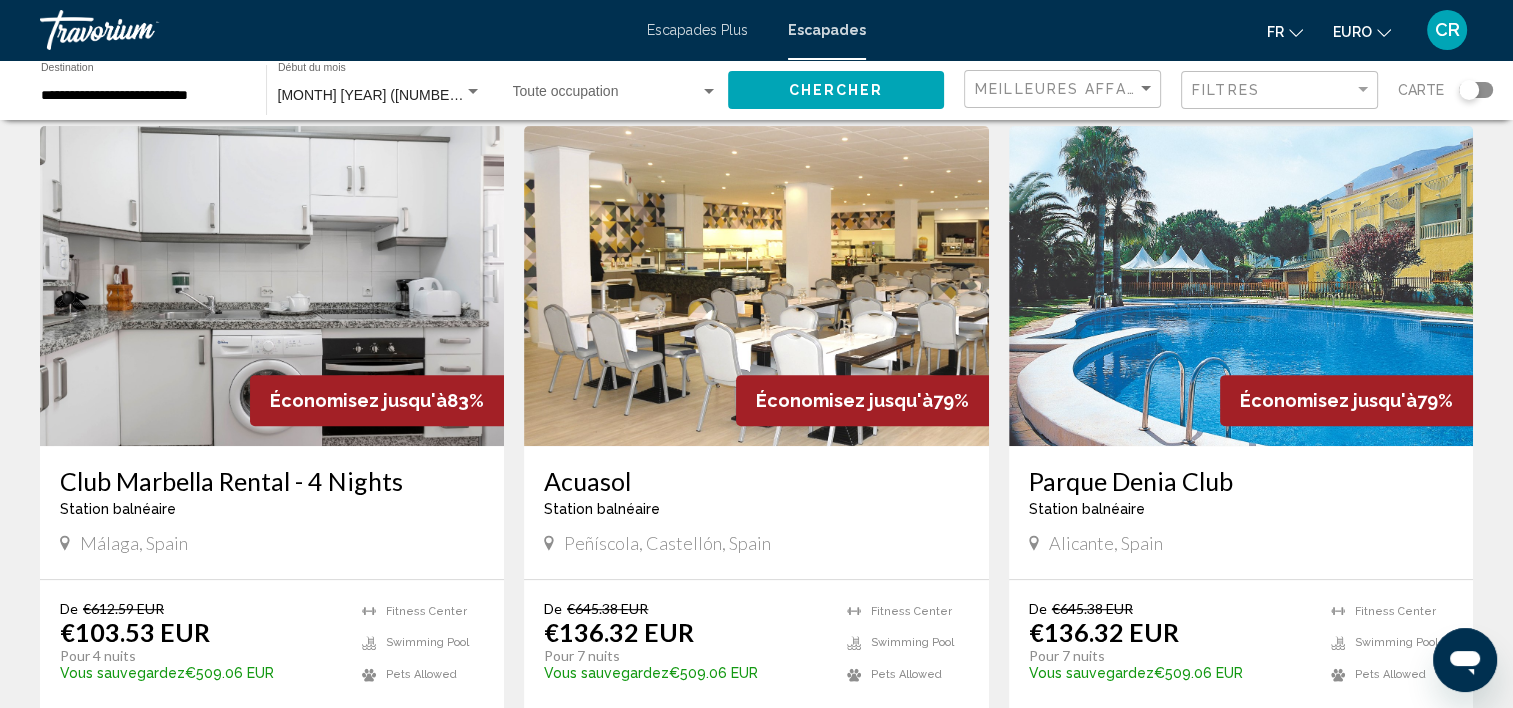 scroll, scrollTop: 800, scrollLeft: 0, axis: vertical 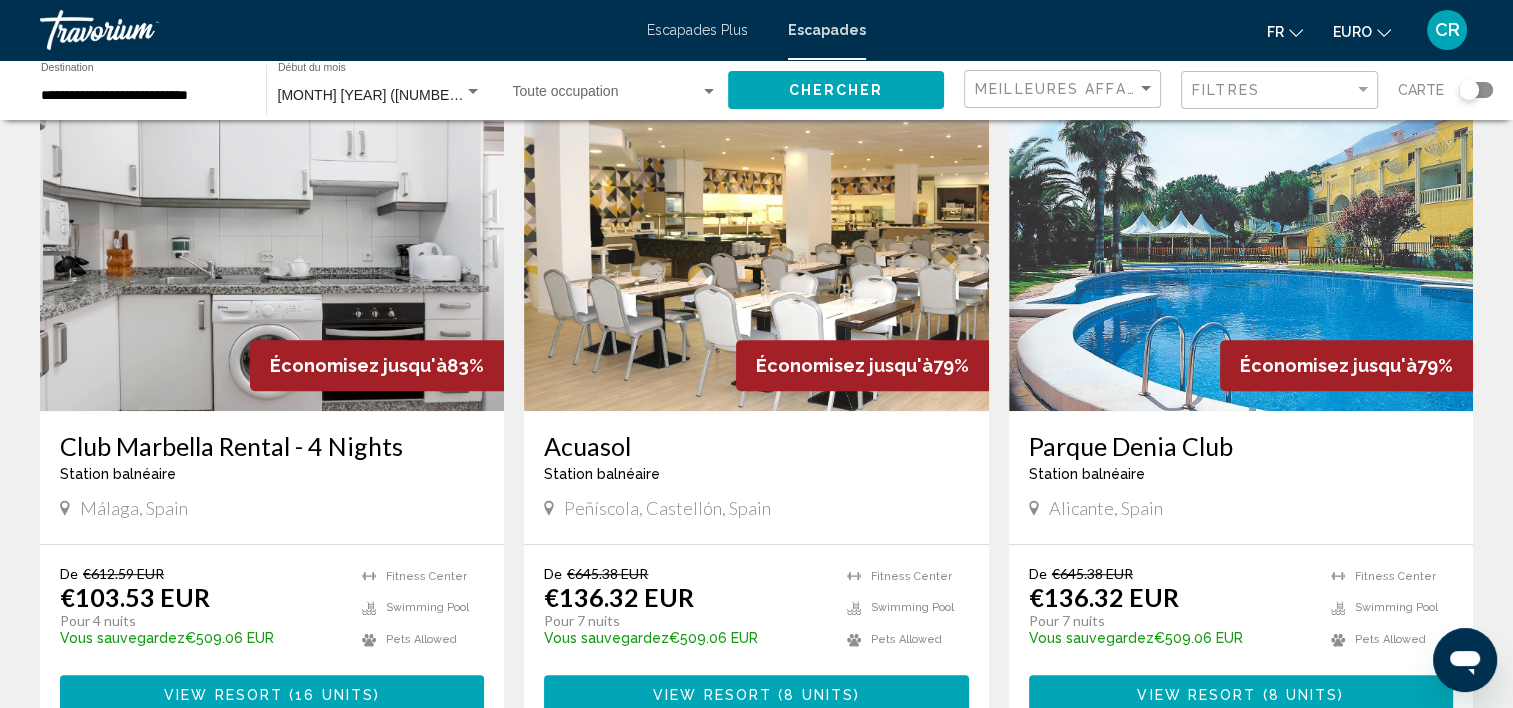 click at bounding box center [1241, 251] 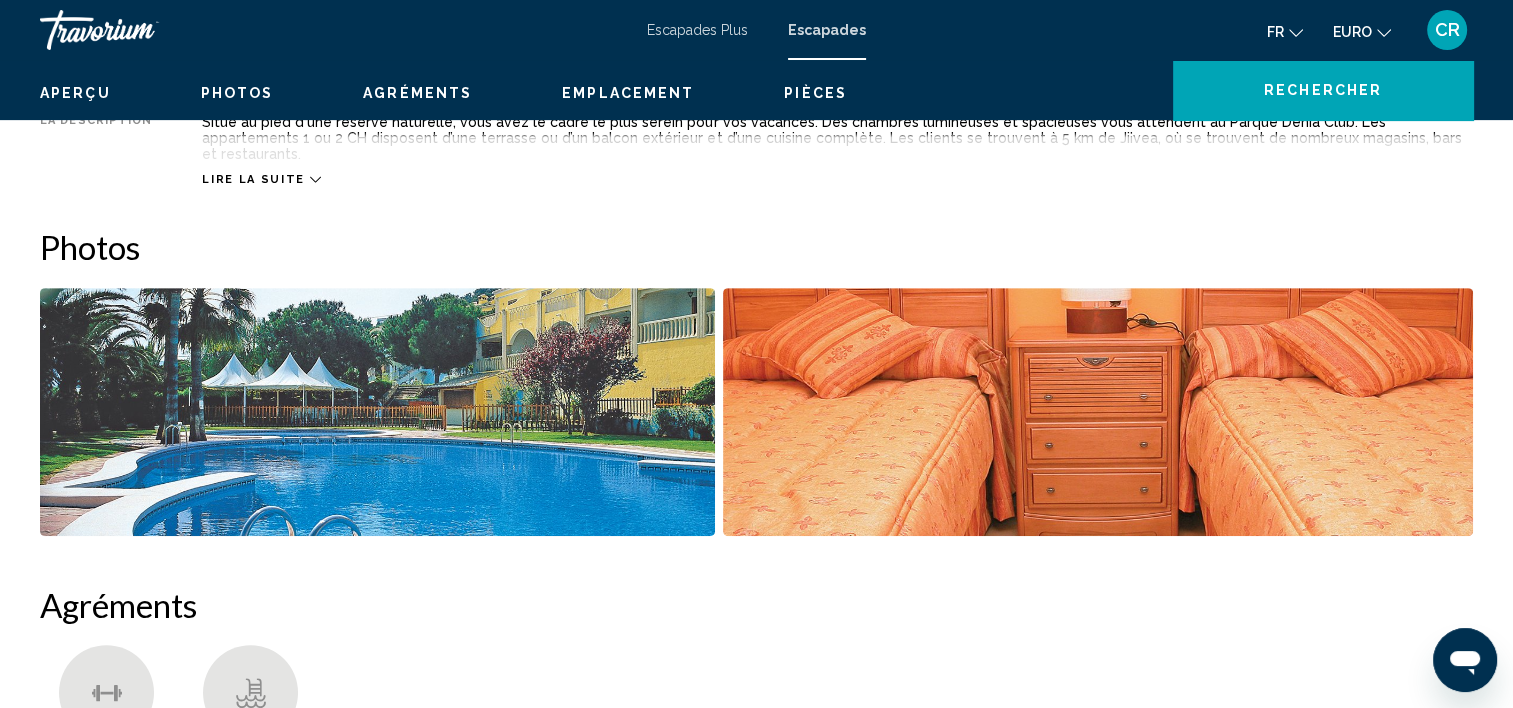 scroll, scrollTop: 6, scrollLeft: 0, axis: vertical 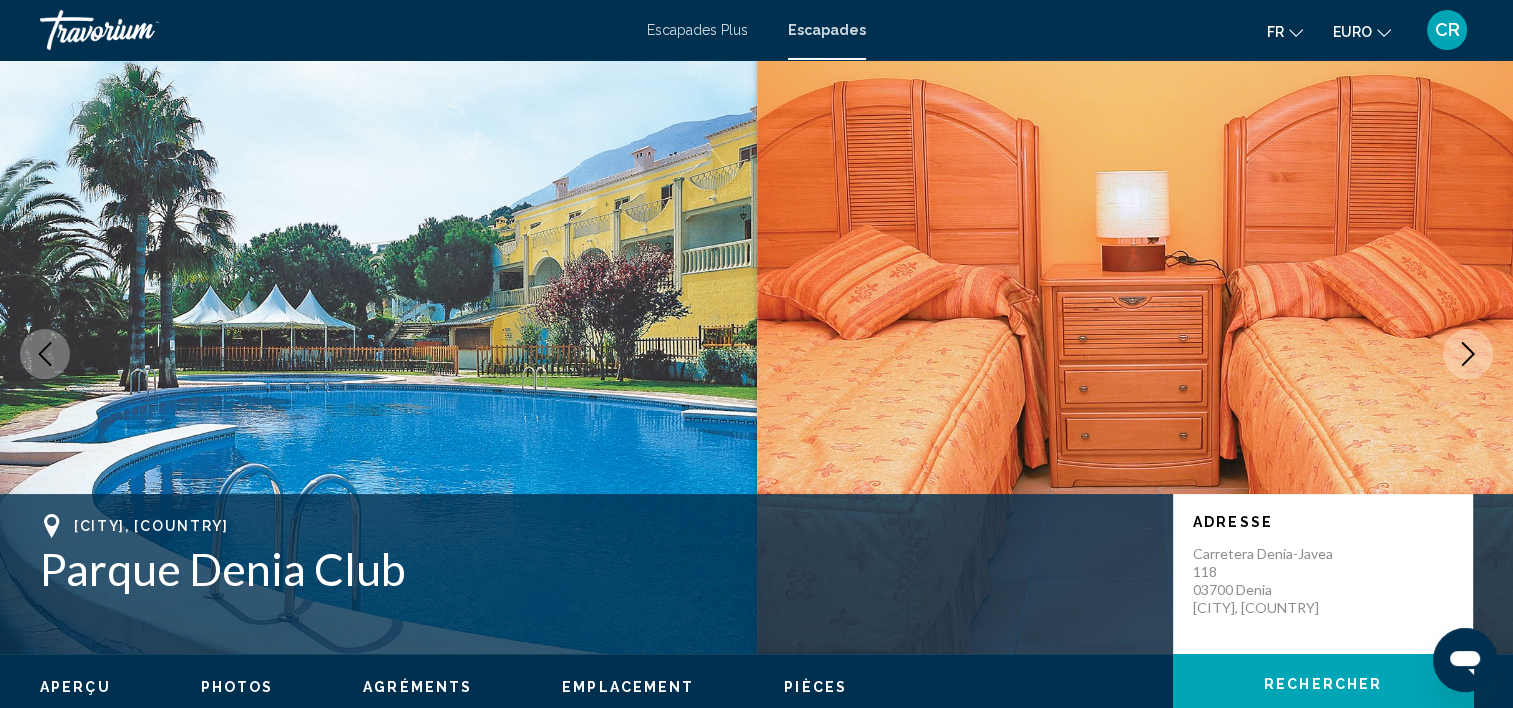 click at bounding box center [1468, 354] 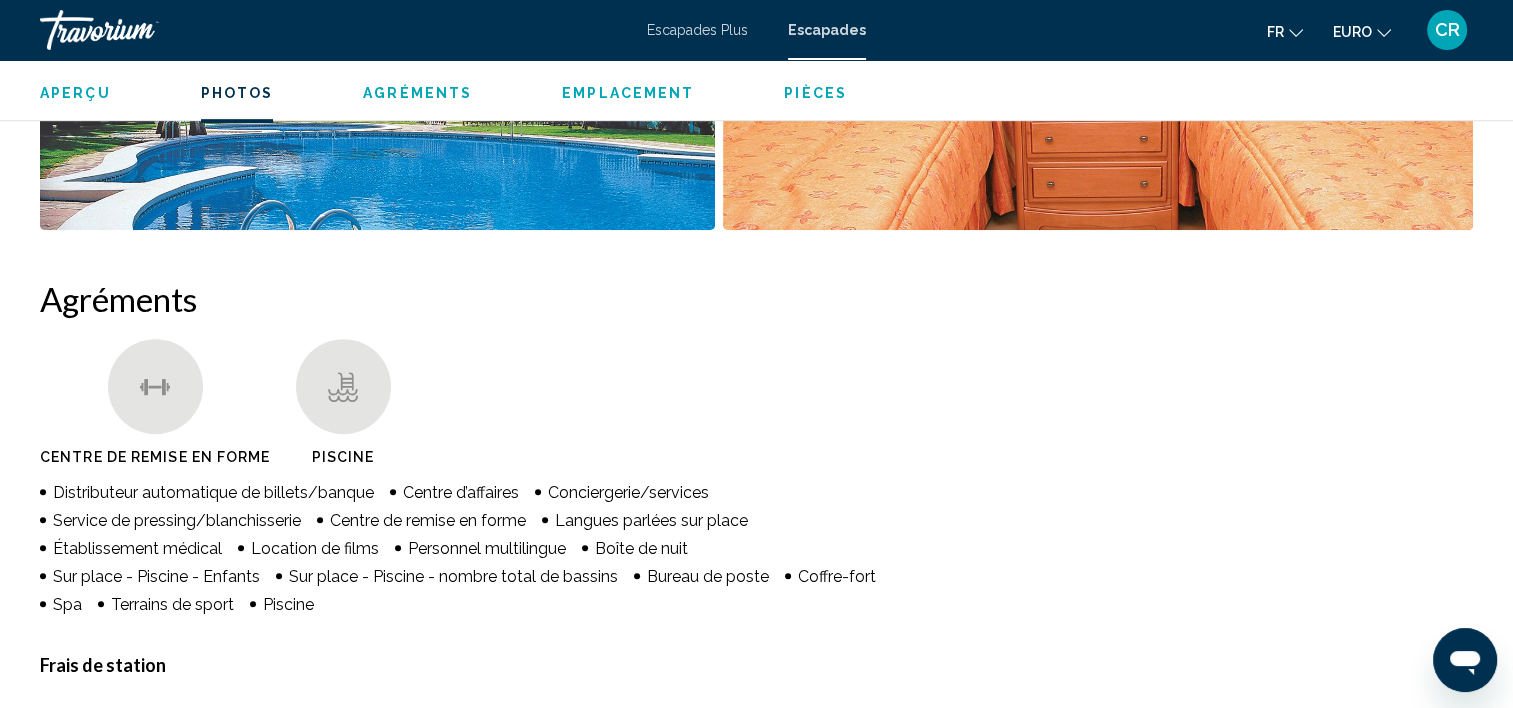 scroll, scrollTop: 1106, scrollLeft: 0, axis: vertical 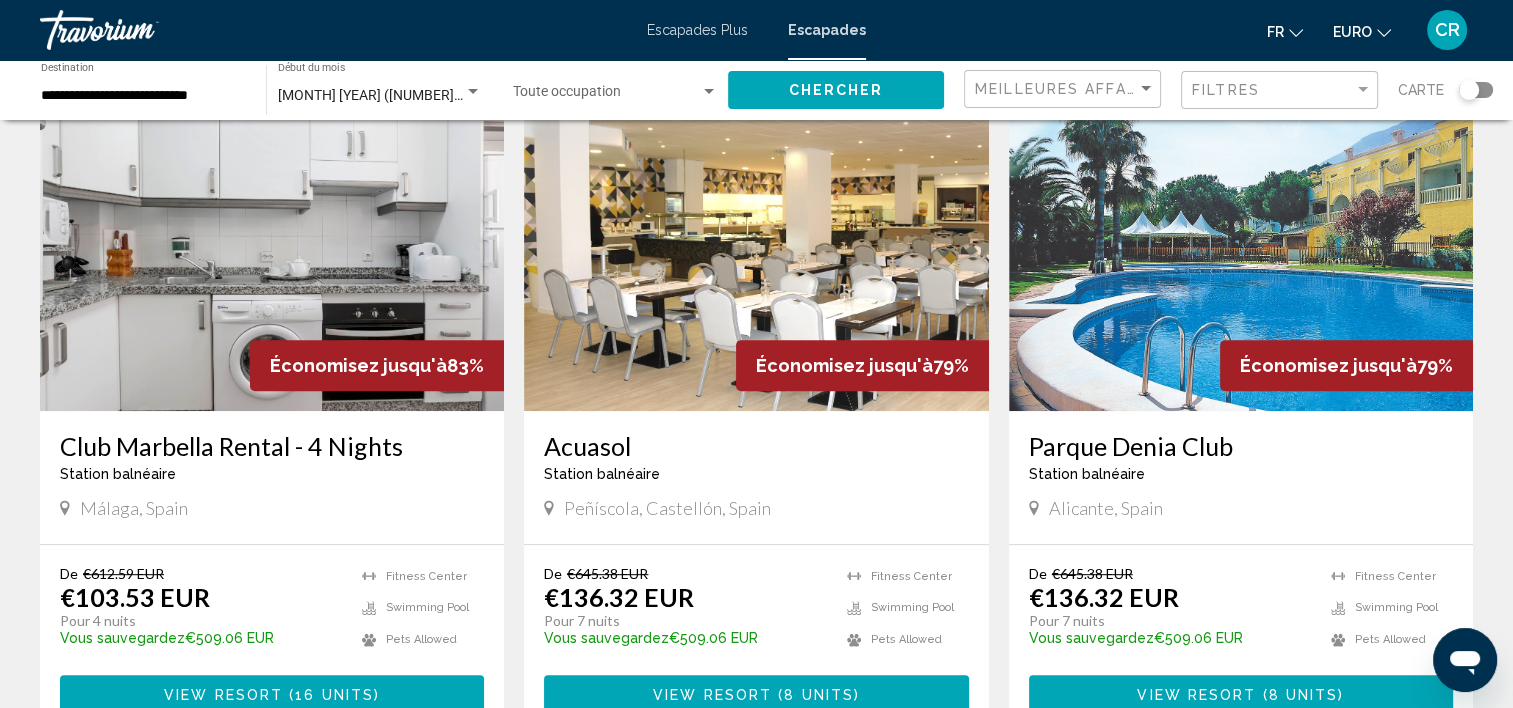 click at bounding box center [756, 251] 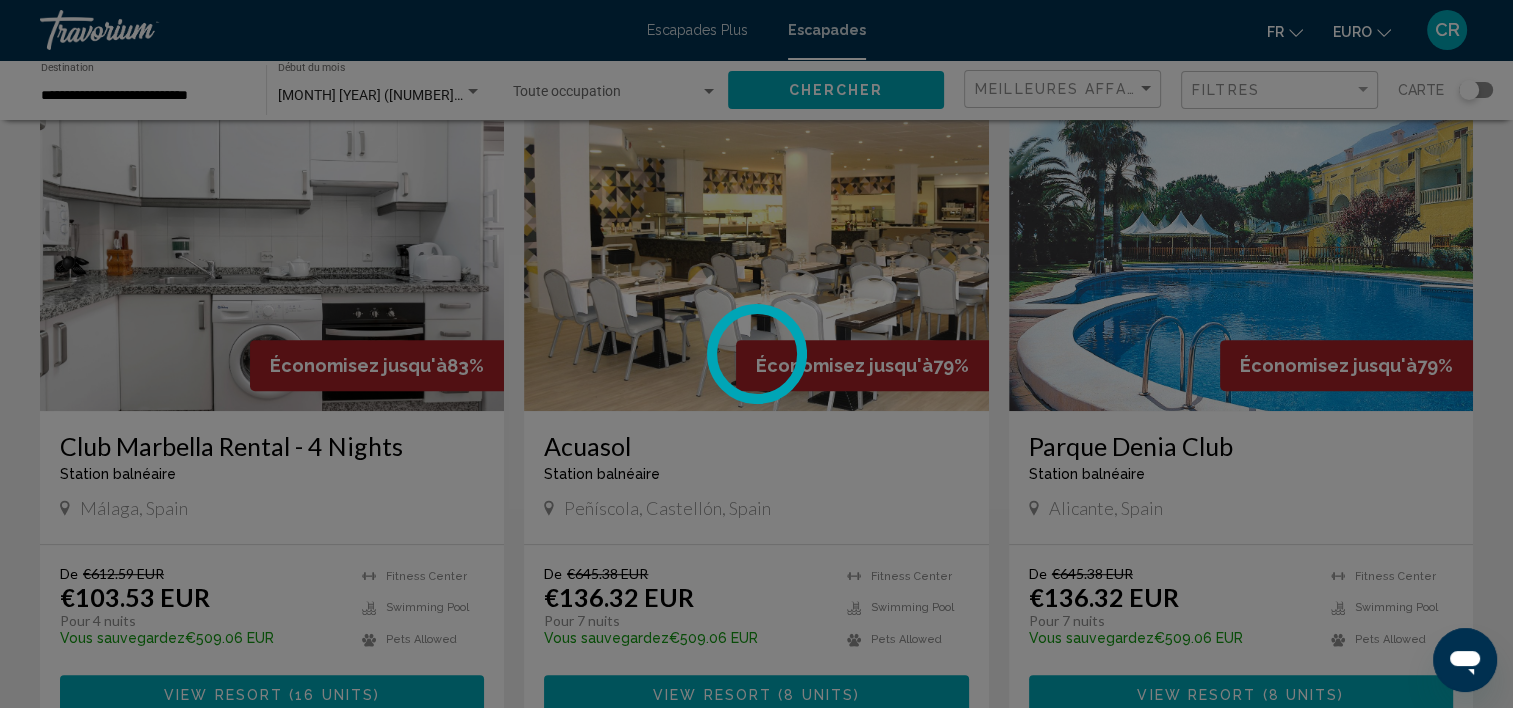 scroll, scrollTop: 5, scrollLeft: 0, axis: vertical 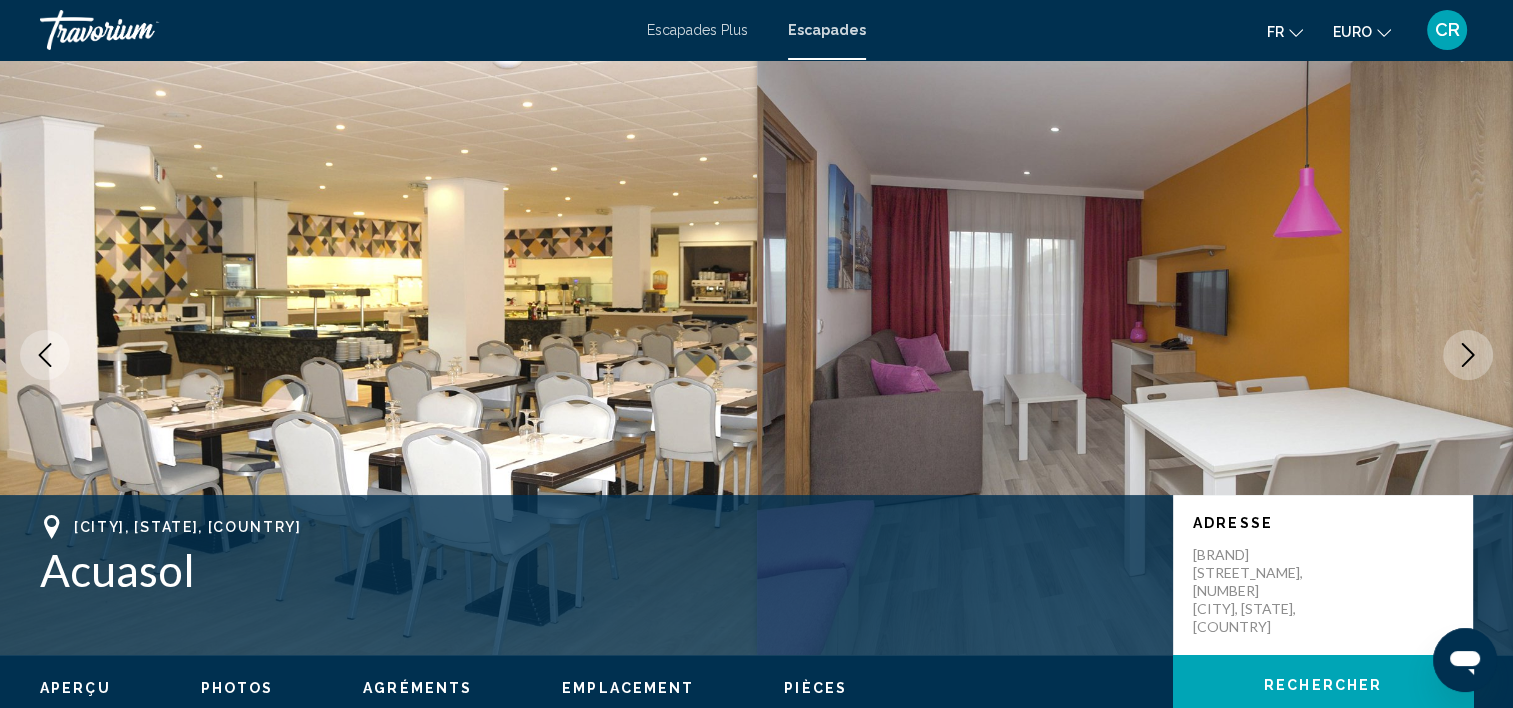 click 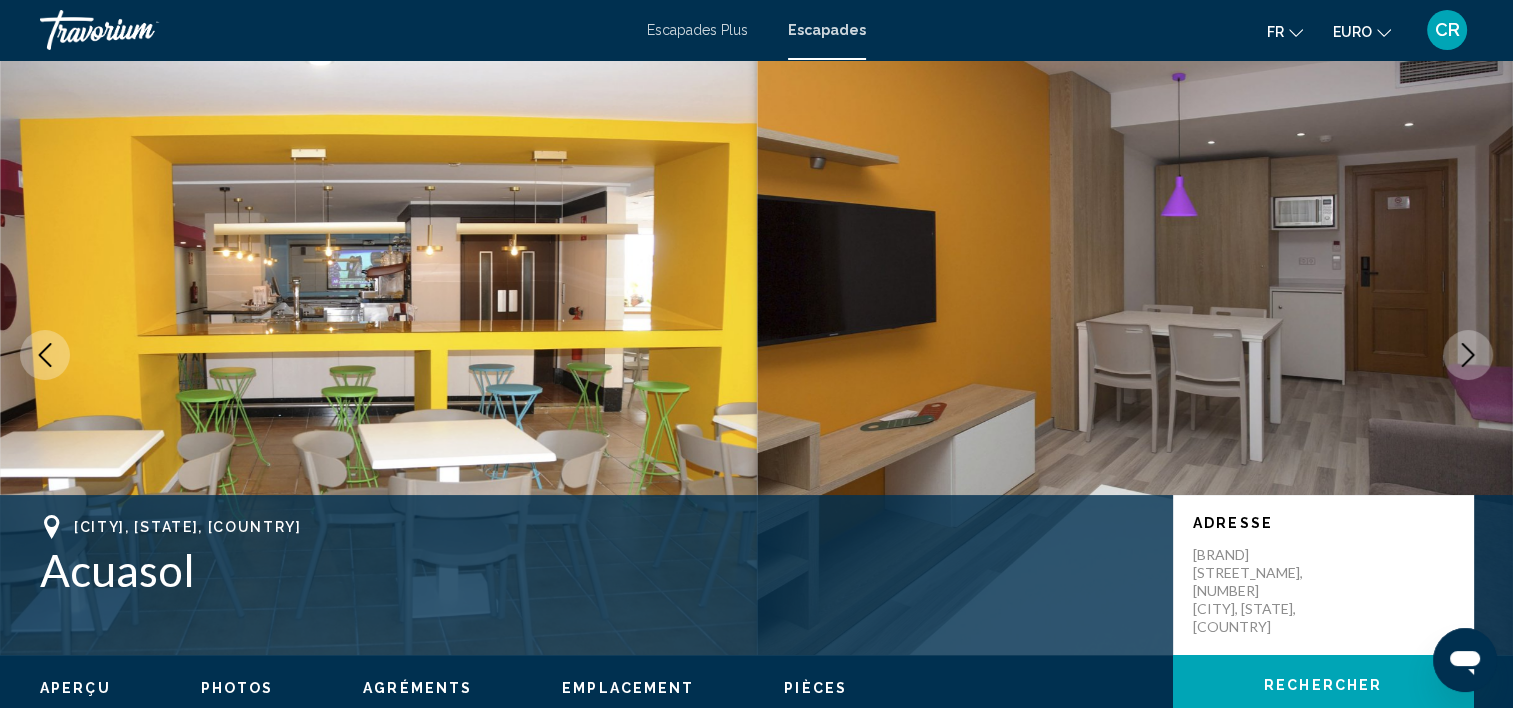 click 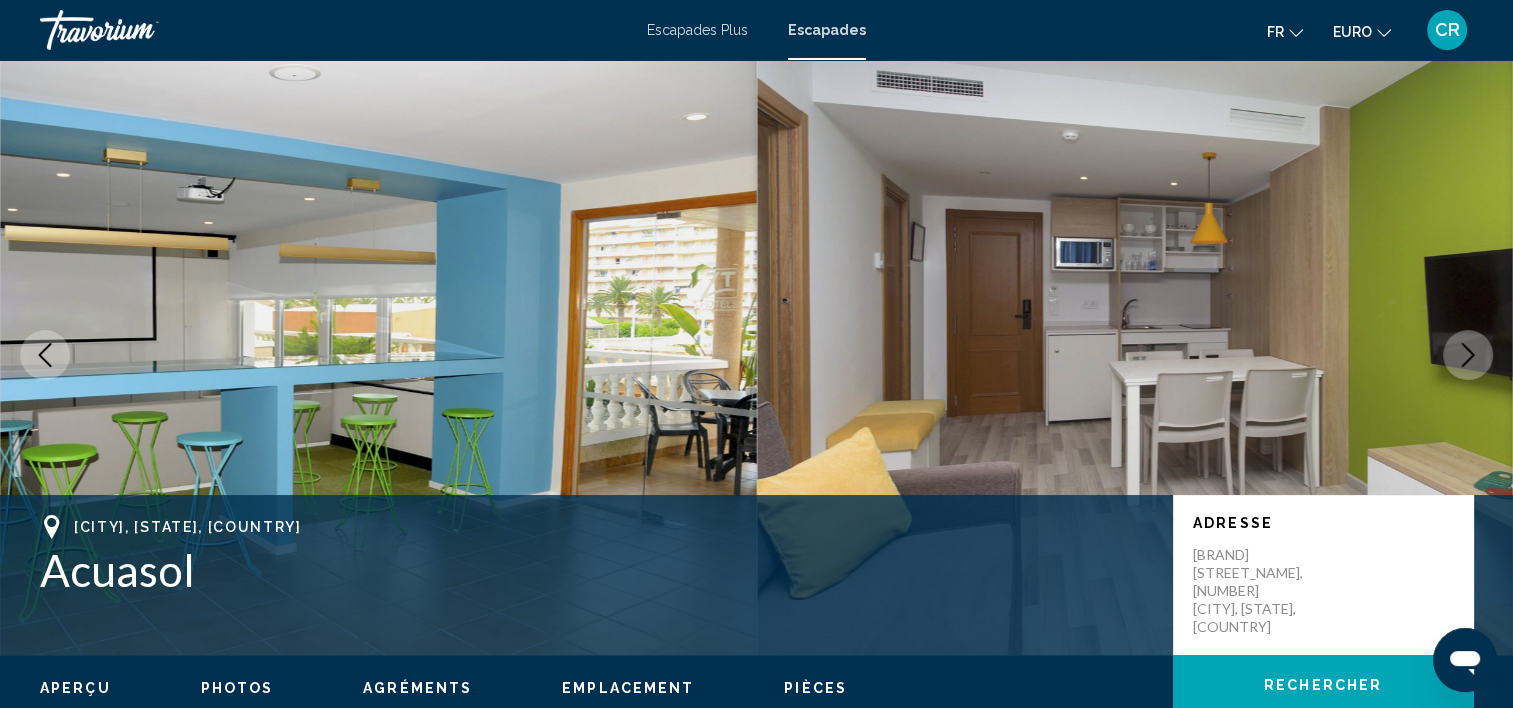 click 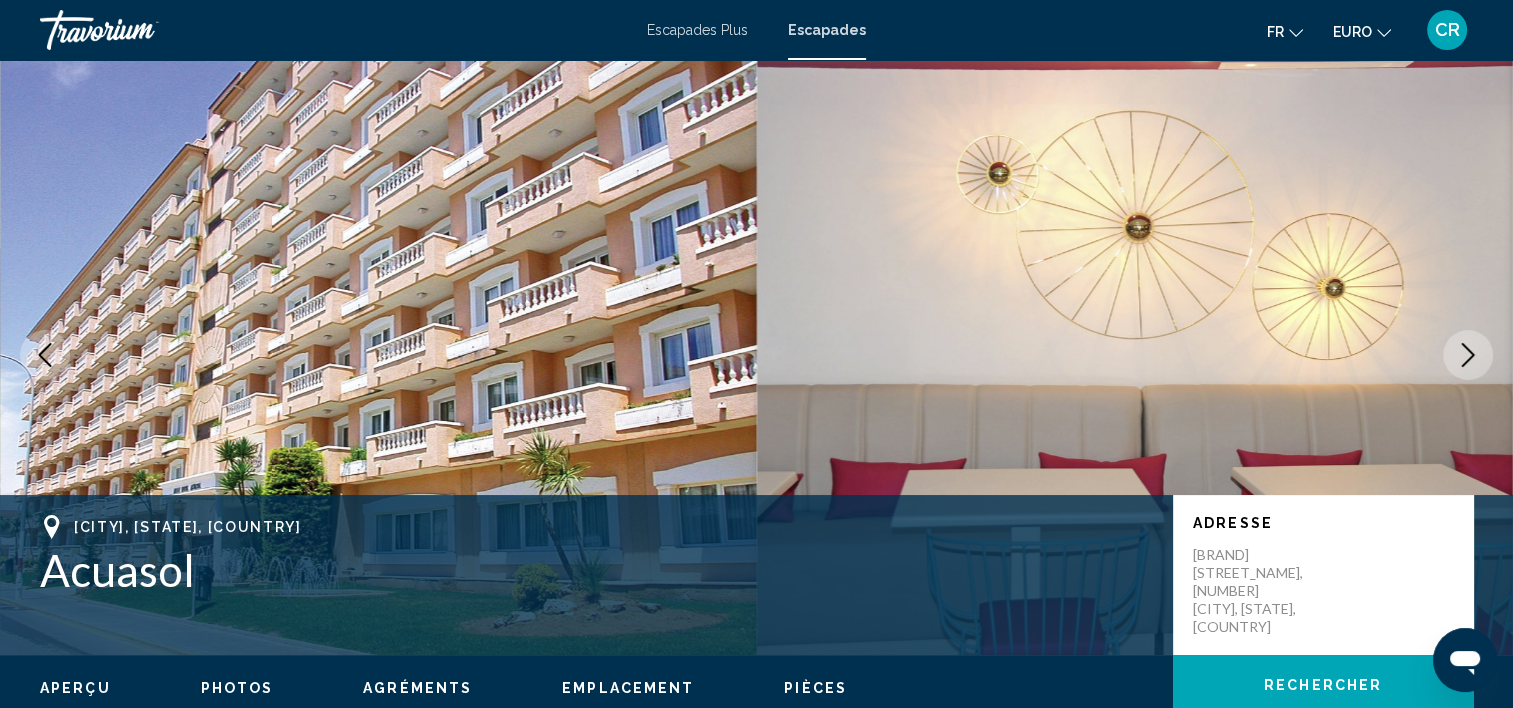 click 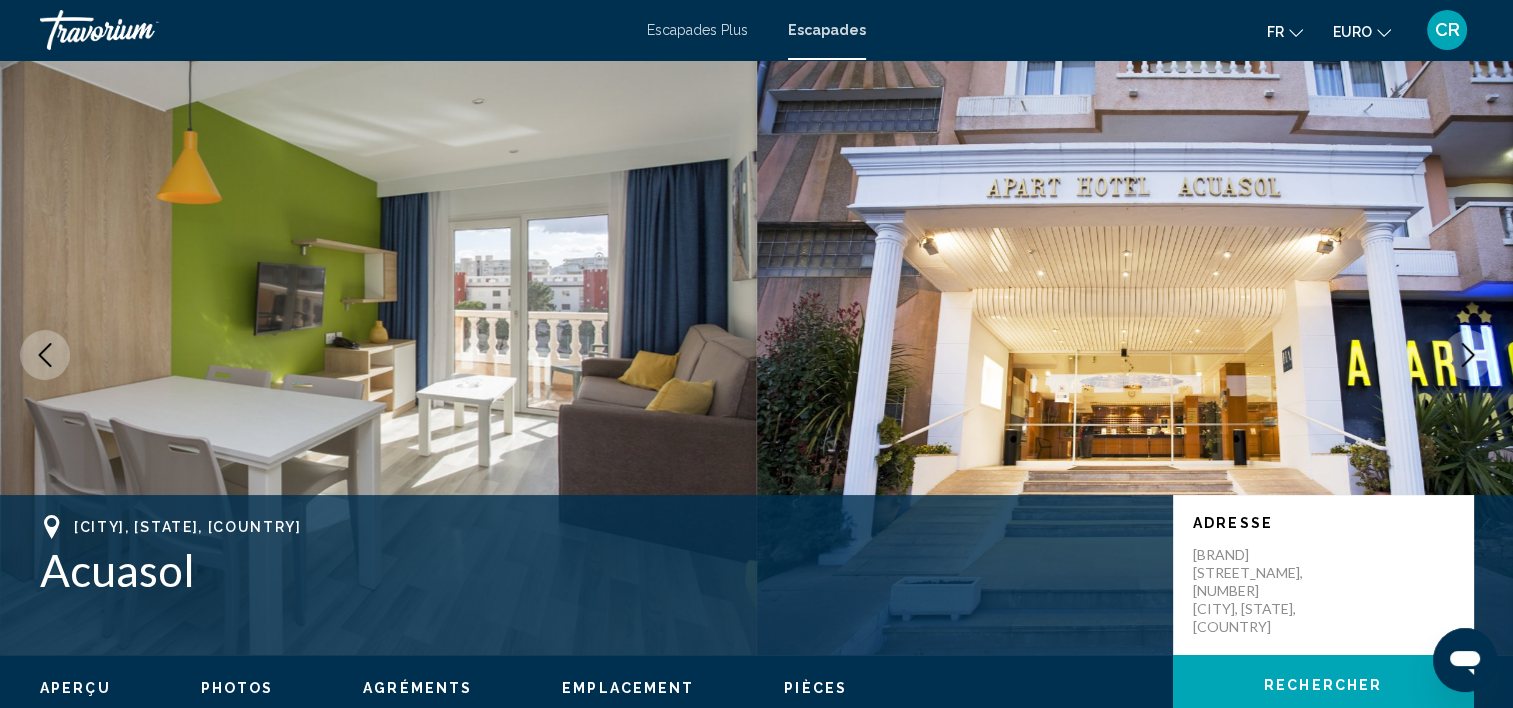 click 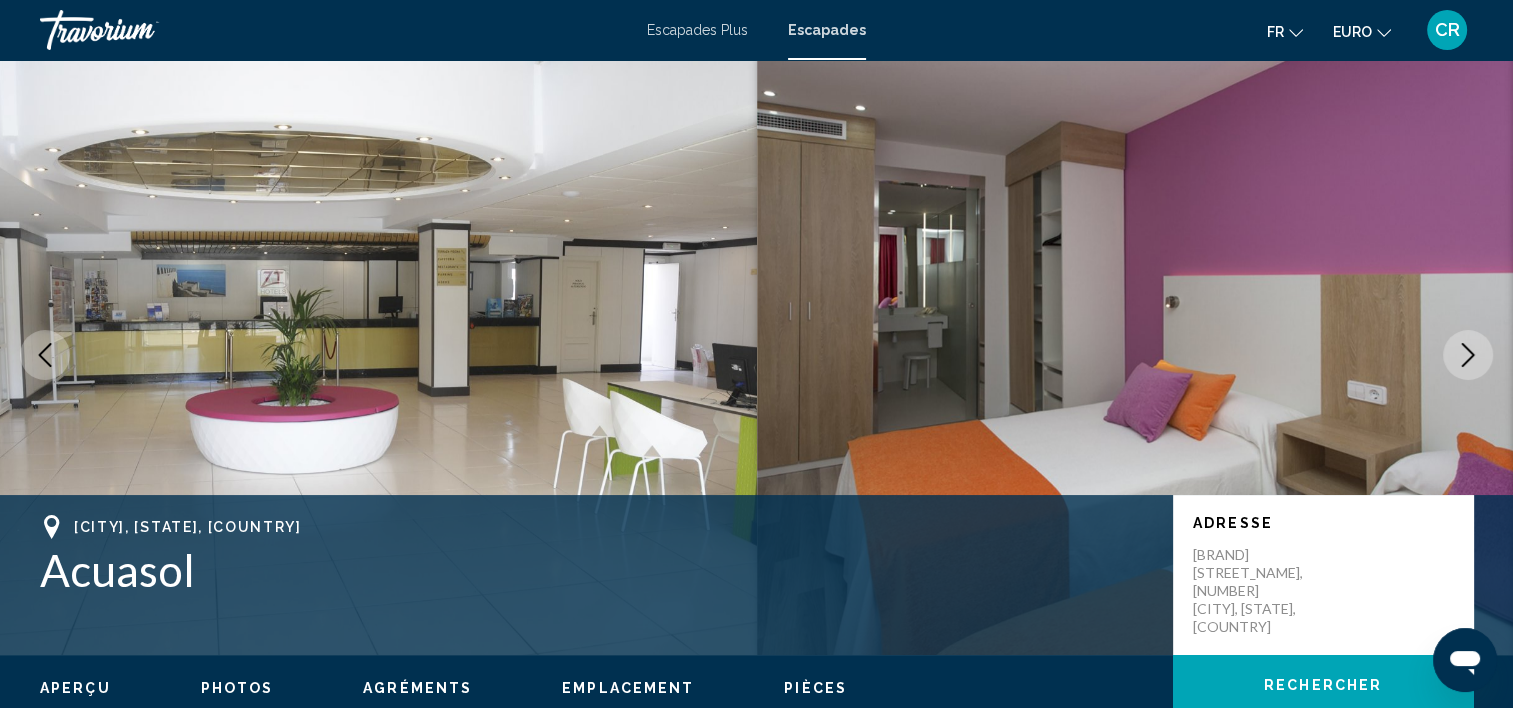 click 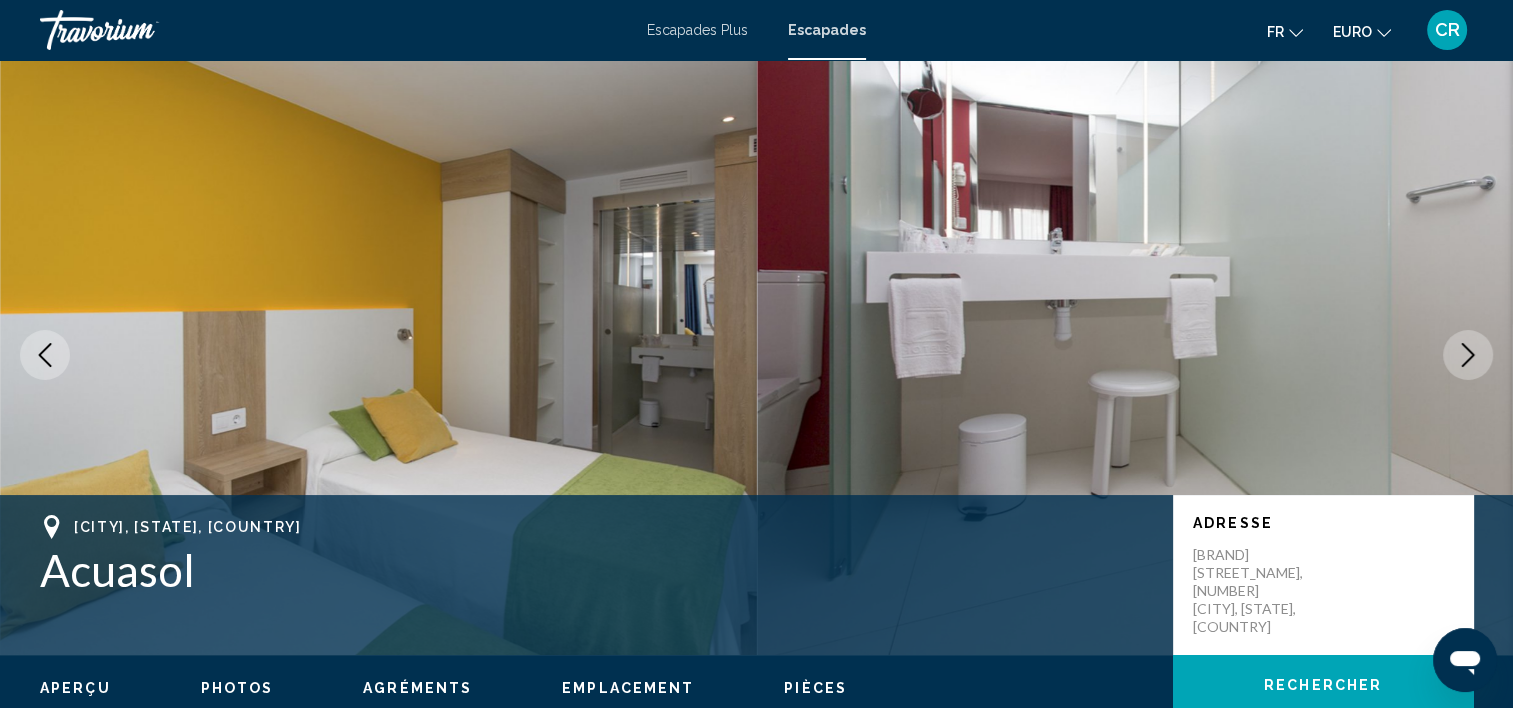click 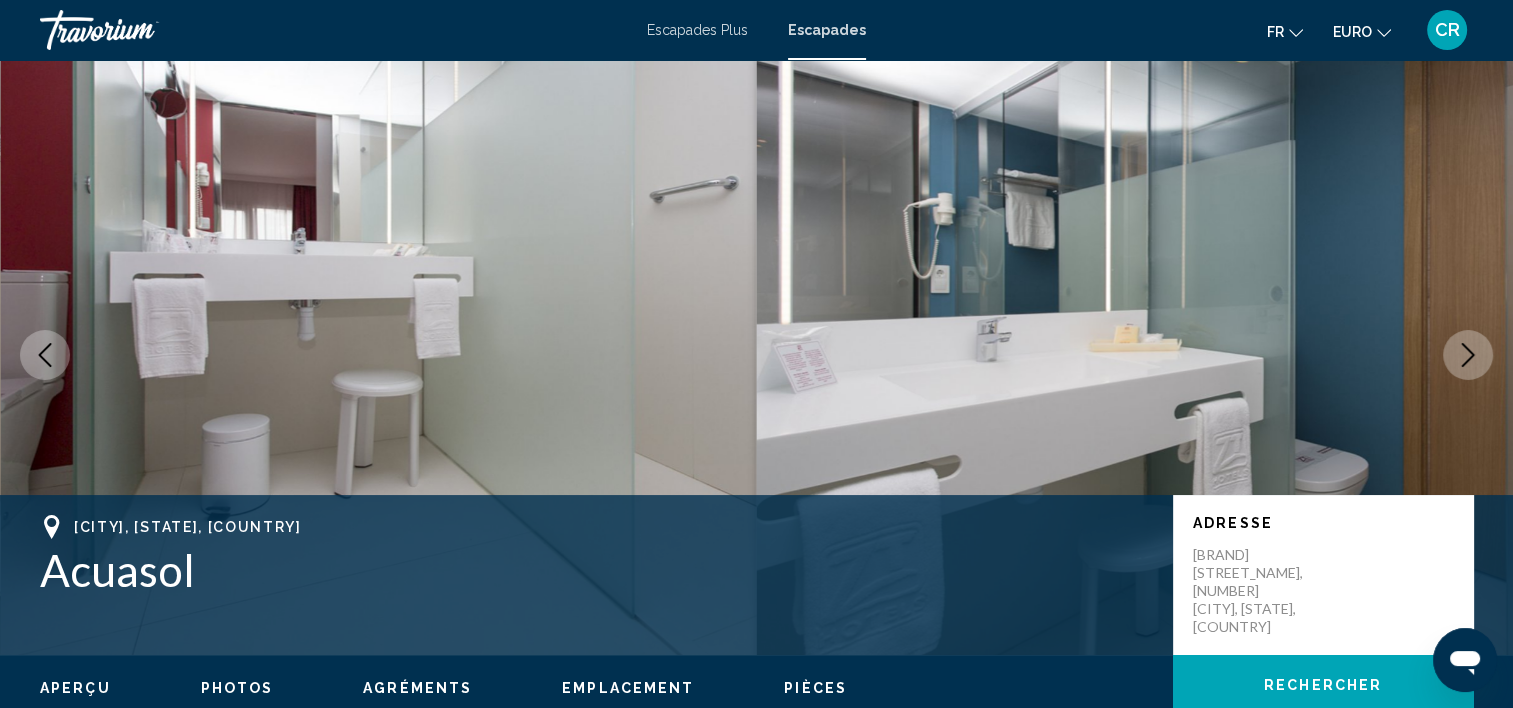 click 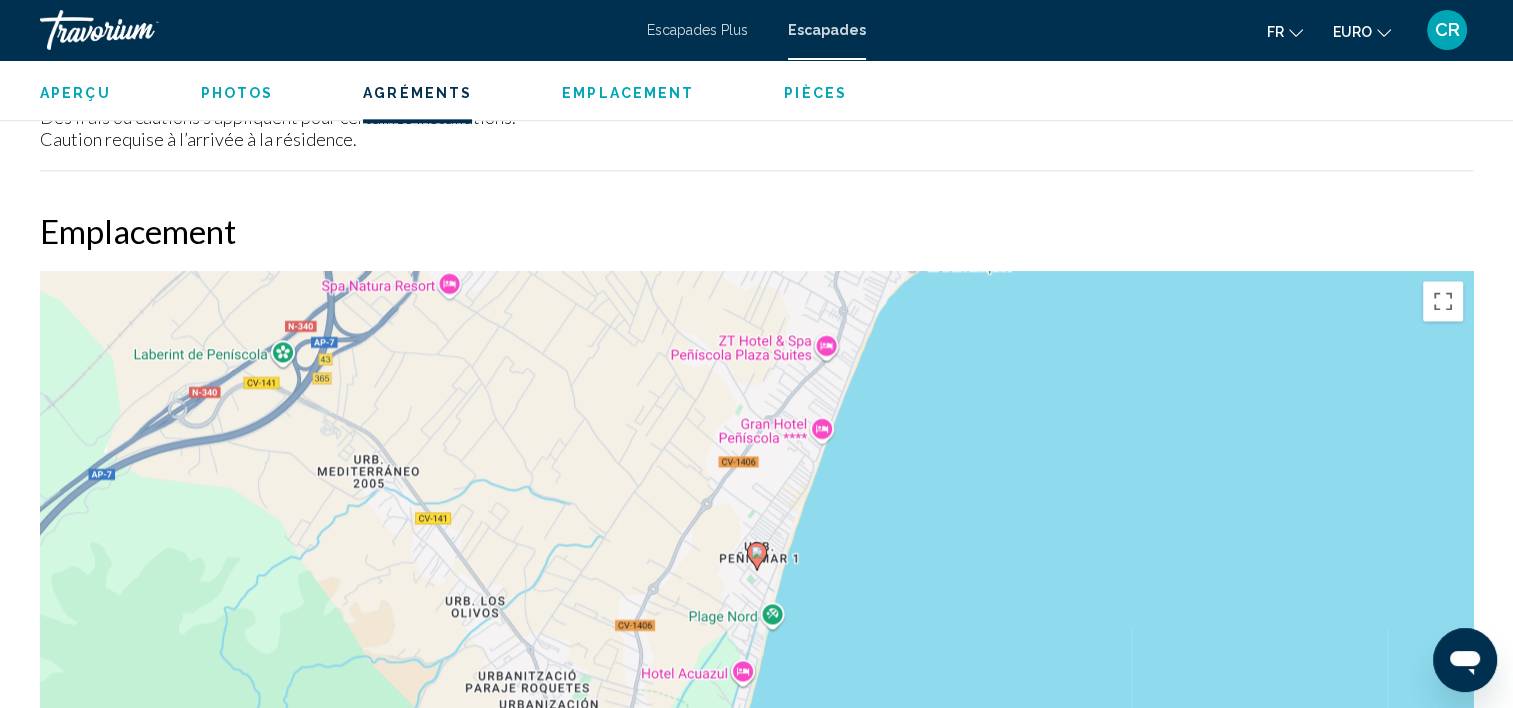 scroll, scrollTop: 2605, scrollLeft: 0, axis: vertical 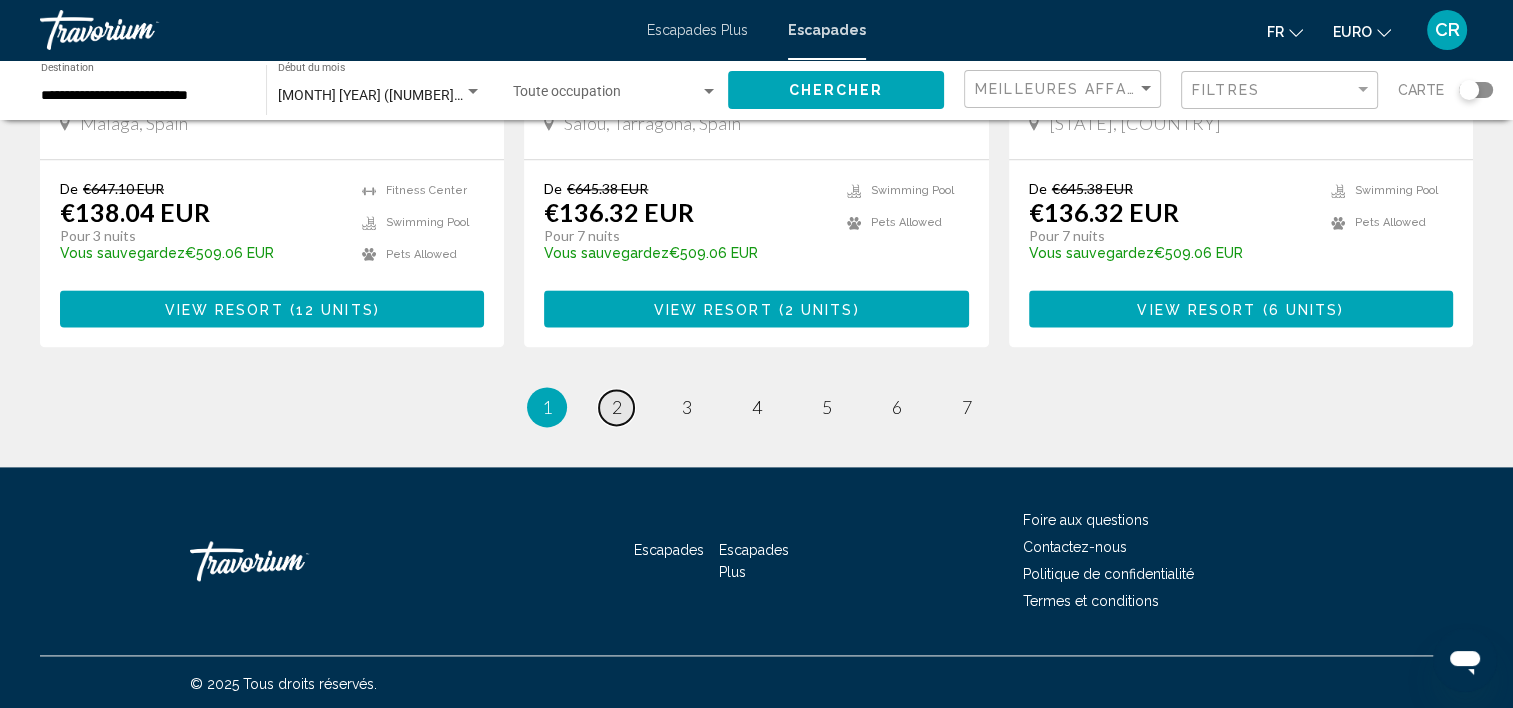 click on "2" at bounding box center (617, 407) 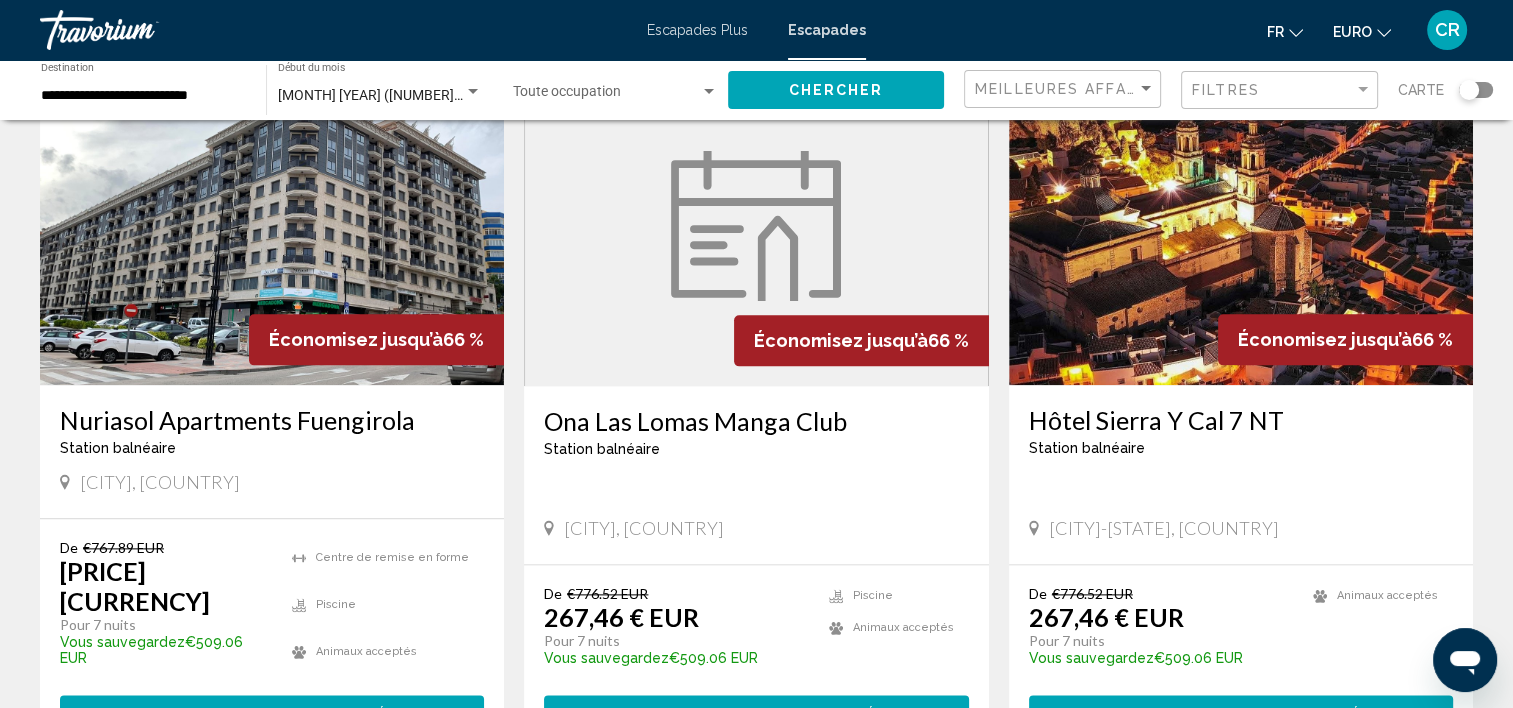 scroll, scrollTop: 2300, scrollLeft: 0, axis: vertical 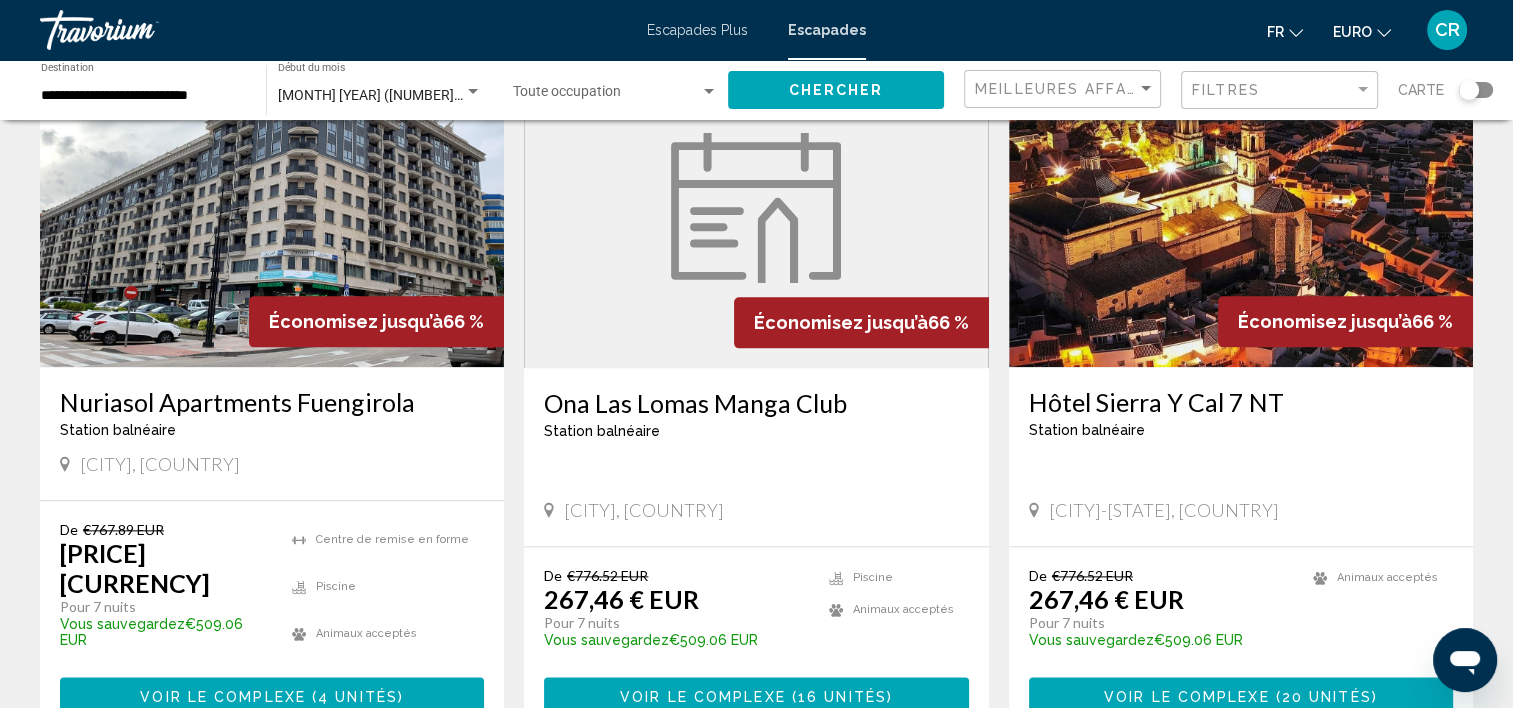 click on "page  3" at bounding box center [686, 794] 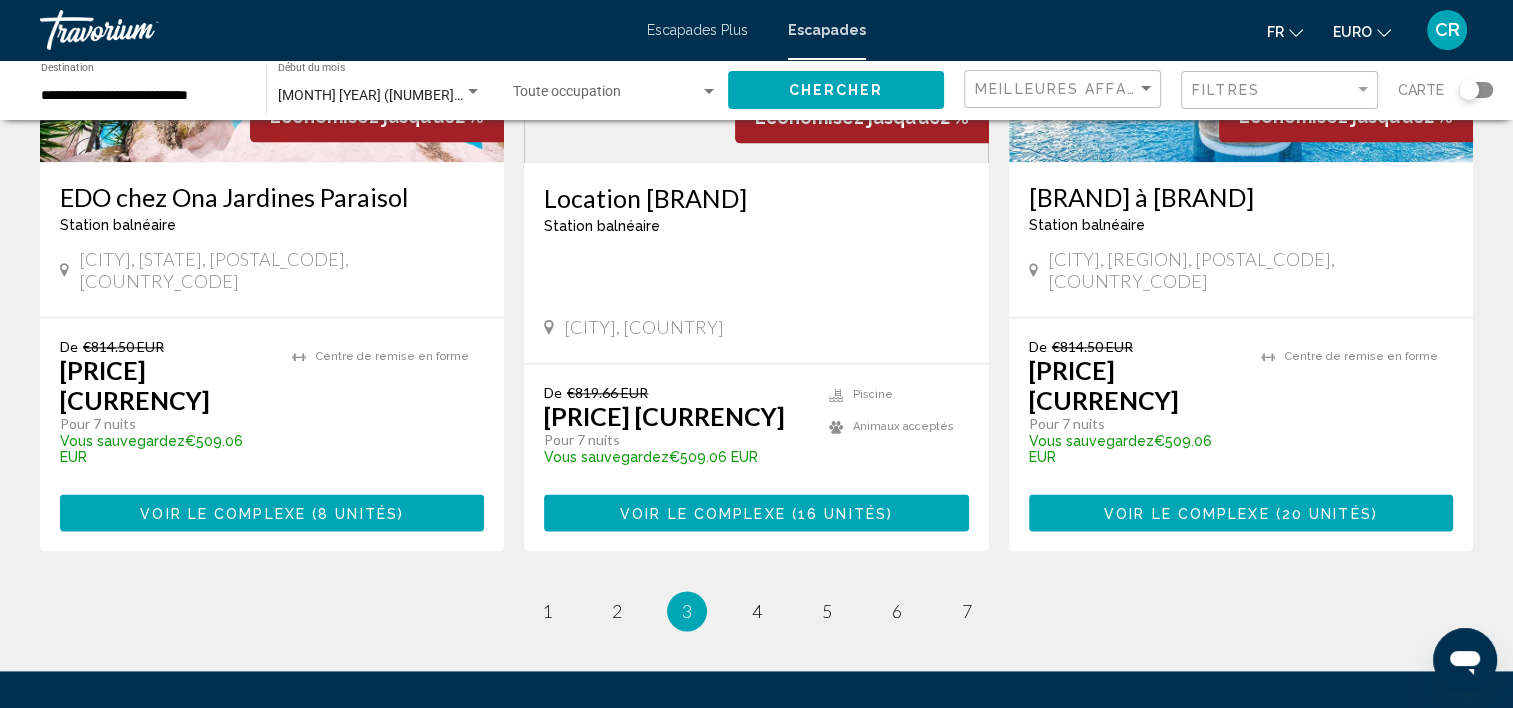 scroll, scrollTop: 2550, scrollLeft: 0, axis: vertical 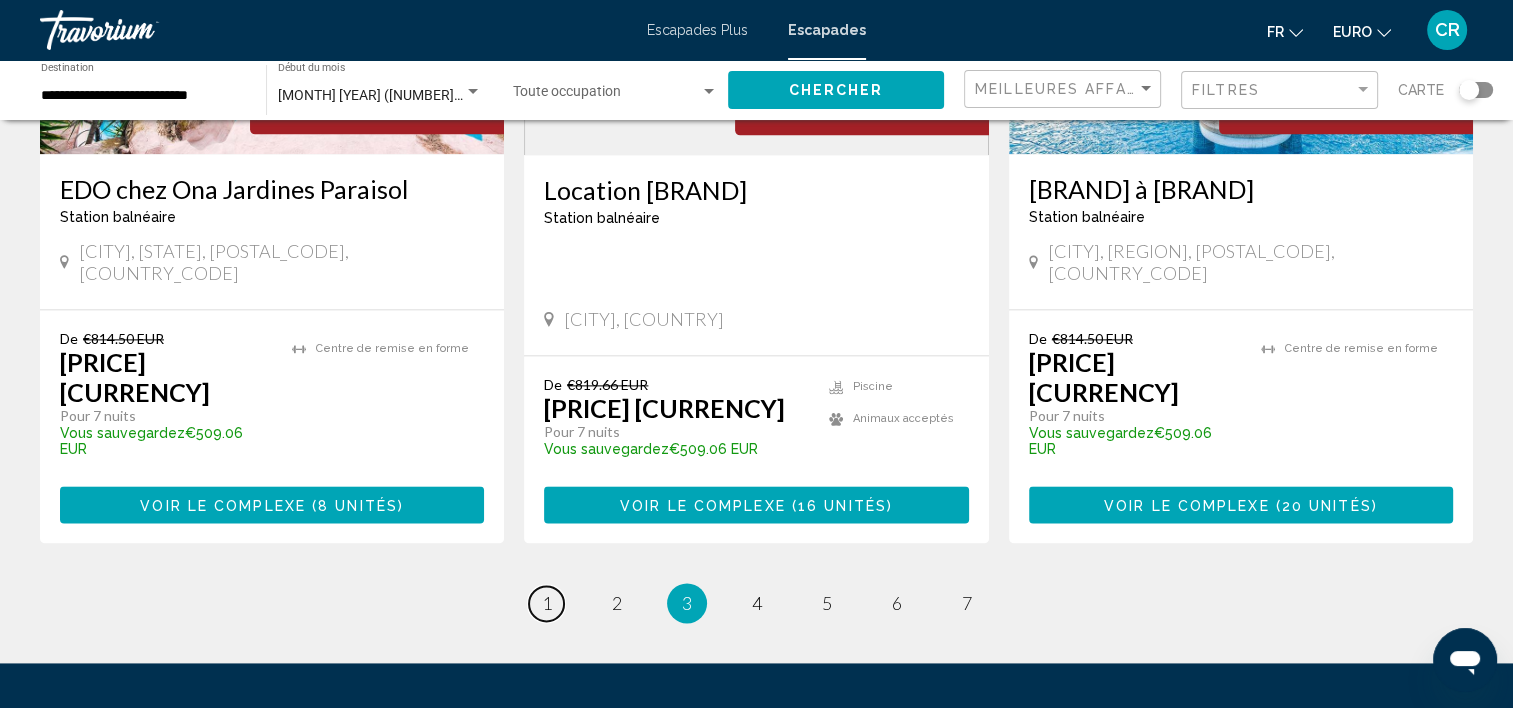 click on "page  1" at bounding box center [546, 603] 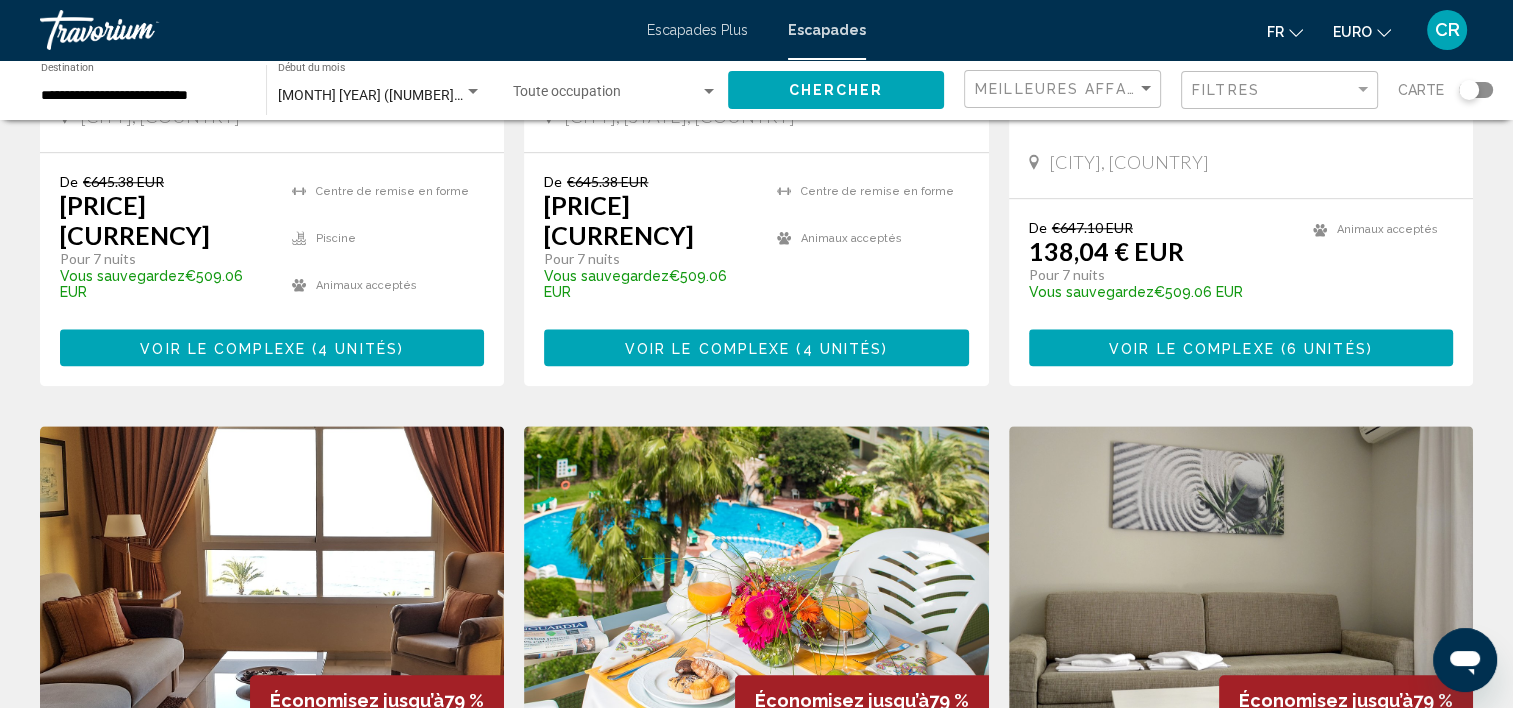 scroll, scrollTop: 2100, scrollLeft: 0, axis: vertical 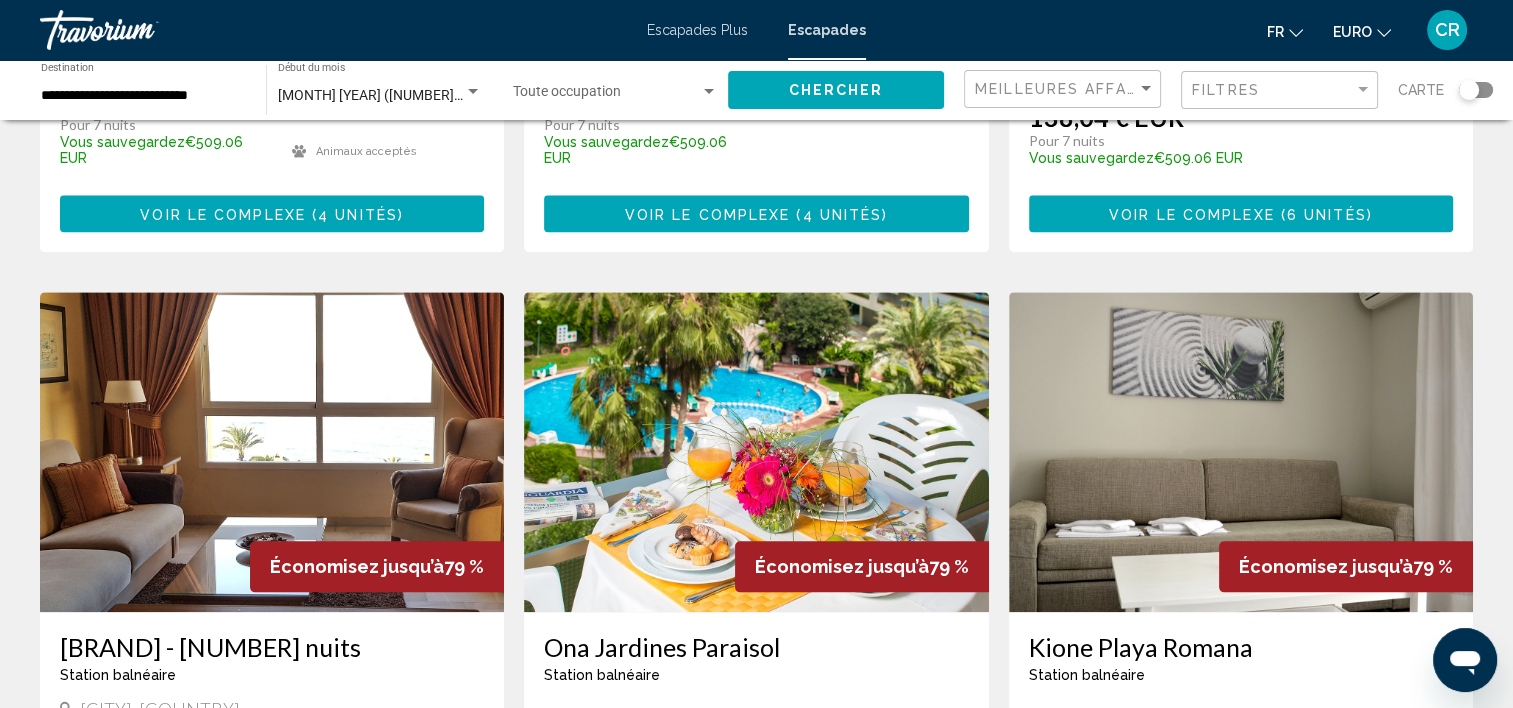 click at bounding box center [756, 452] 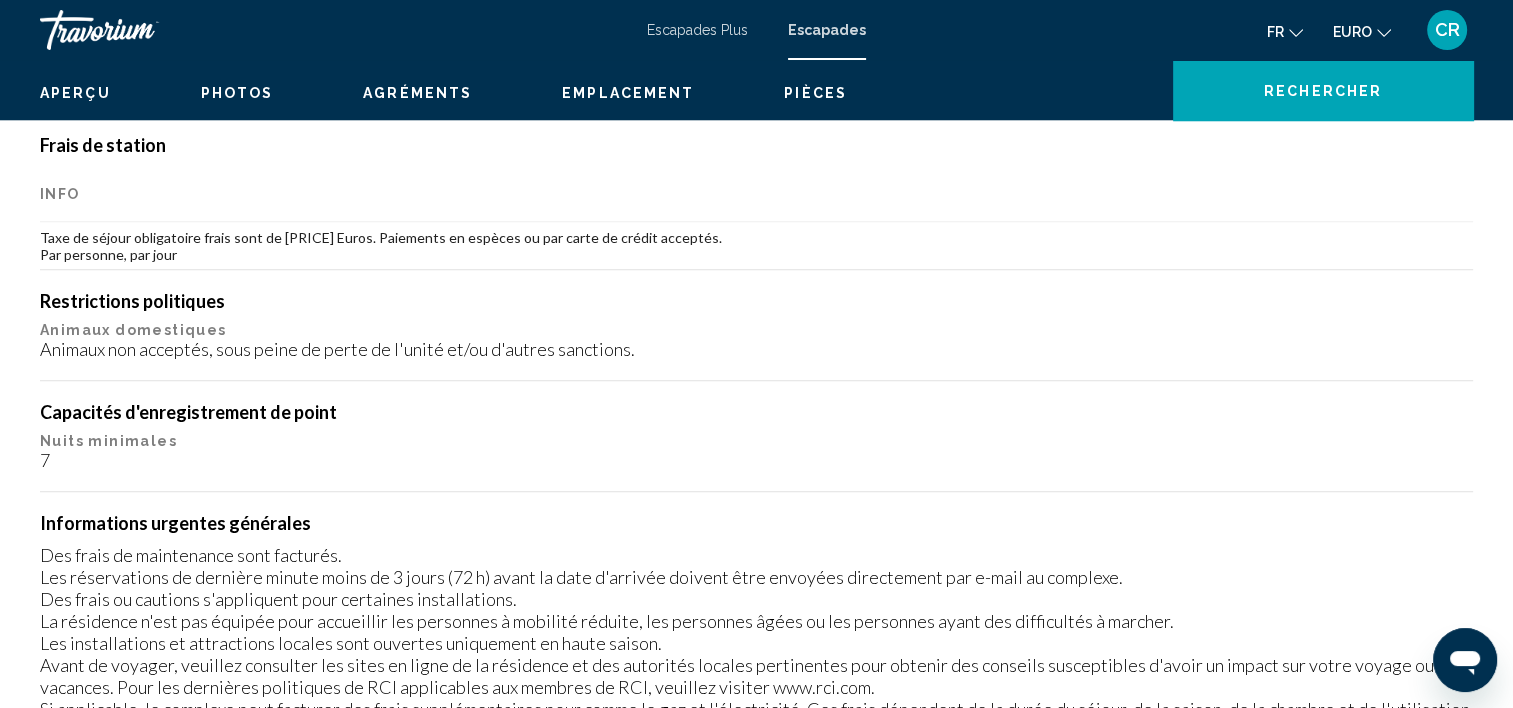 scroll, scrollTop: 5, scrollLeft: 0, axis: vertical 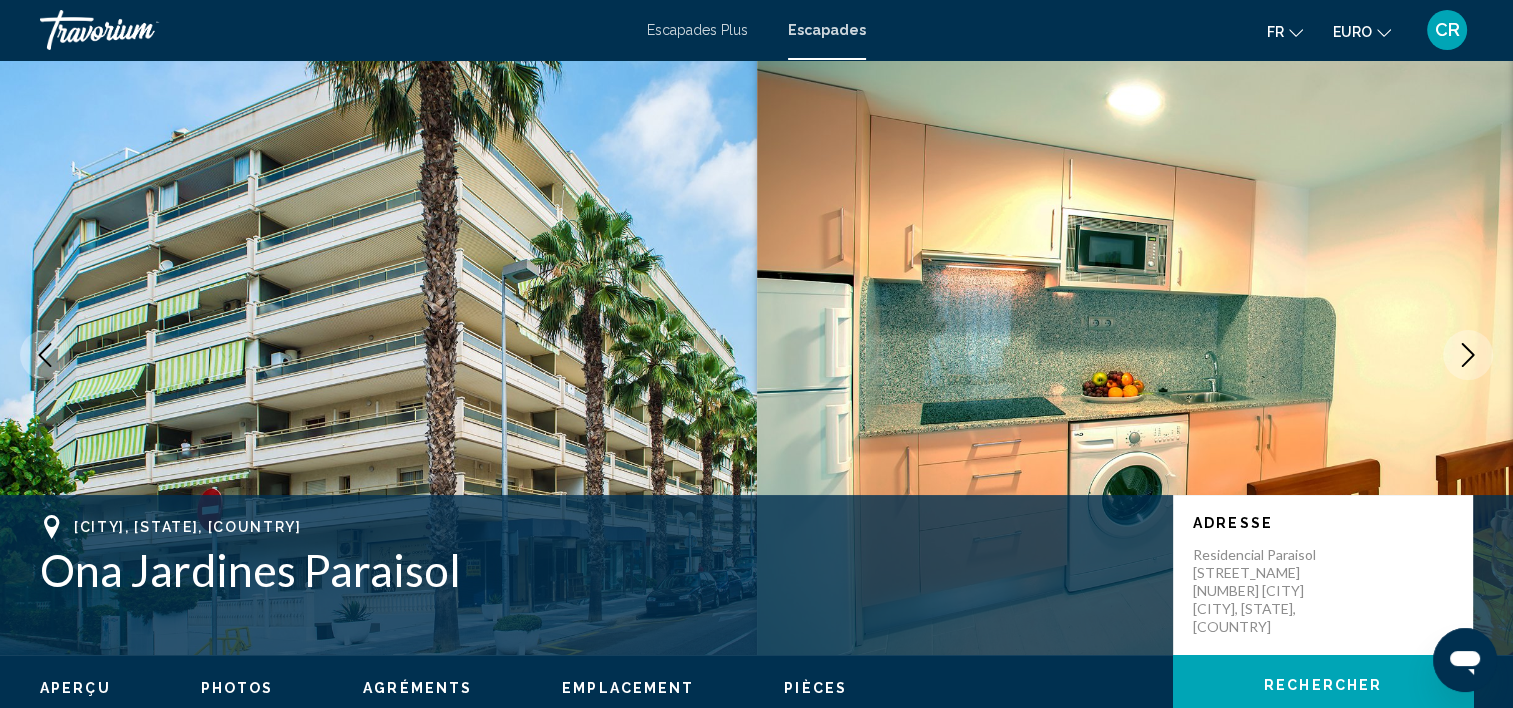 click 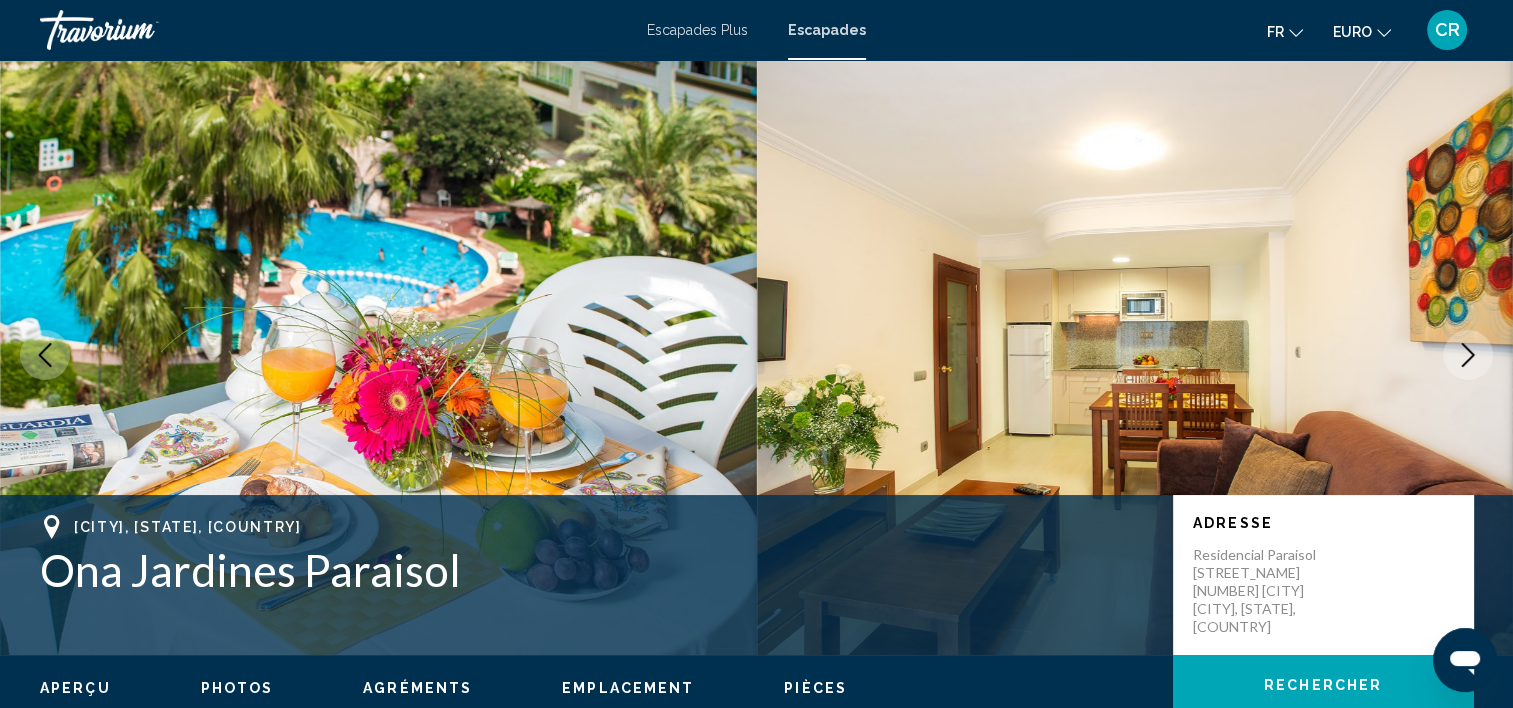 click 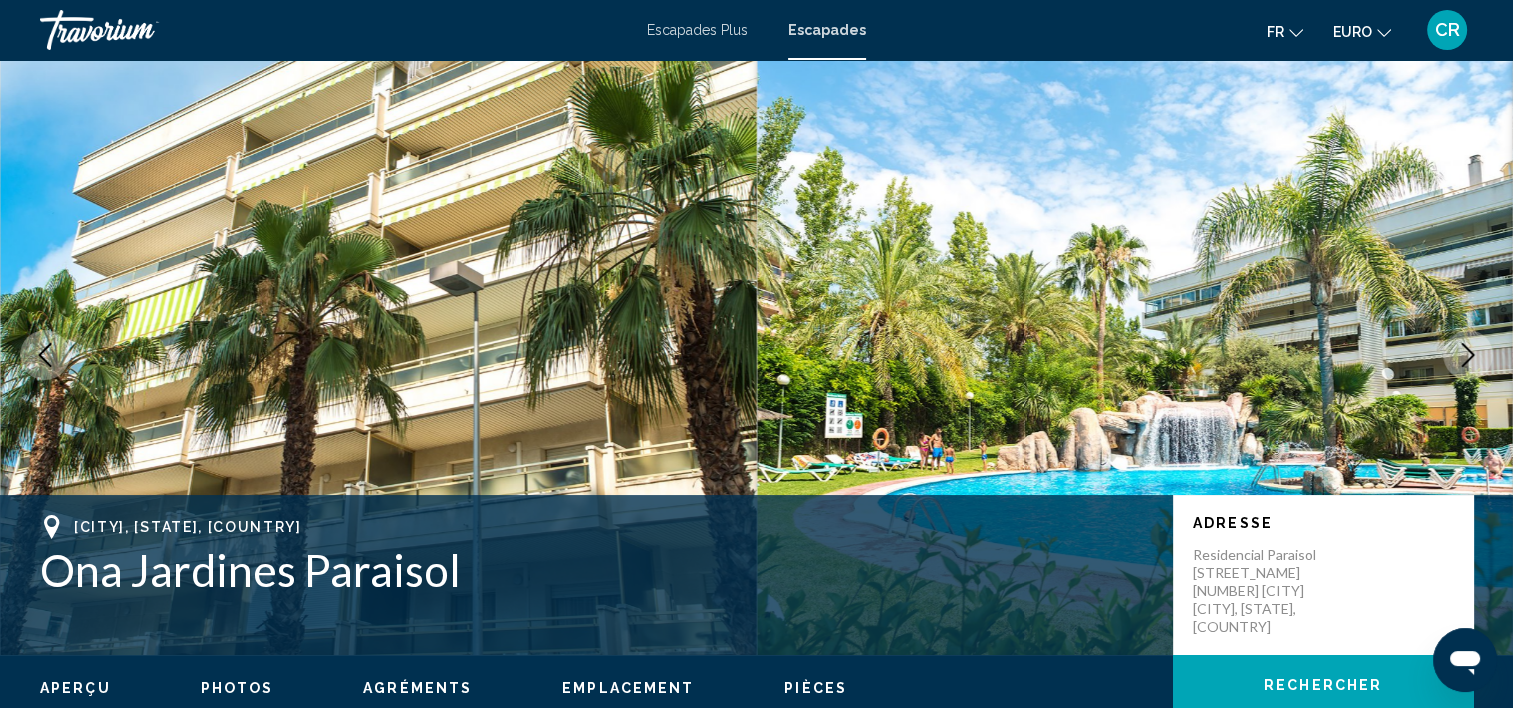click 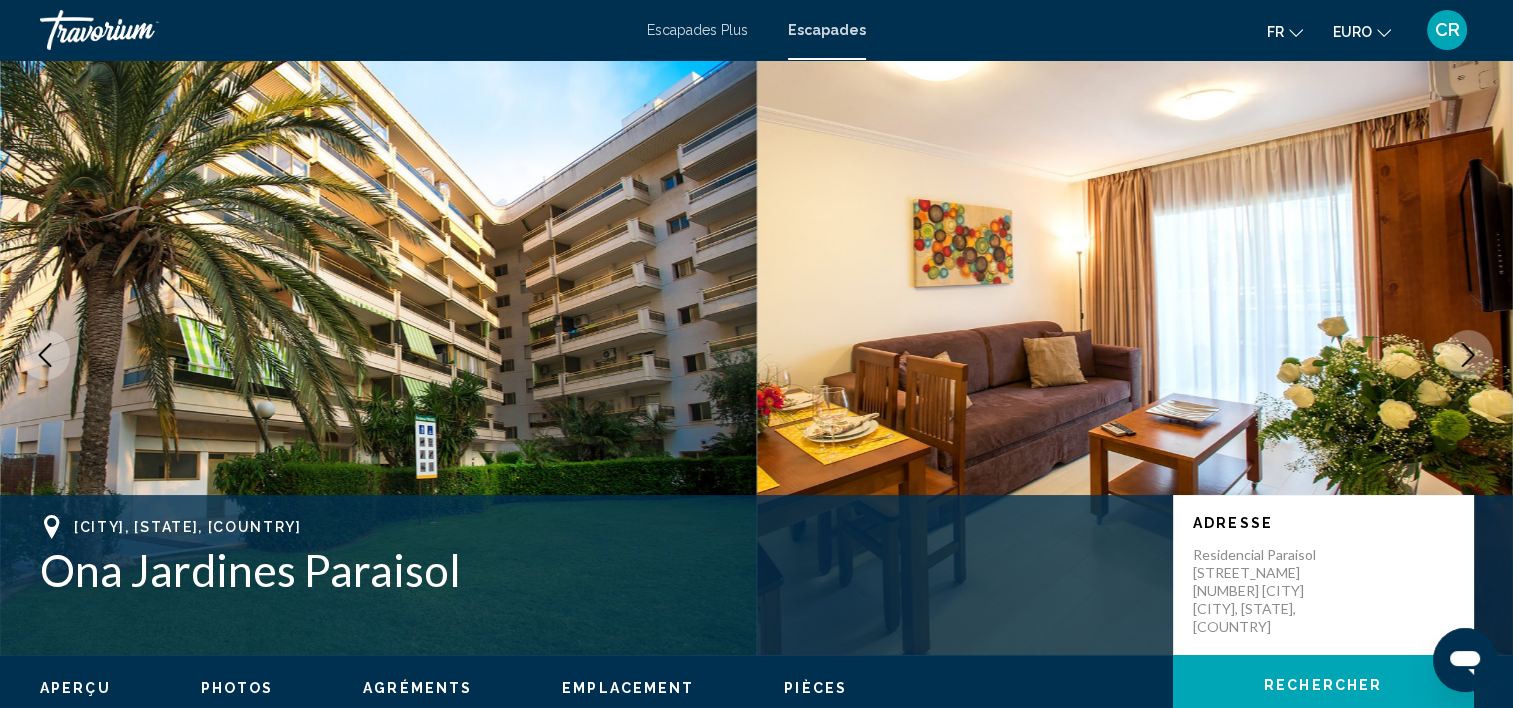 click 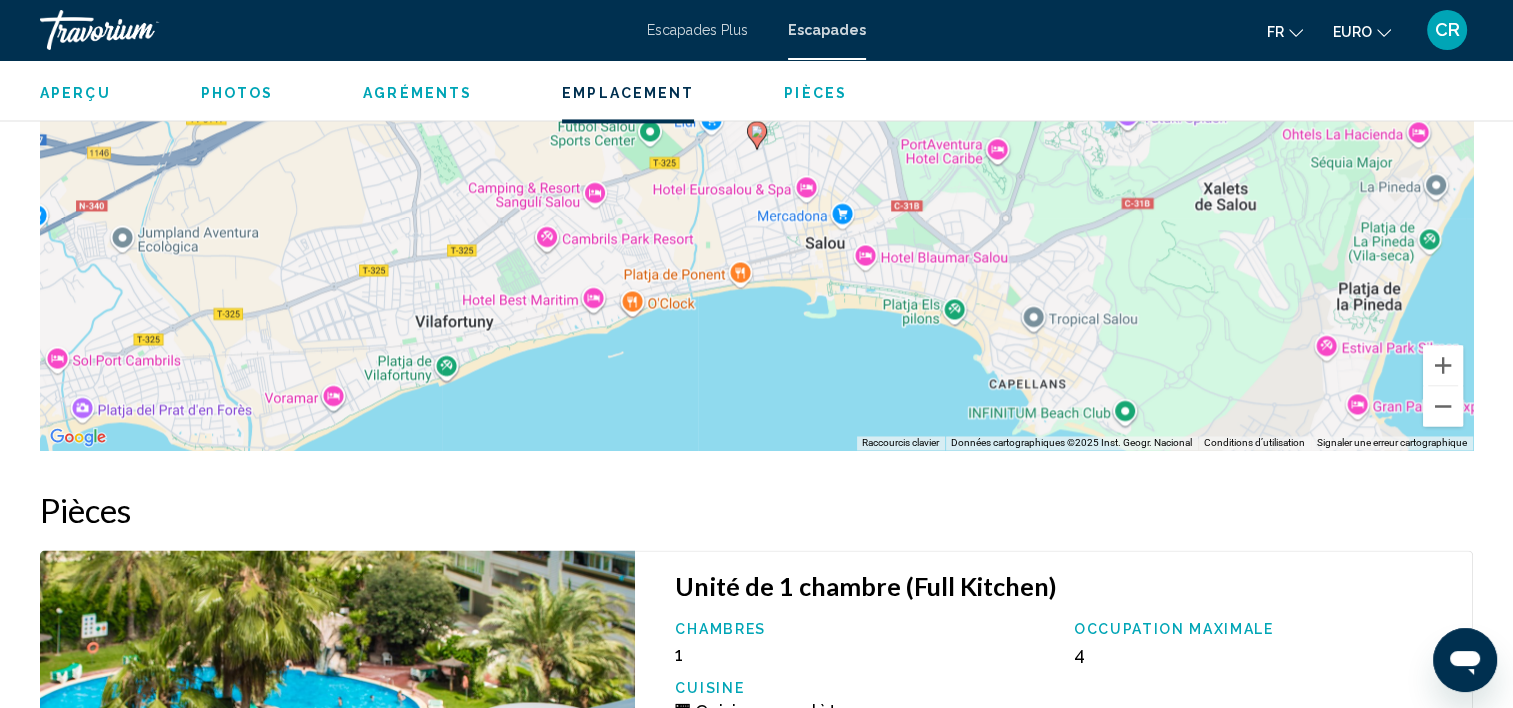 scroll, scrollTop: 3100, scrollLeft: 0, axis: vertical 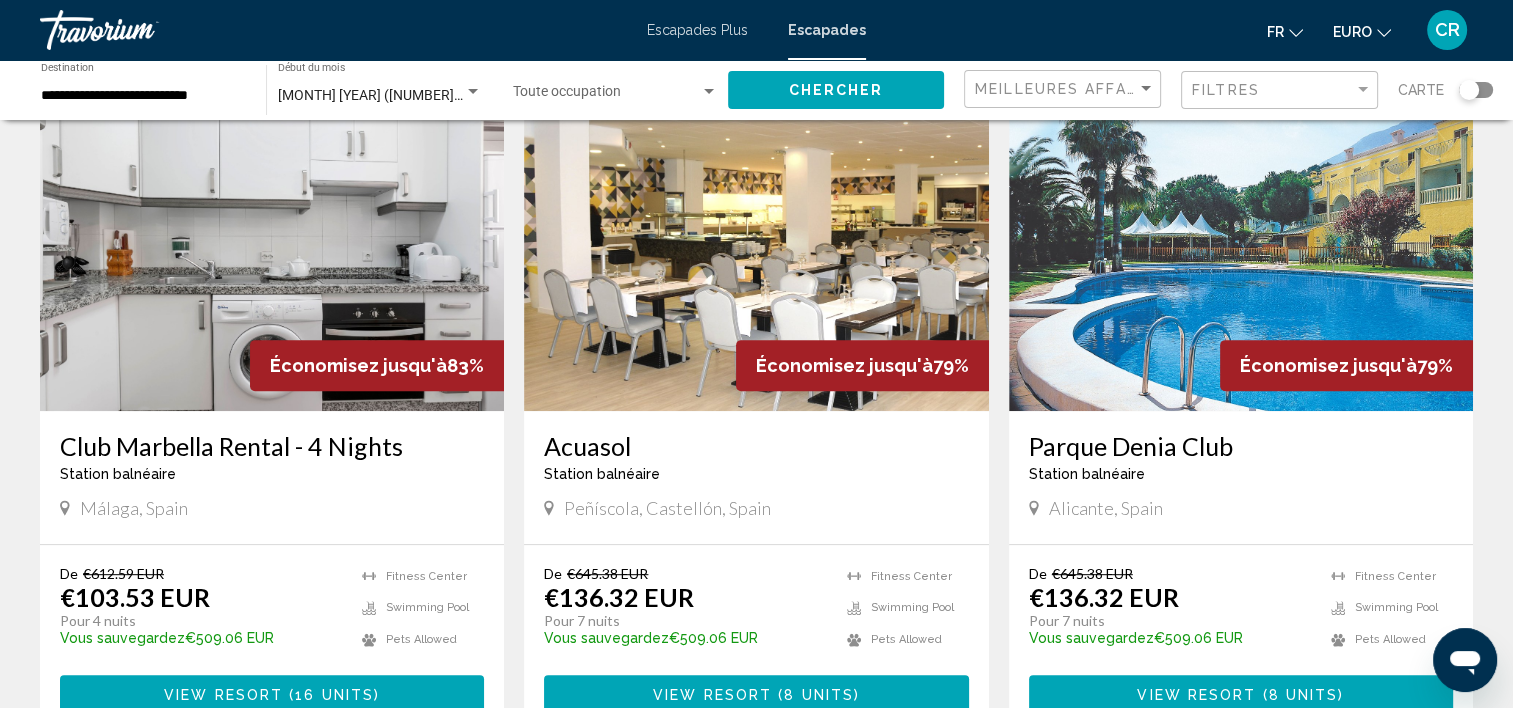 click at bounding box center [272, 251] 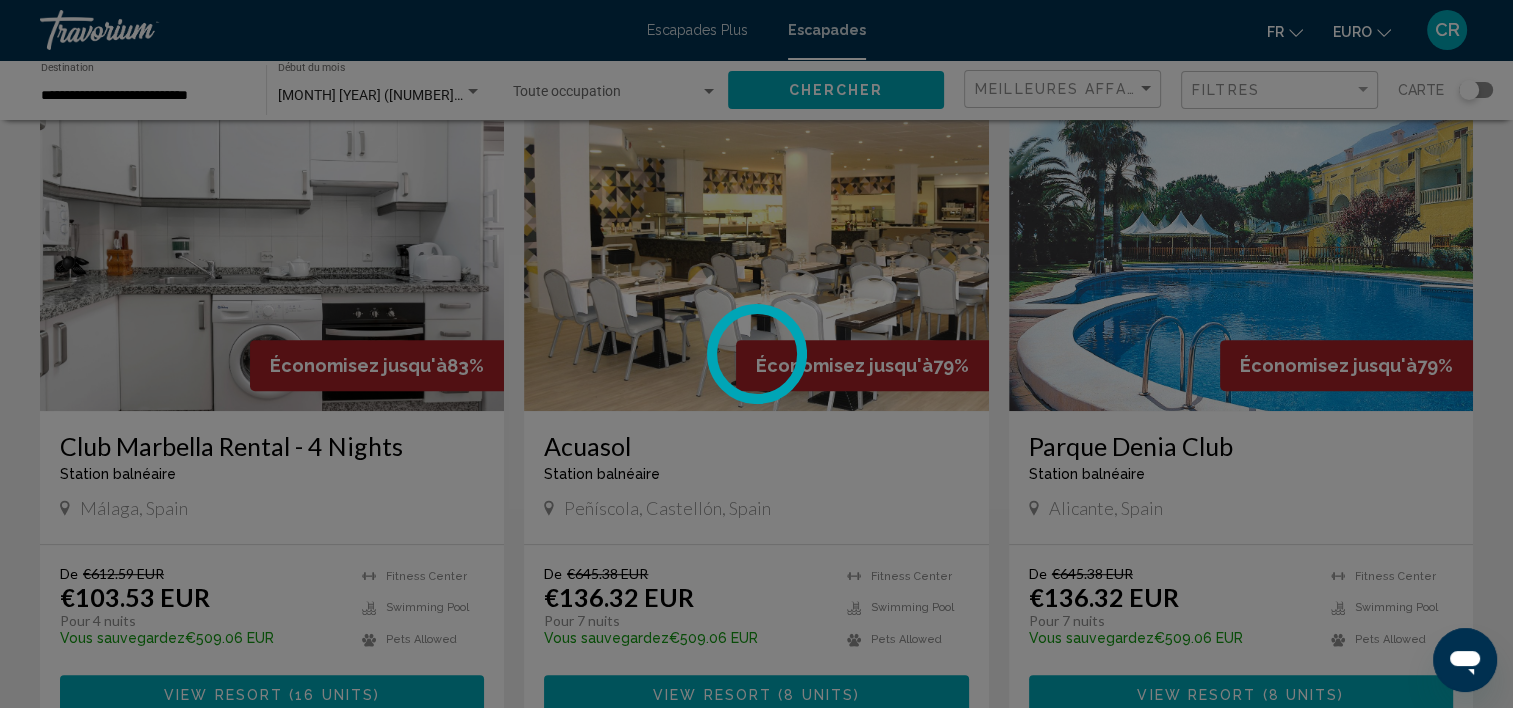 scroll, scrollTop: 5, scrollLeft: 0, axis: vertical 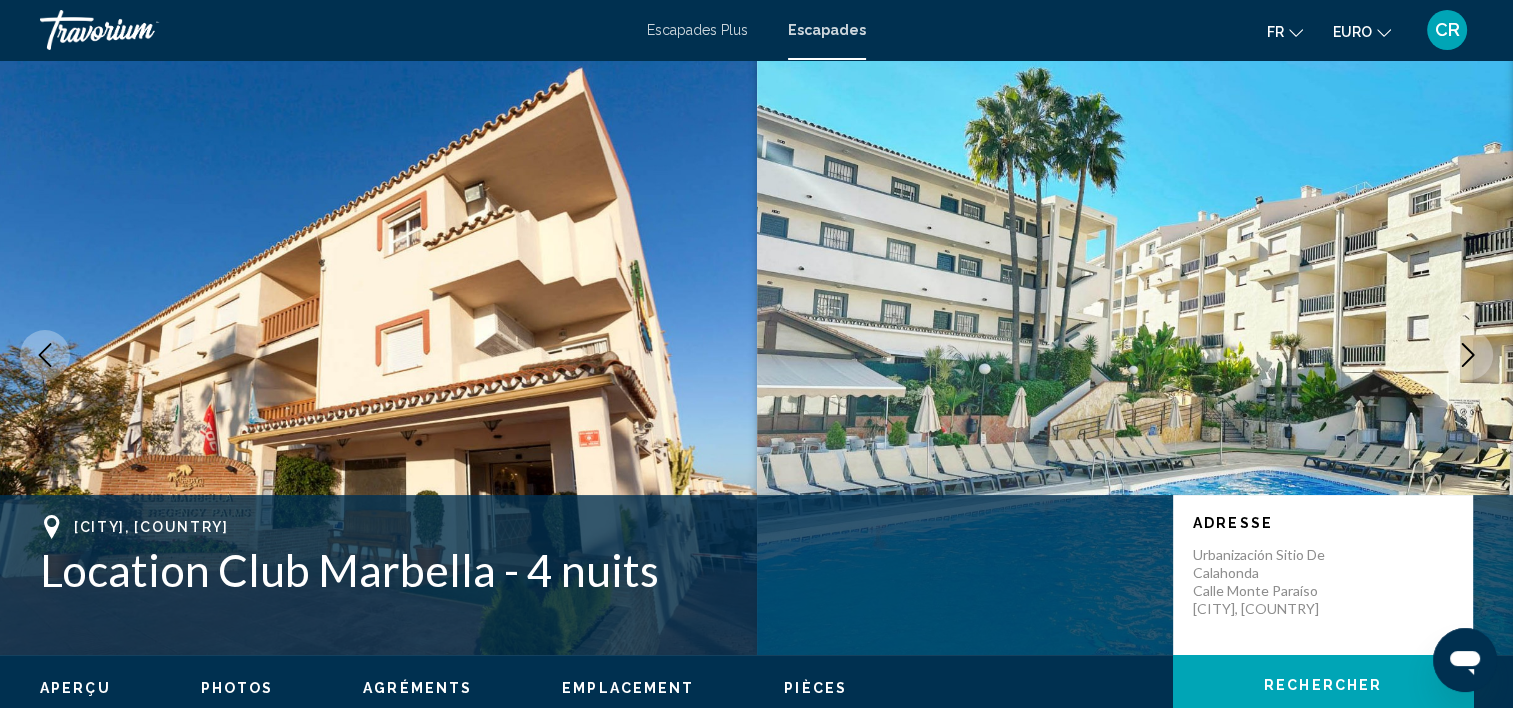 click 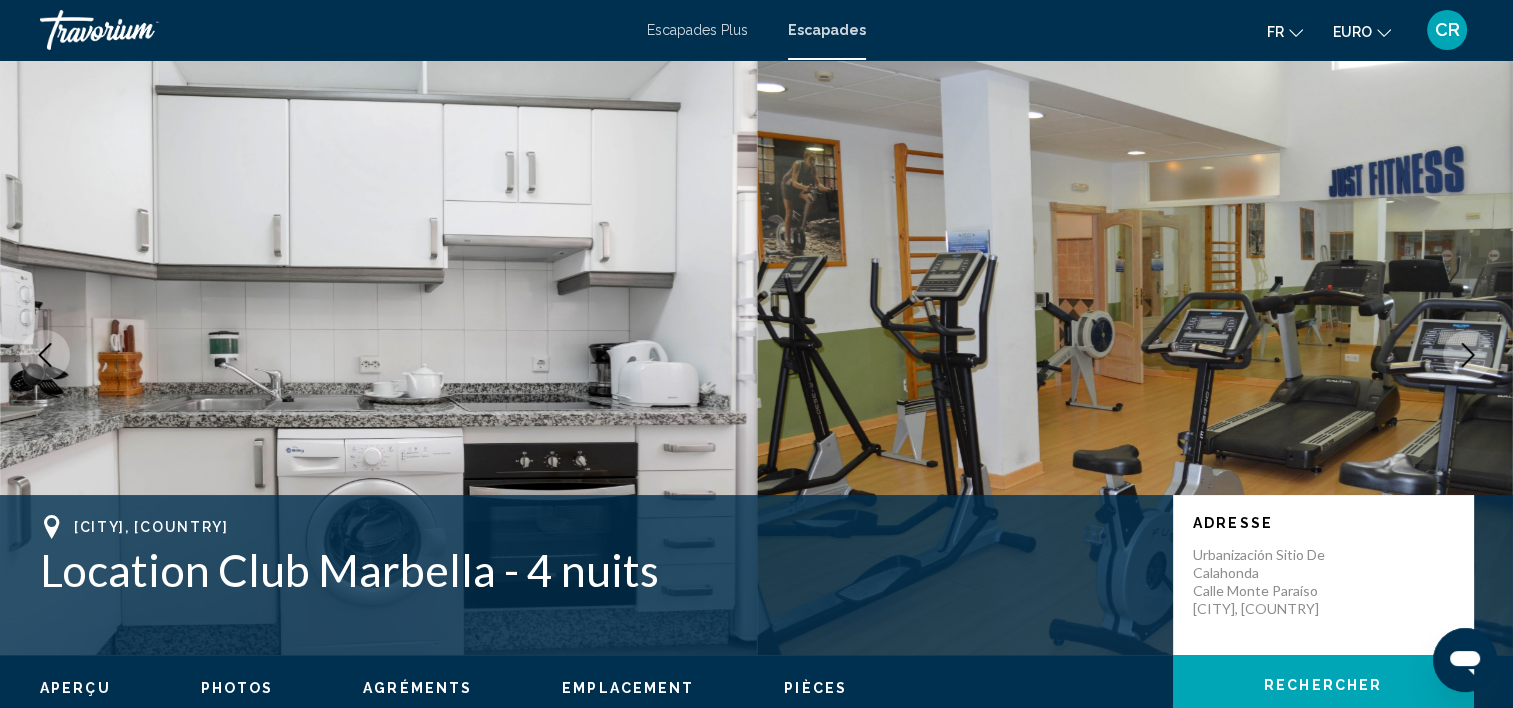 click 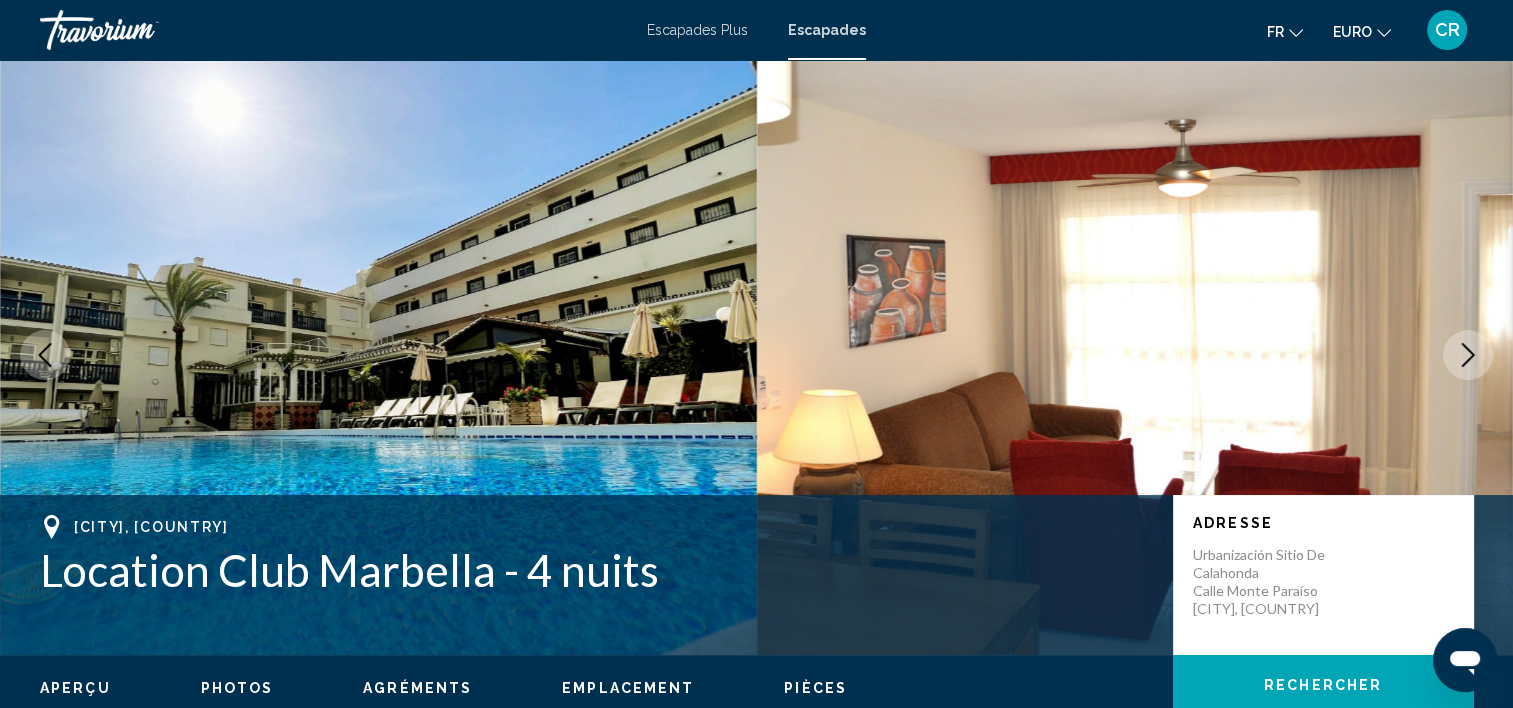 click 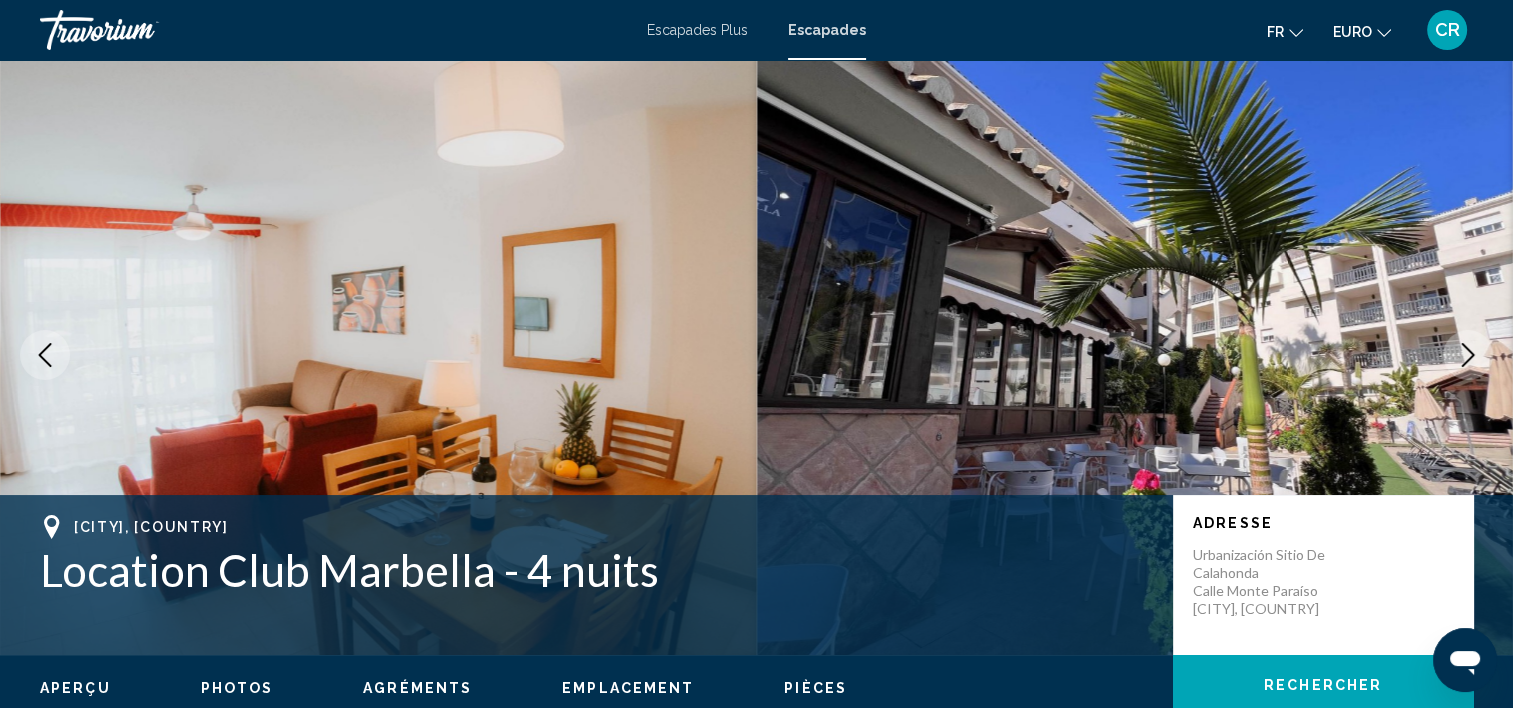 click 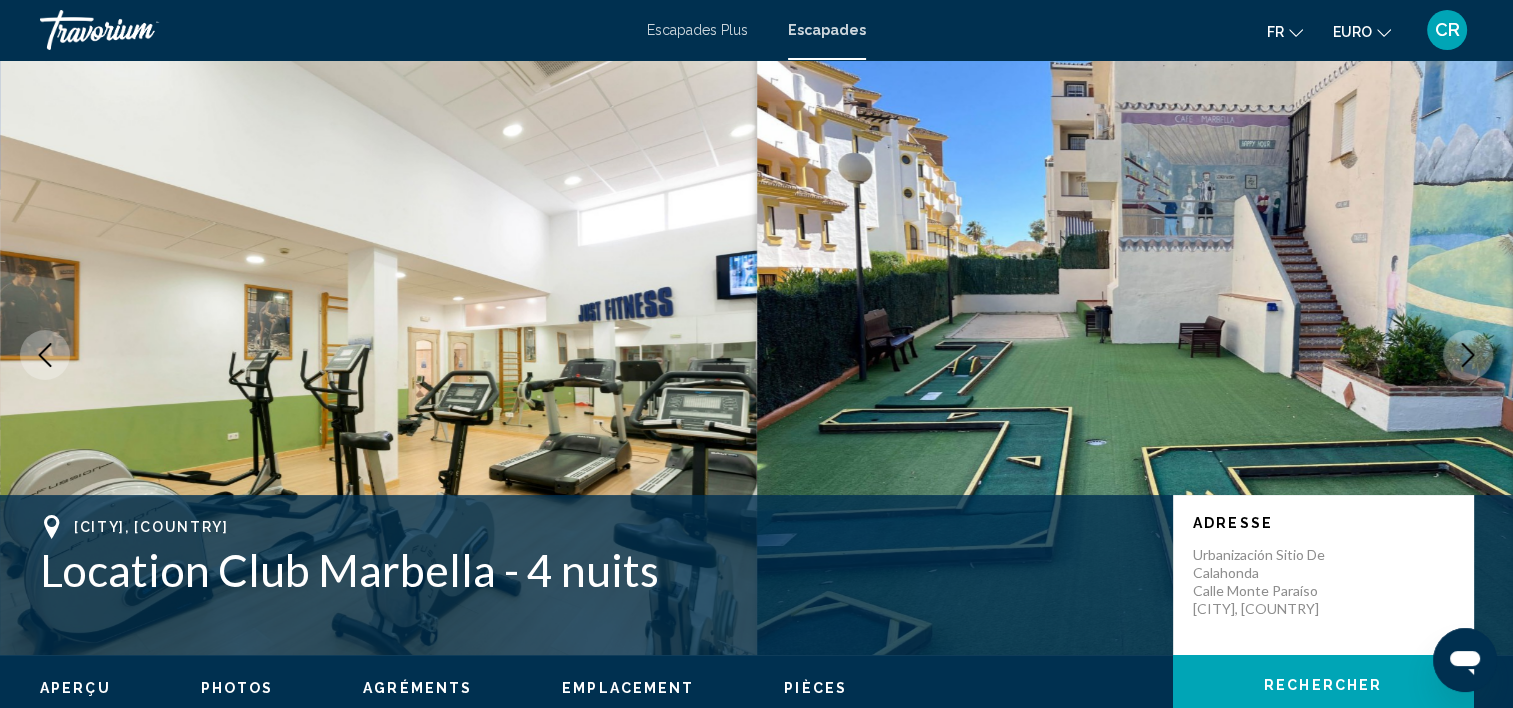 click 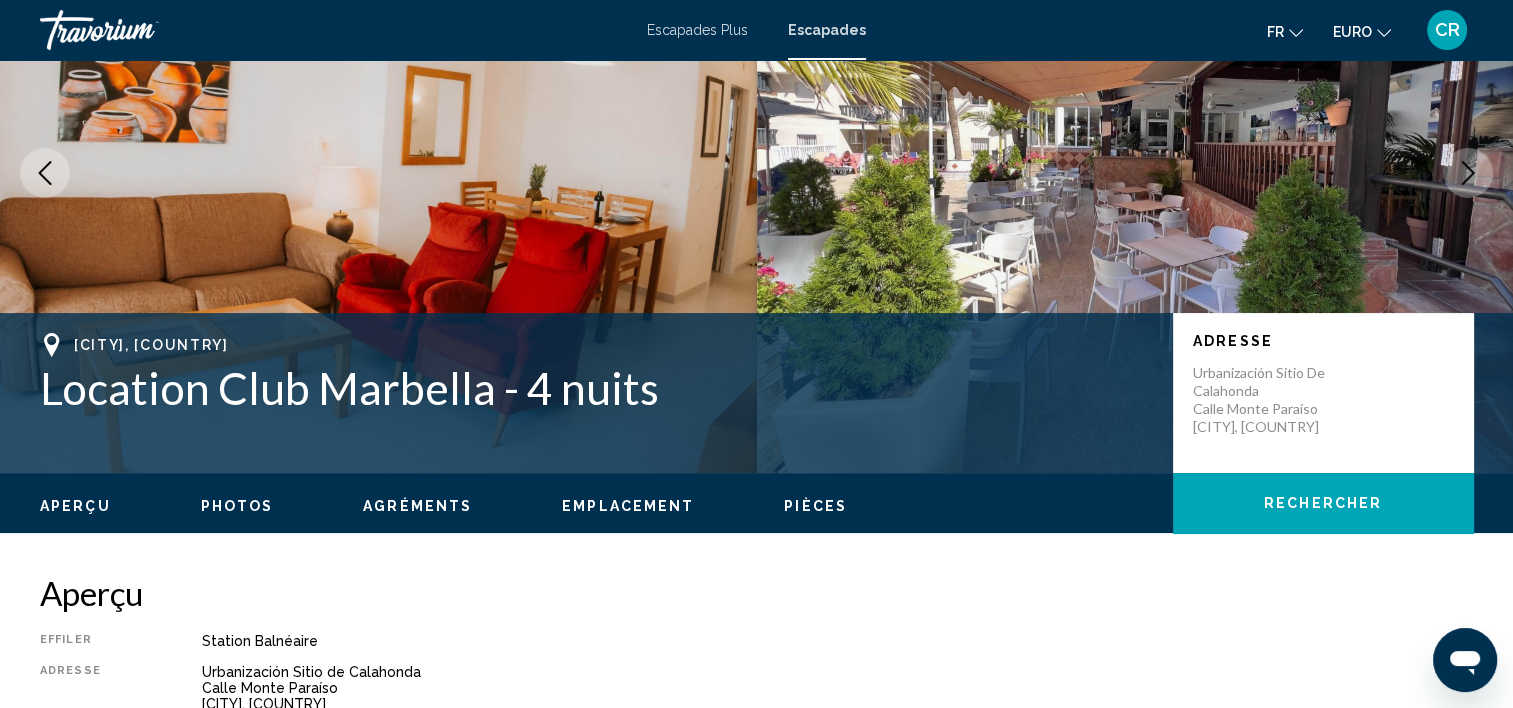 scroll, scrollTop: 200, scrollLeft: 0, axis: vertical 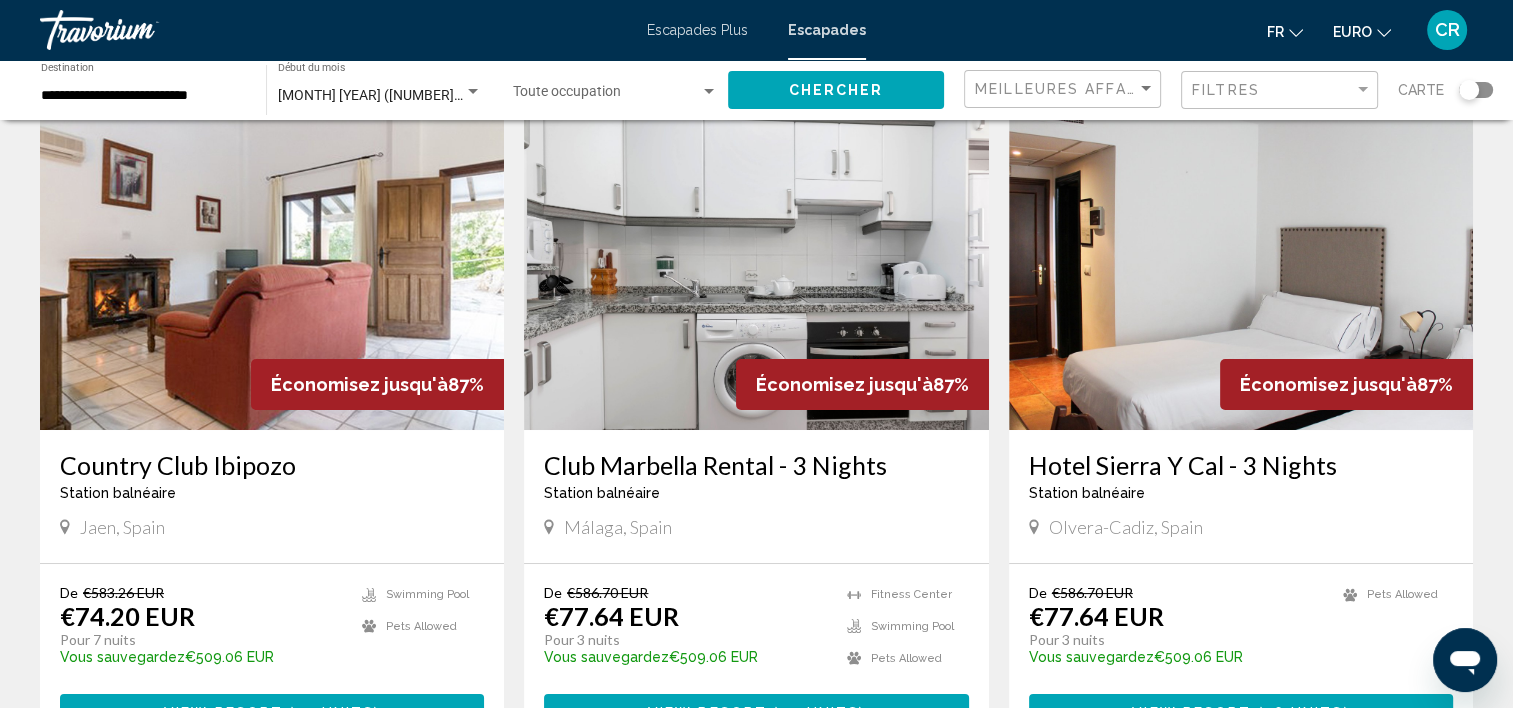 click on "Club Marbella Rental - 3 Nights" at bounding box center [756, 465] 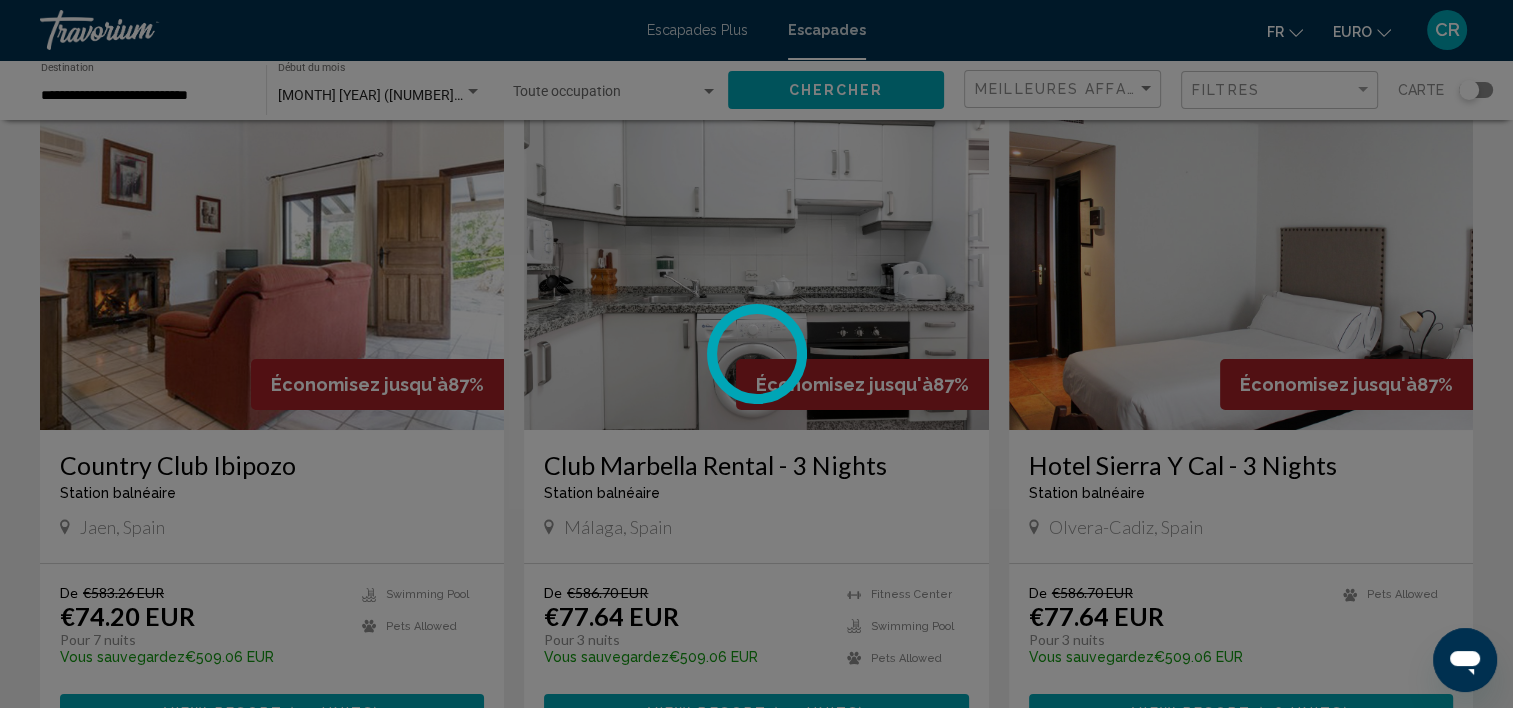 scroll, scrollTop: 5, scrollLeft: 0, axis: vertical 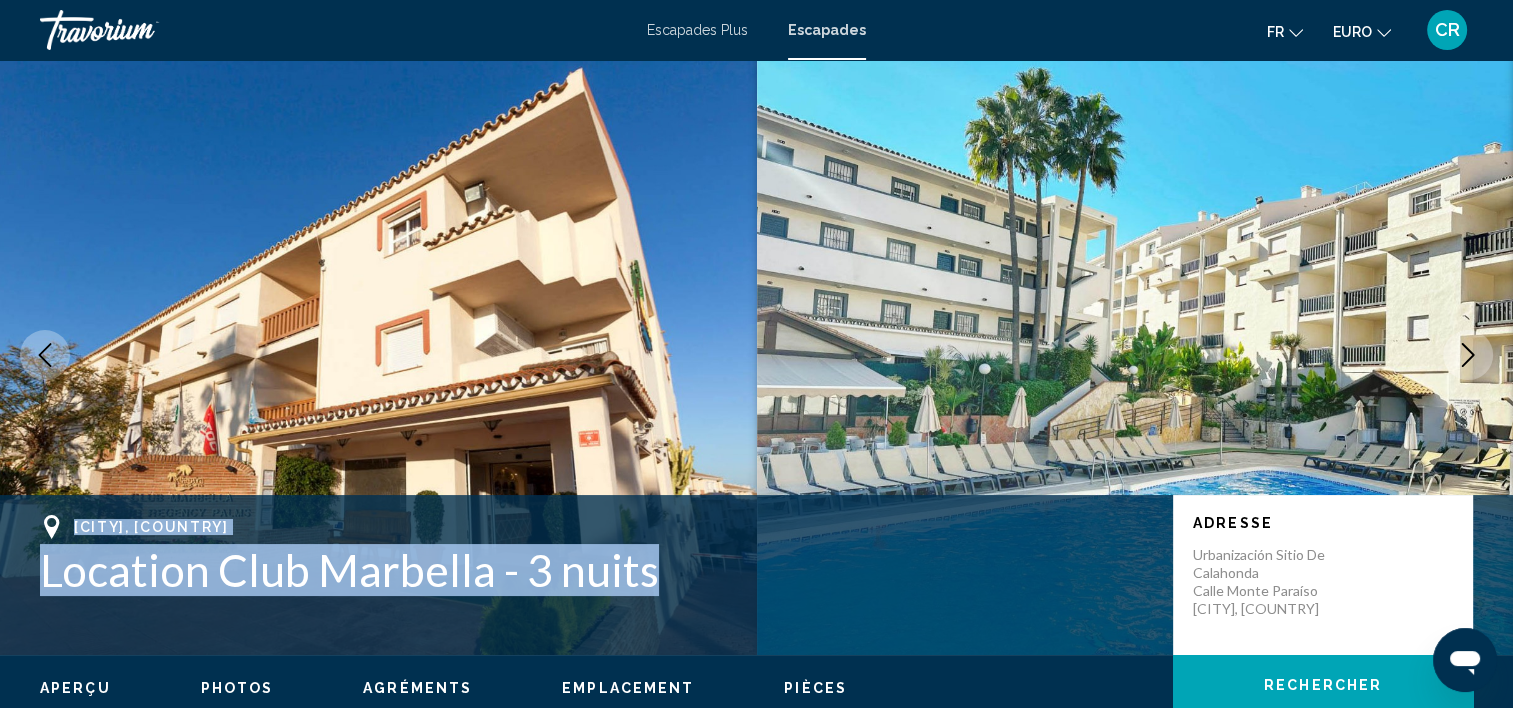 drag, startPoint x: 95, startPoint y: 520, endPoint x: 685, endPoint y: 580, distance: 593.043 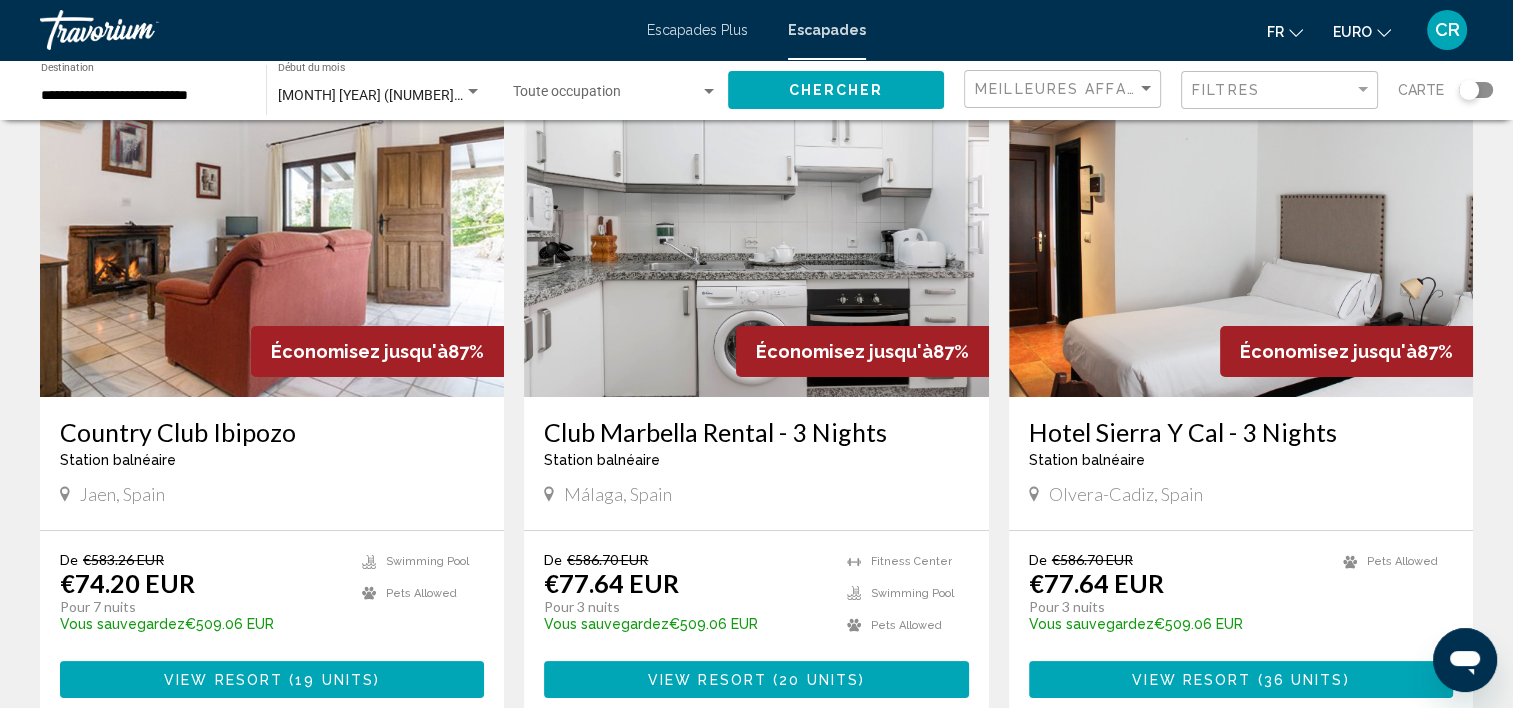 scroll, scrollTop: 100, scrollLeft: 0, axis: vertical 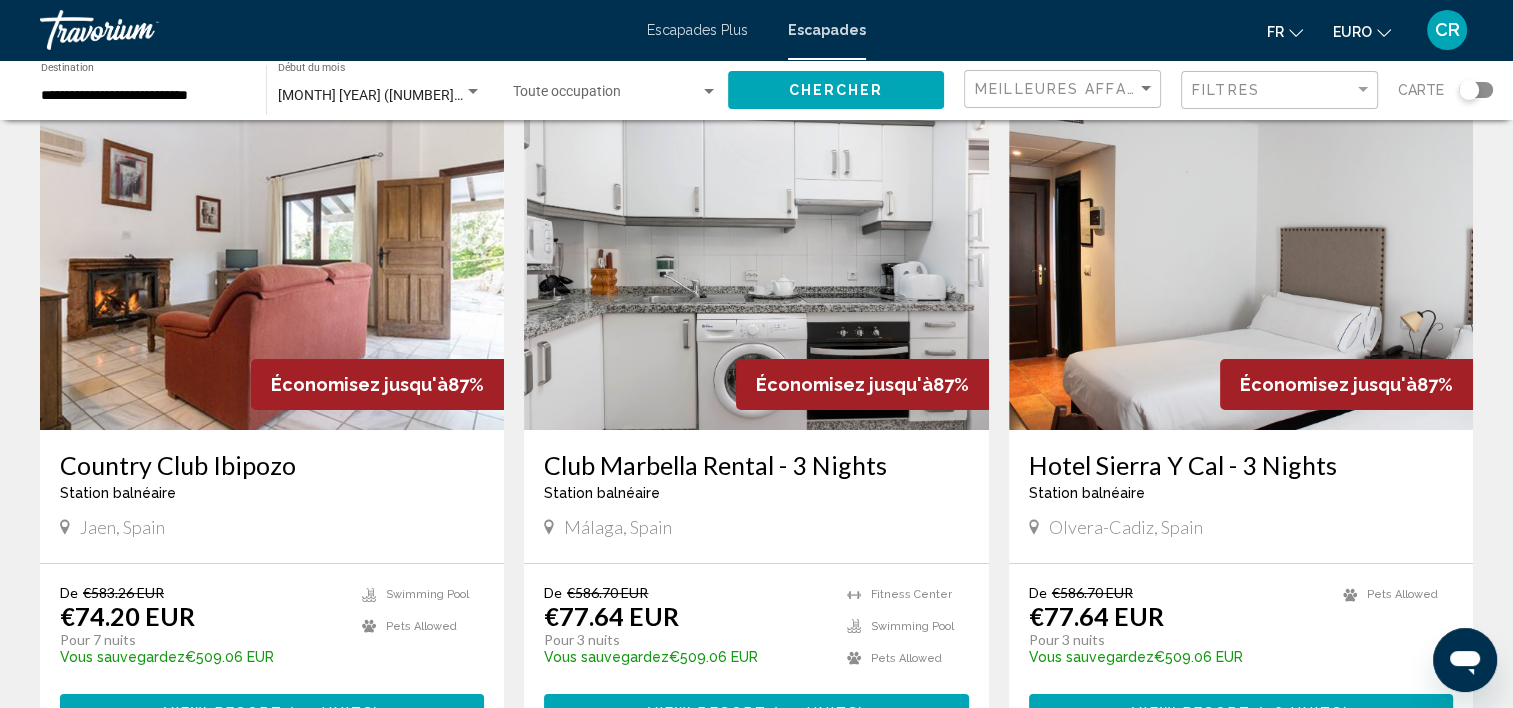 click at bounding box center [1241, 270] 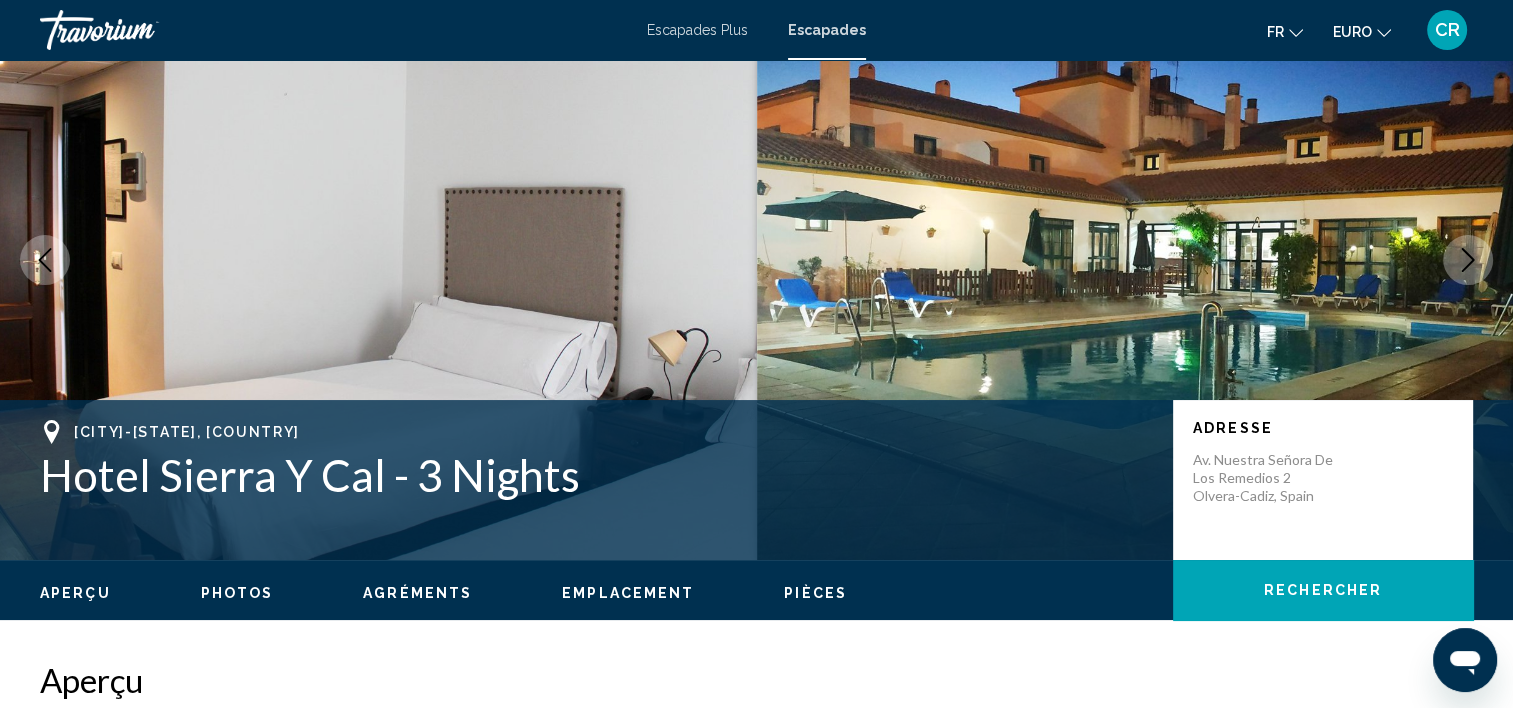 scroll, scrollTop: 6, scrollLeft: 0, axis: vertical 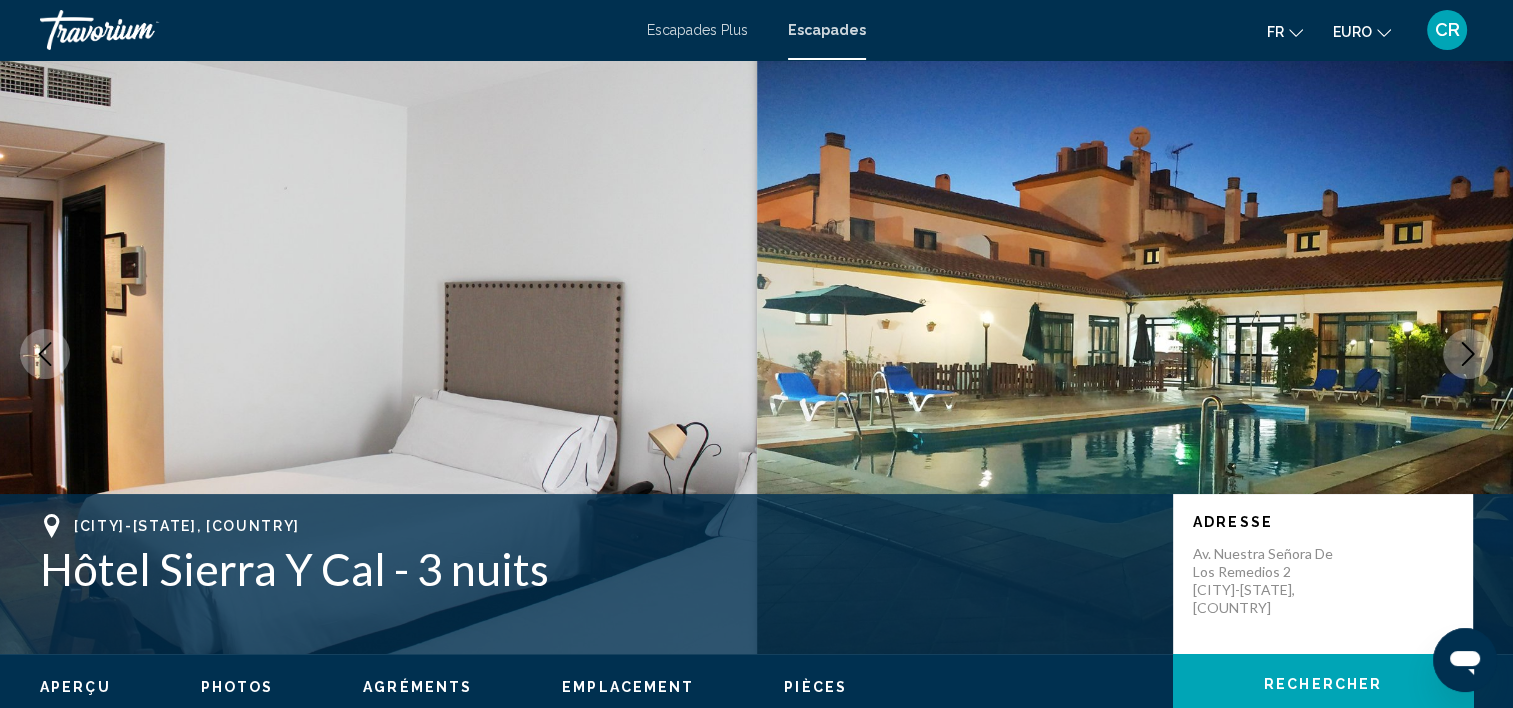 click 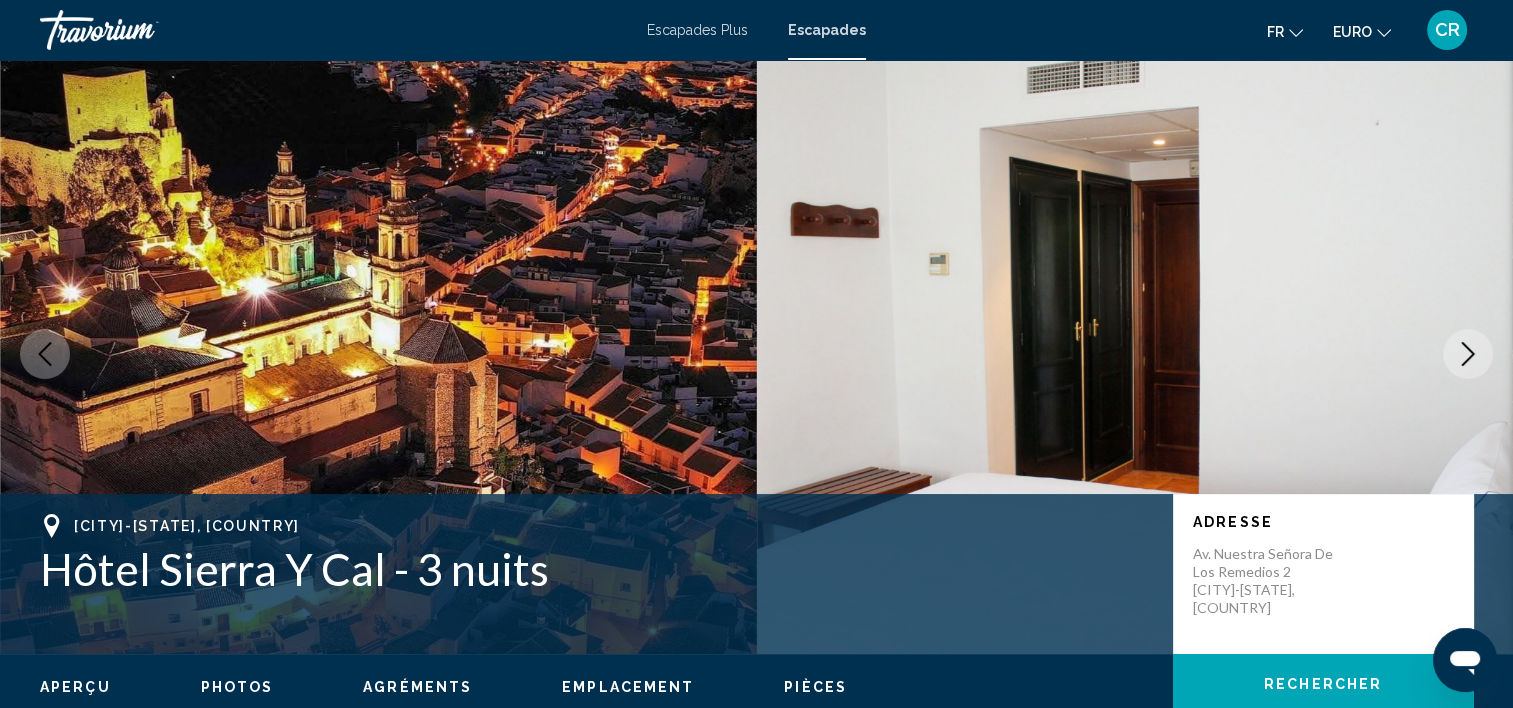 click 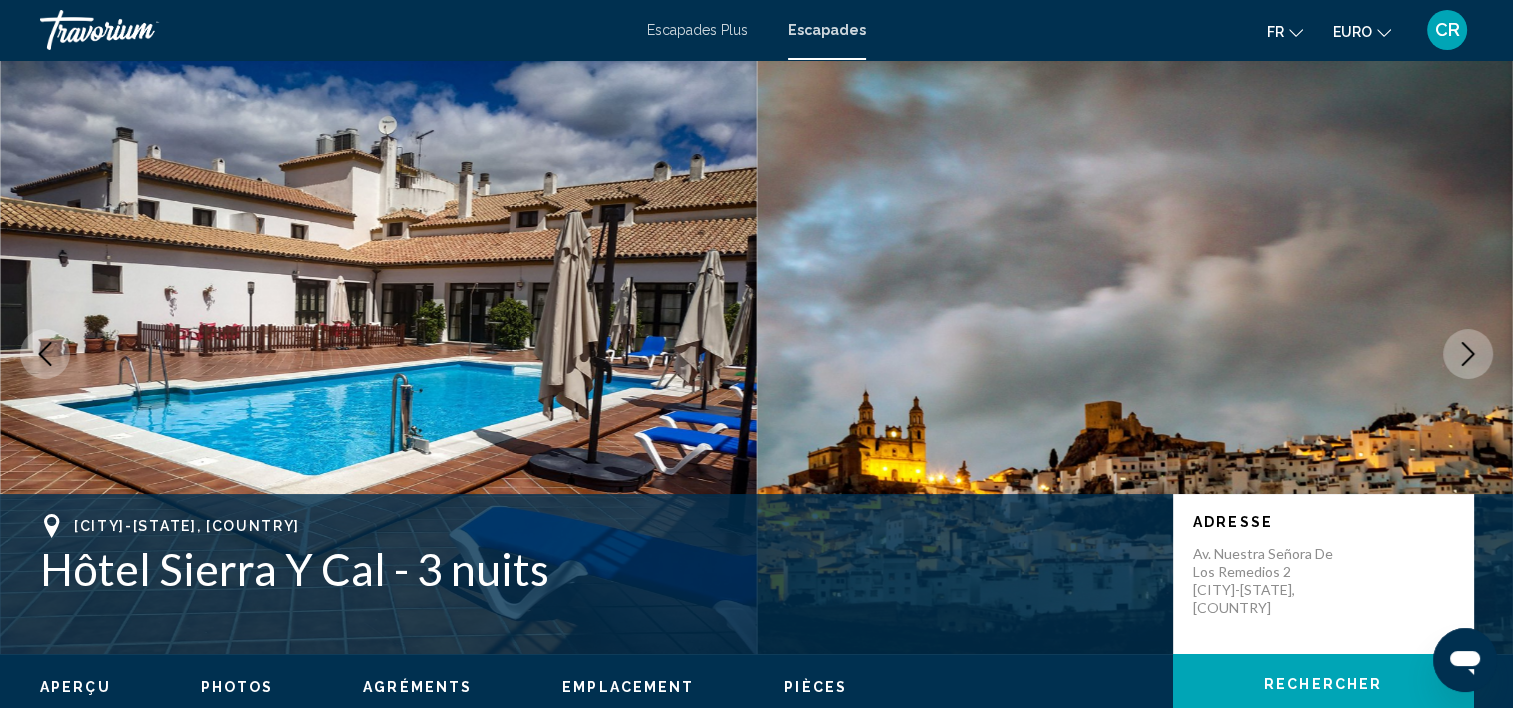 click 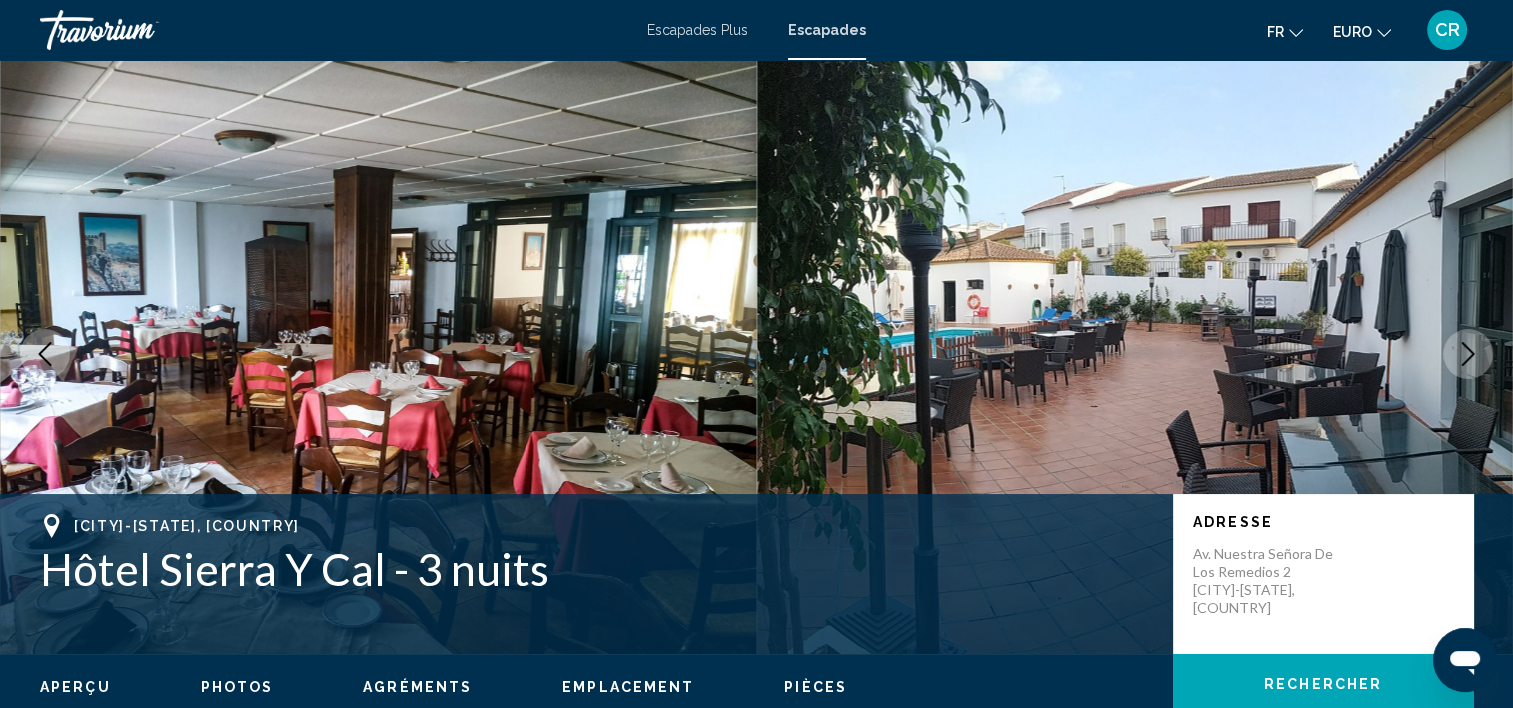 click 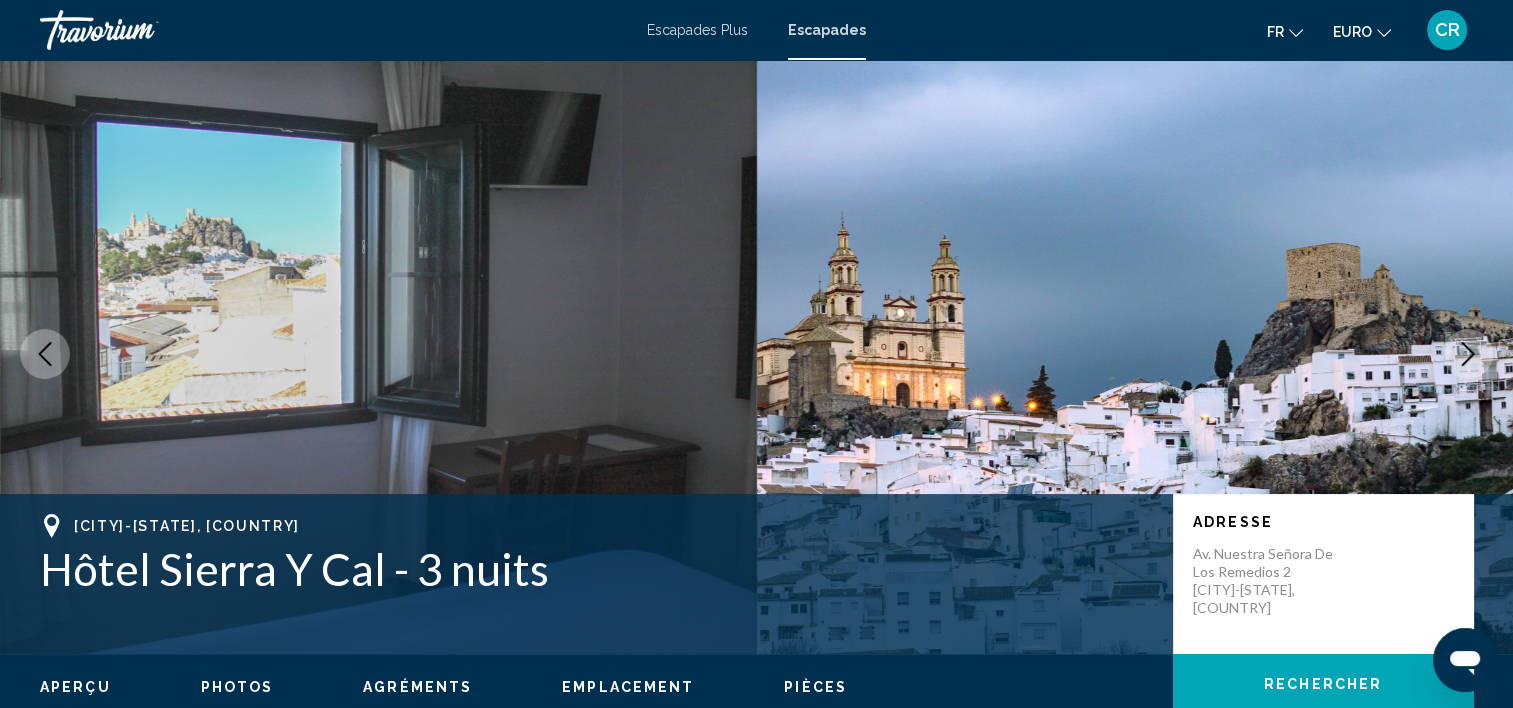 click 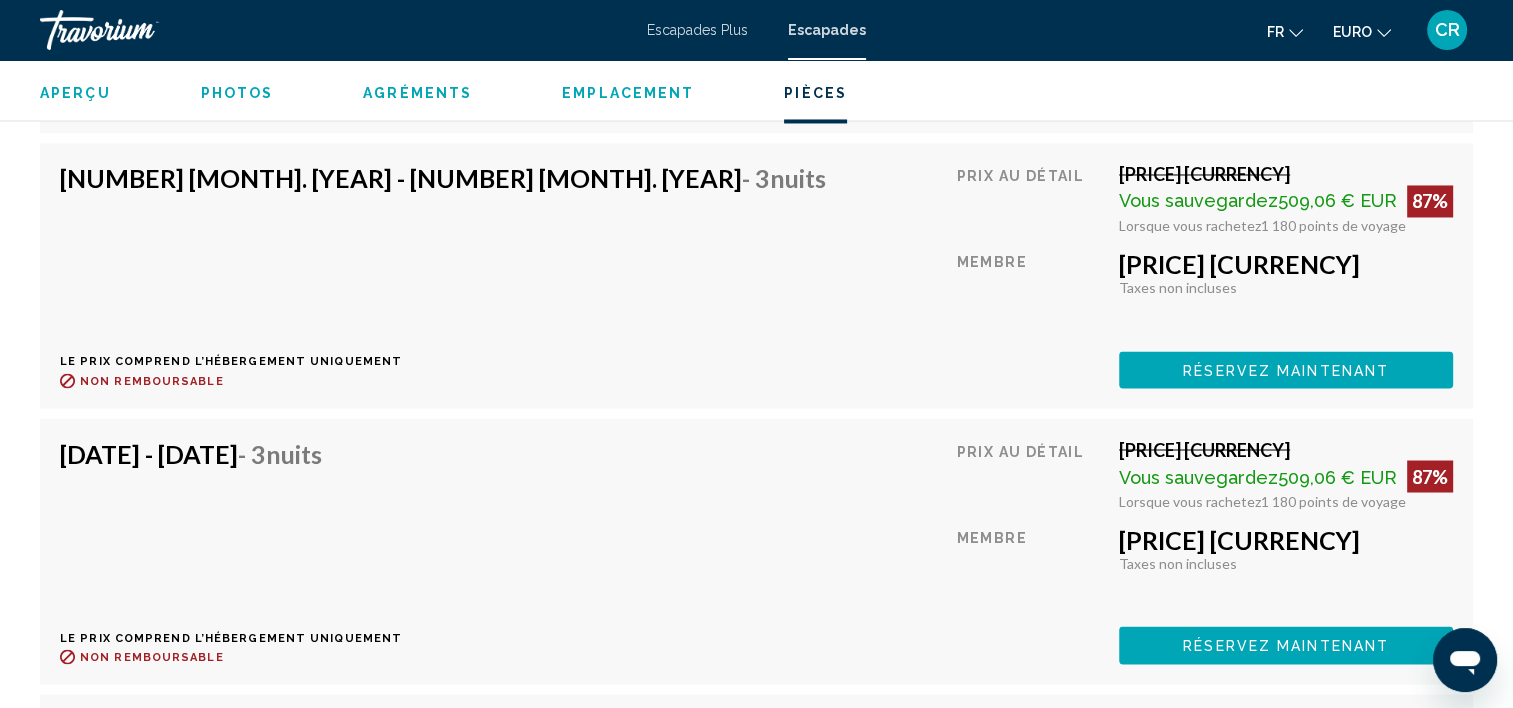 scroll, scrollTop: 3306, scrollLeft: 0, axis: vertical 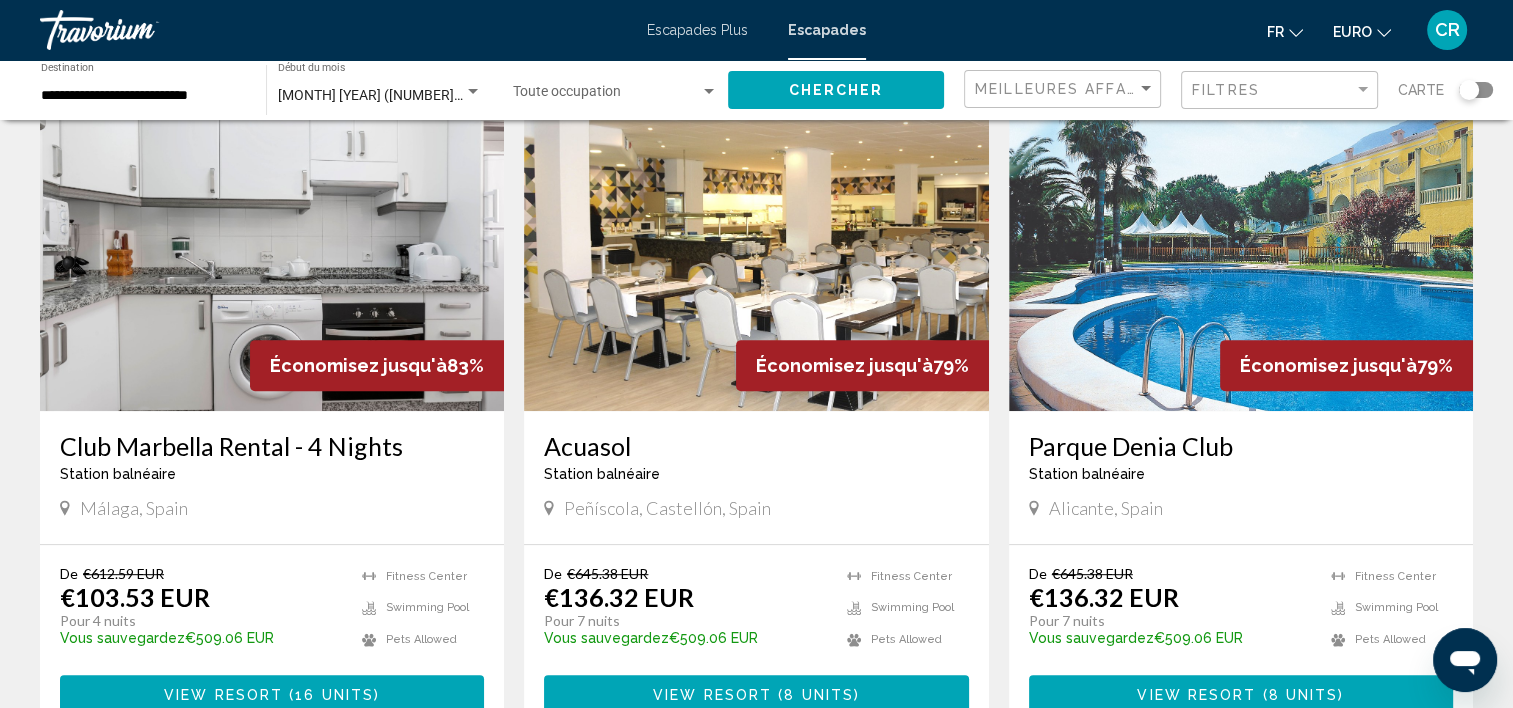 click at bounding box center [1241, 251] 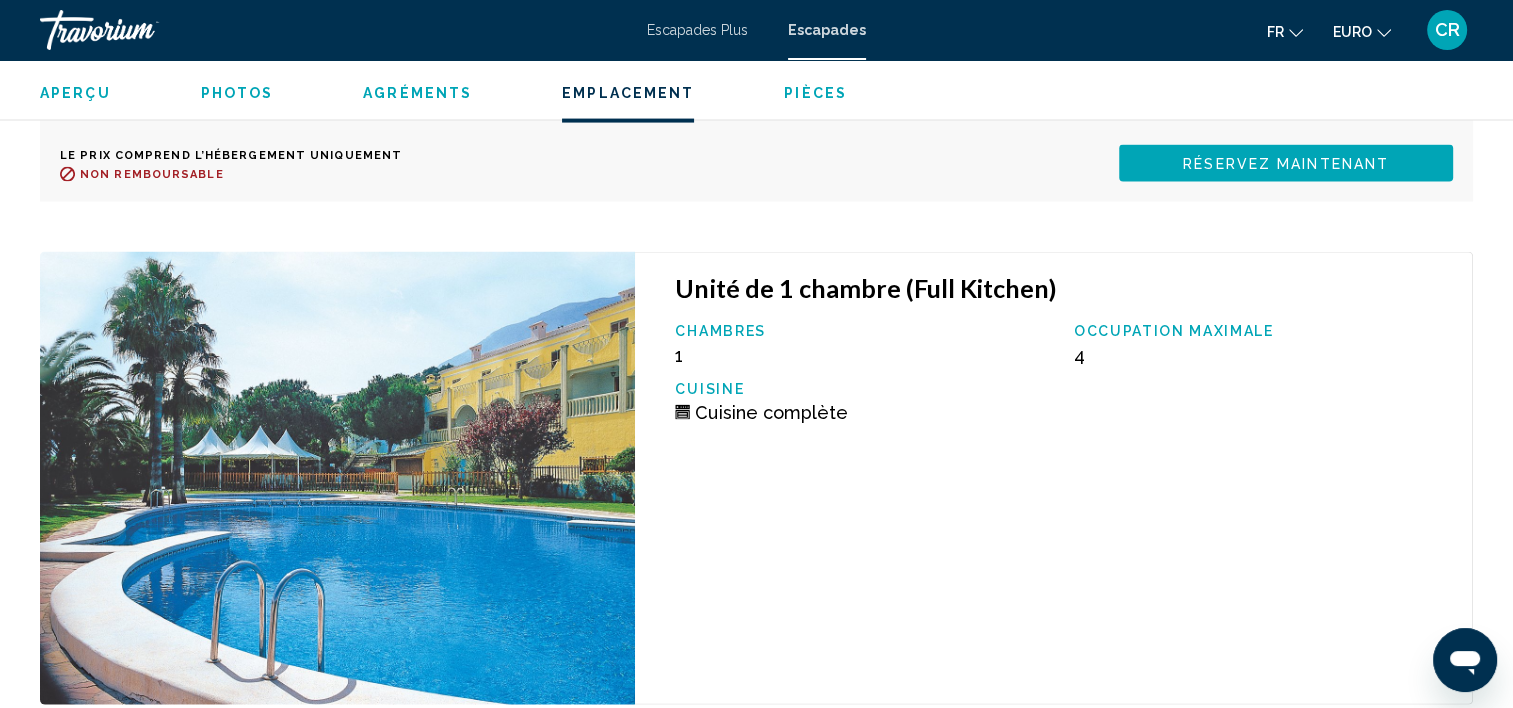 scroll, scrollTop: 4306, scrollLeft: 0, axis: vertical 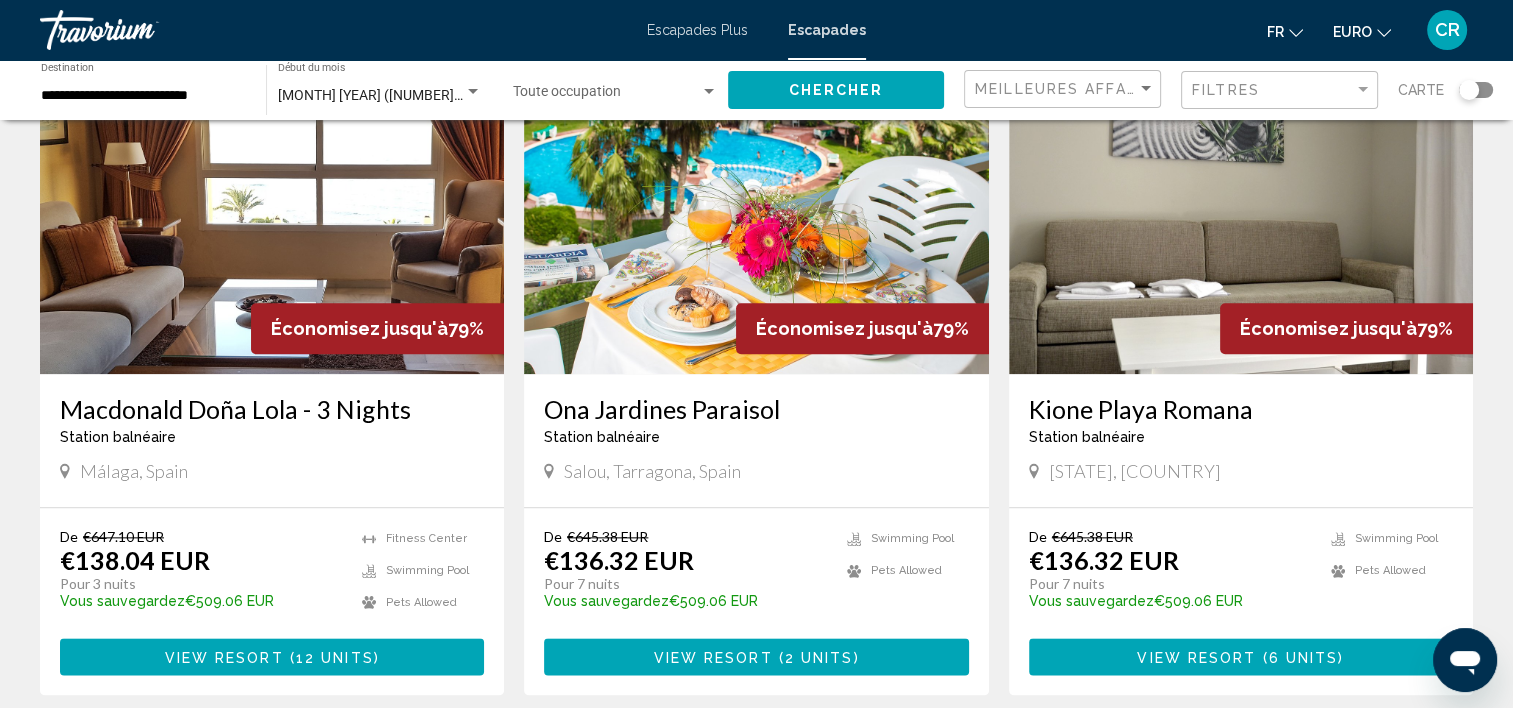 click at bounding box center (1241, 214) 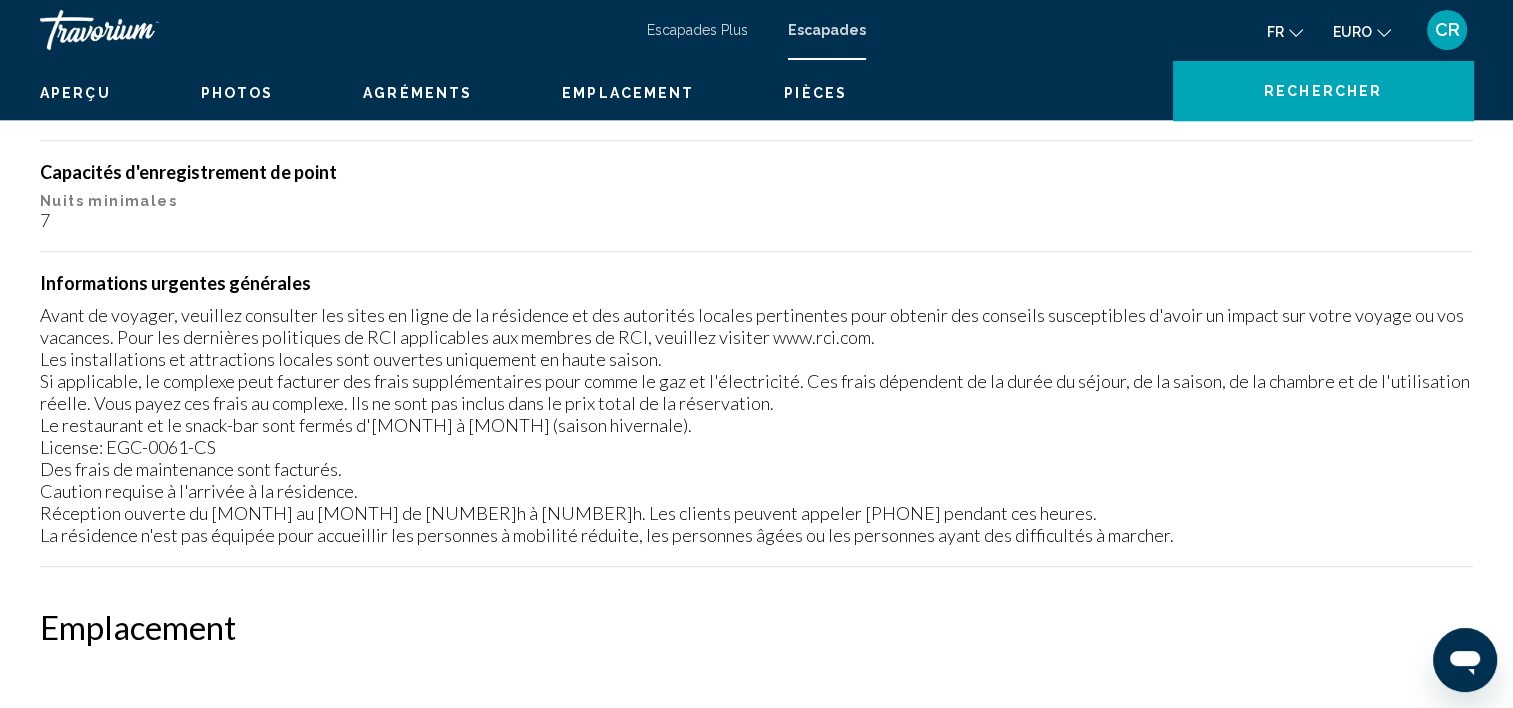 scroll, scrollTop: 6, scrollLeft: 0, axis: vertical 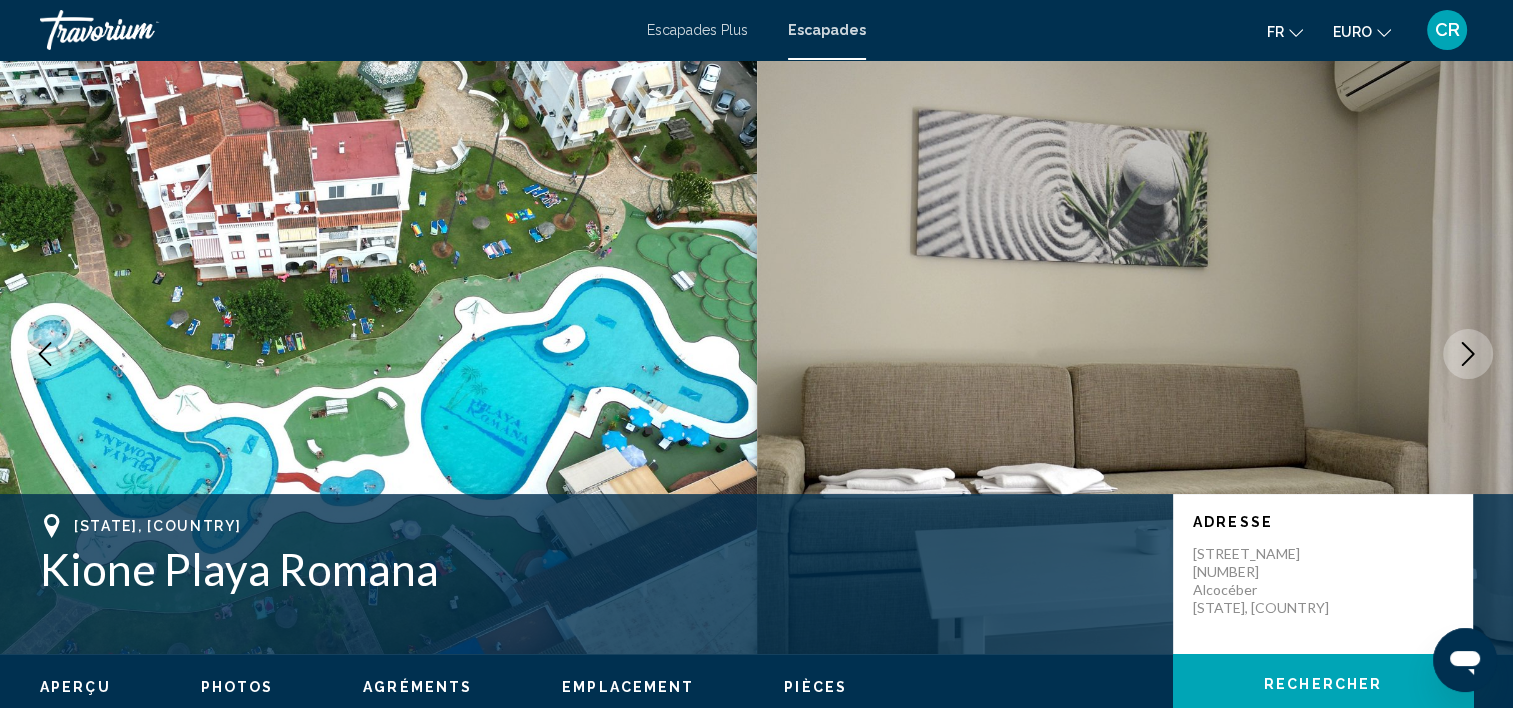 click 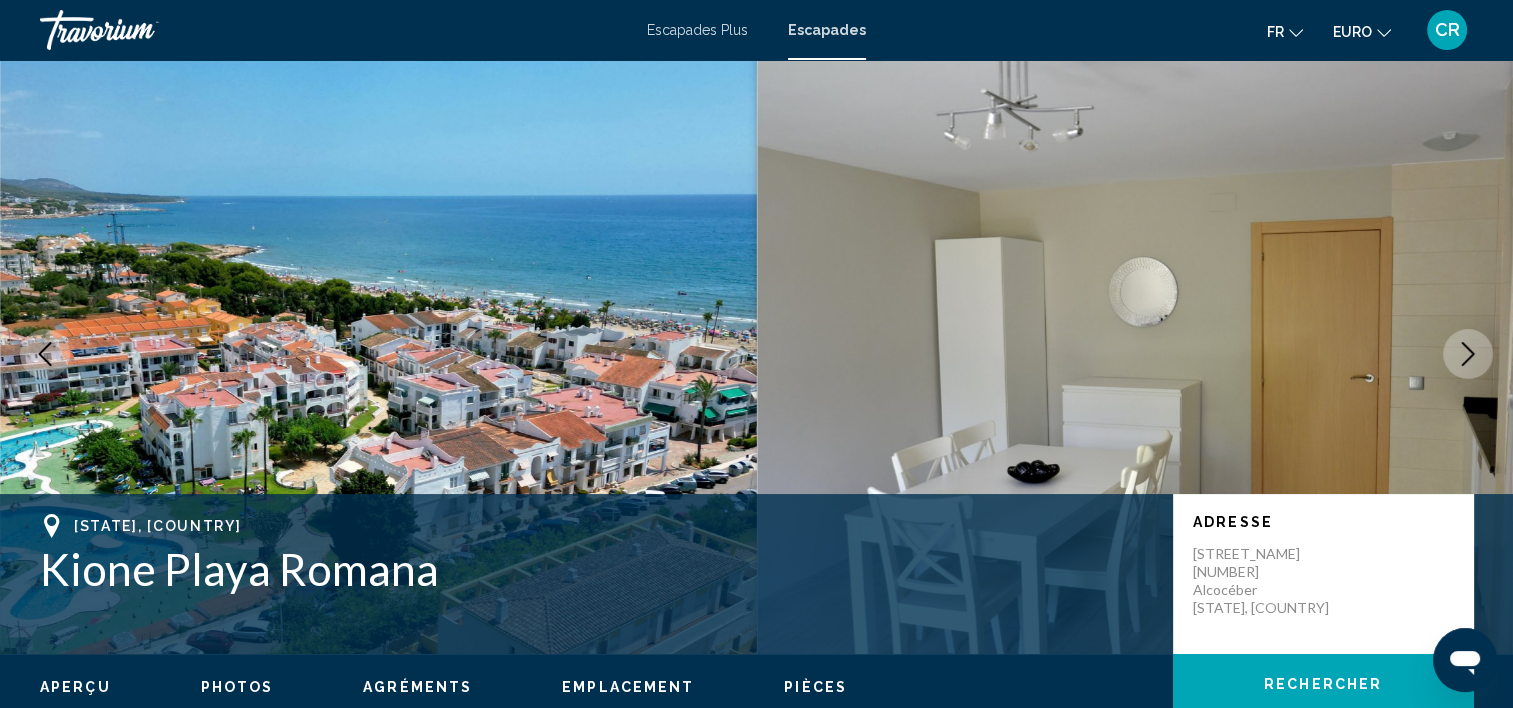 click 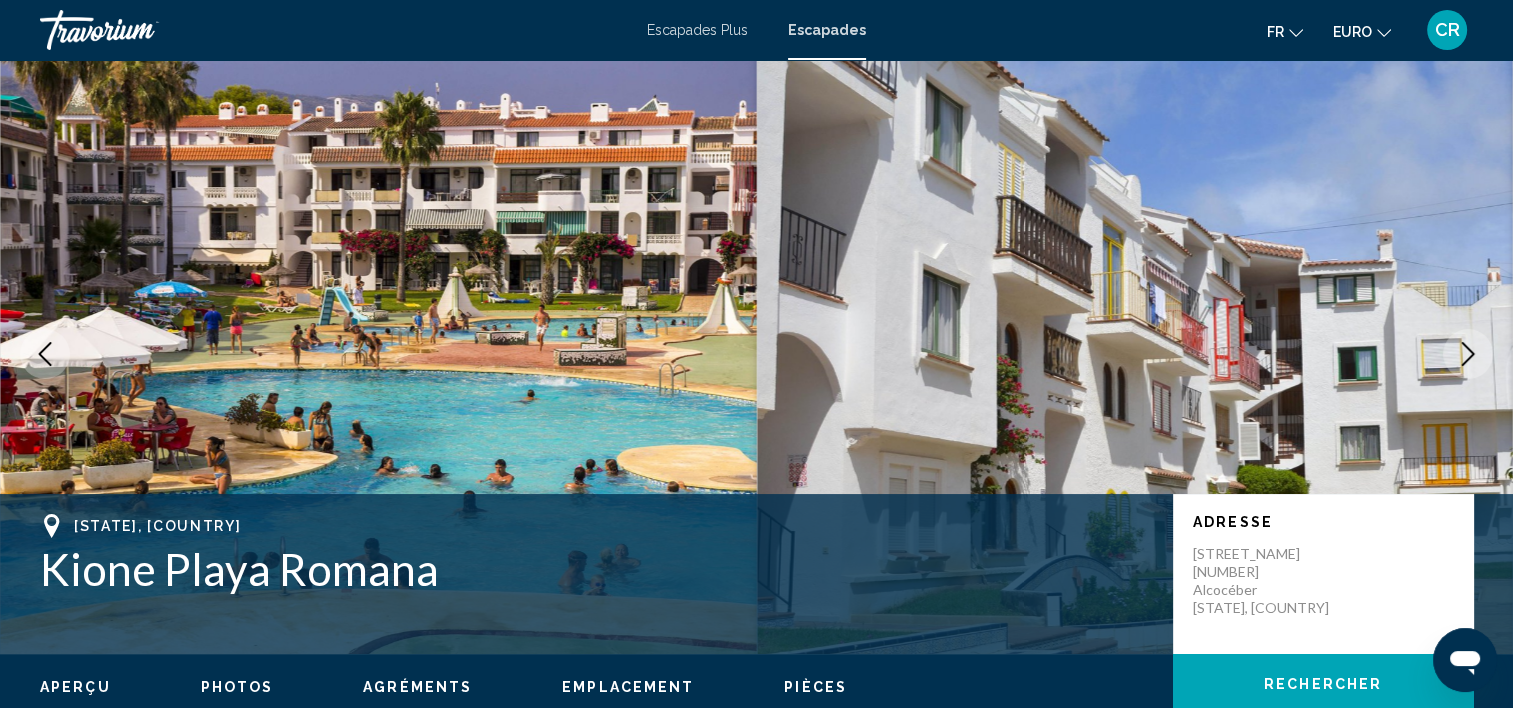 click 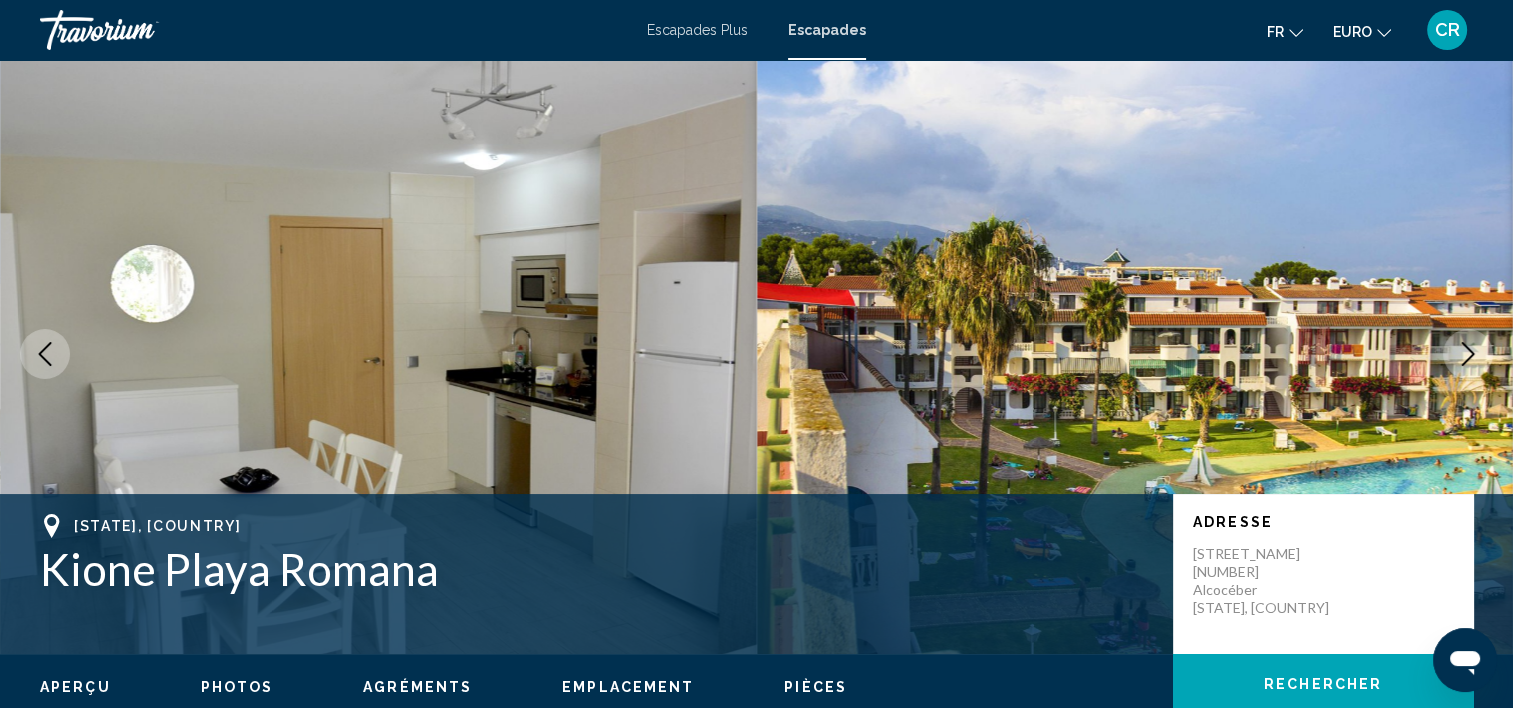 click 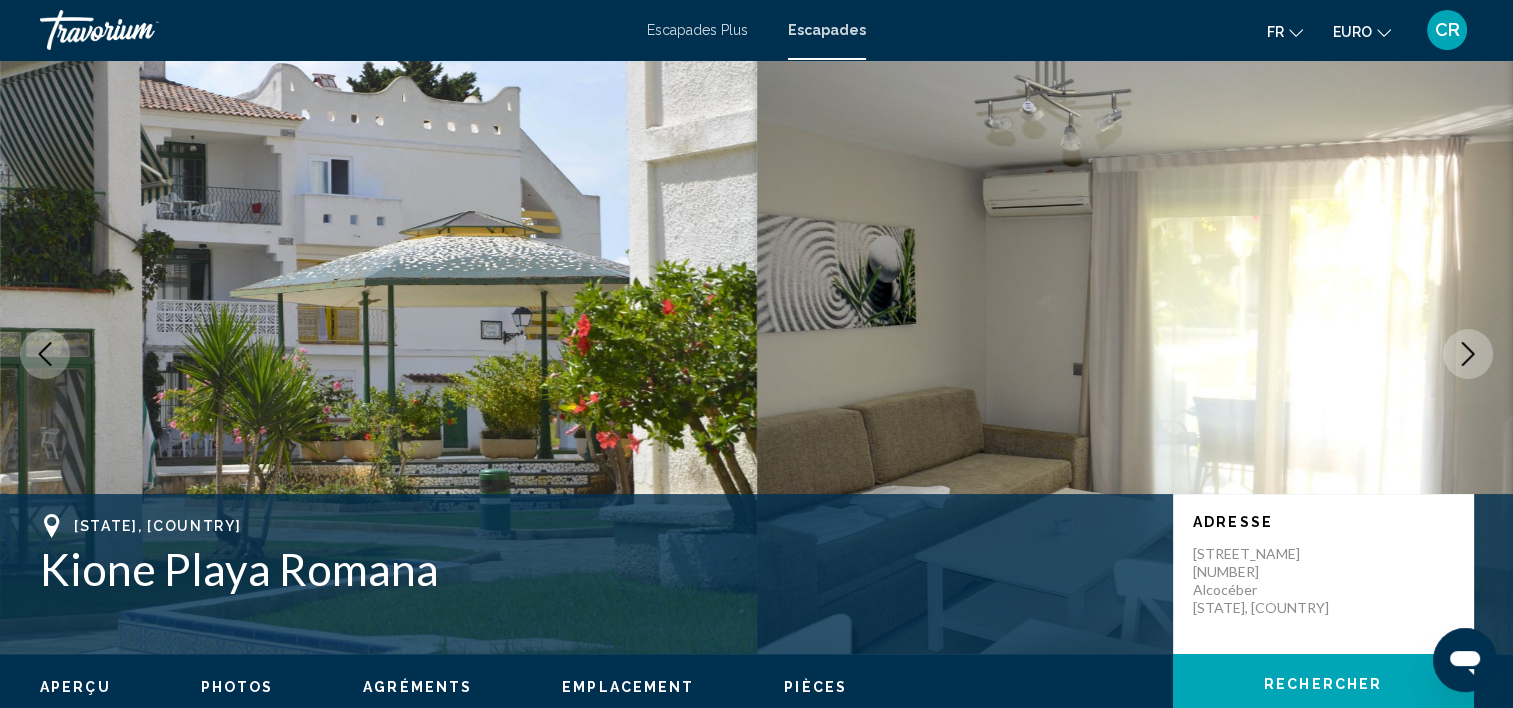 click 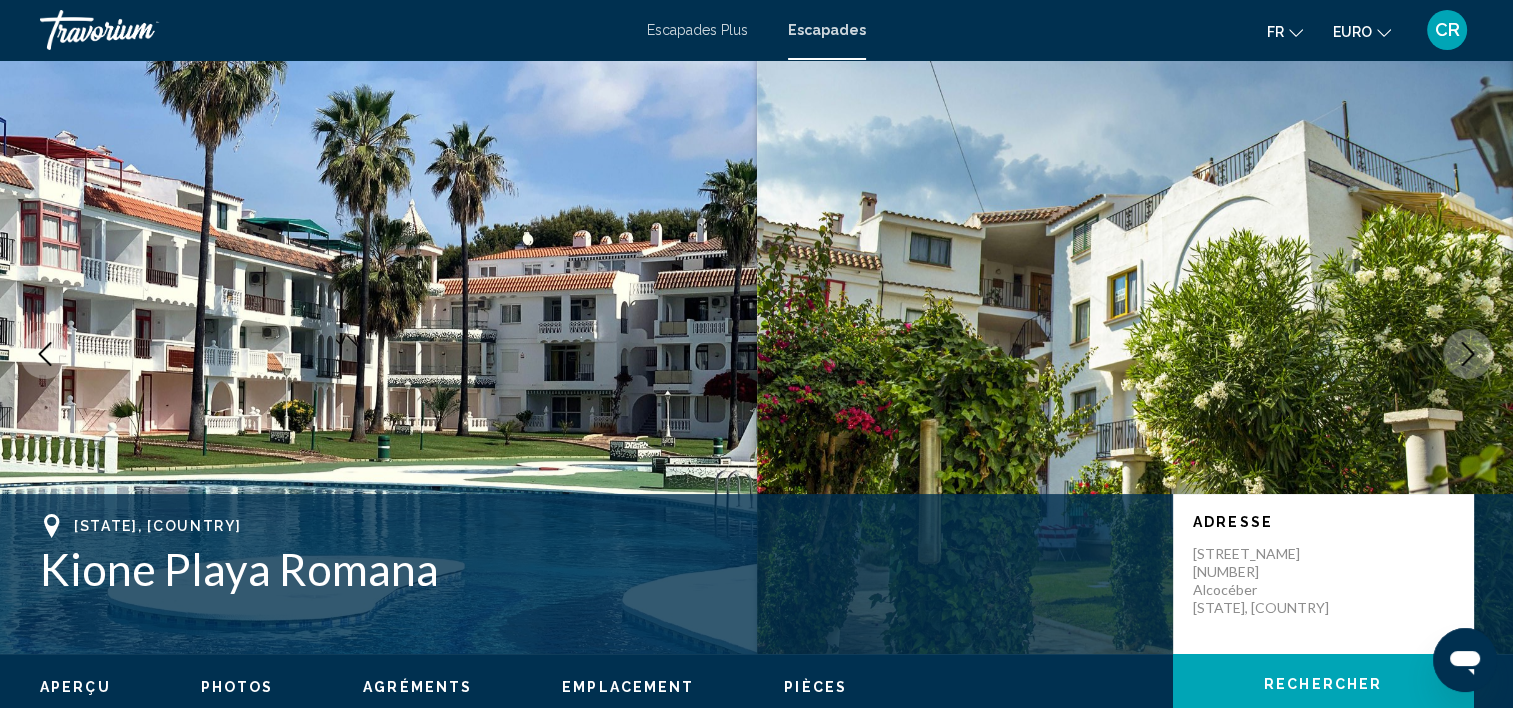 click 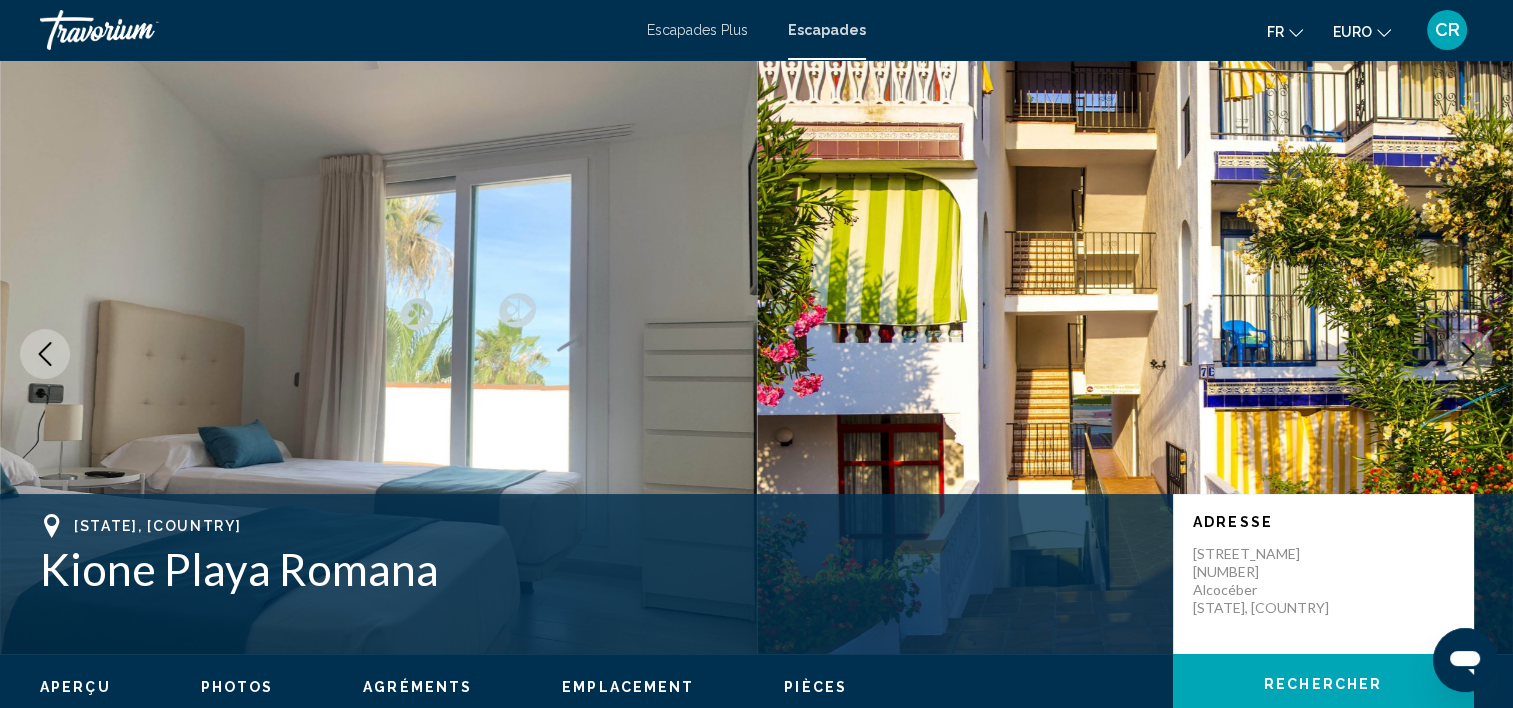 click 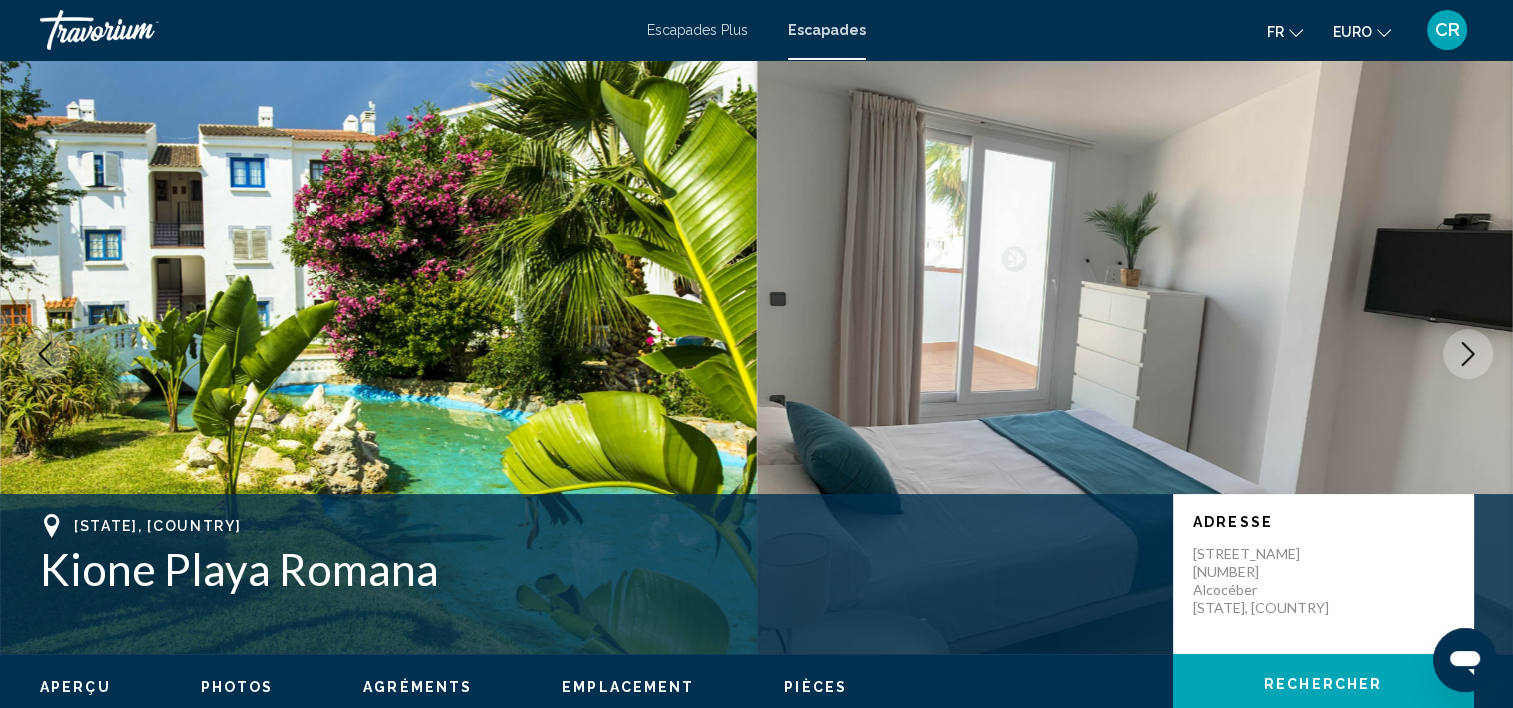 click 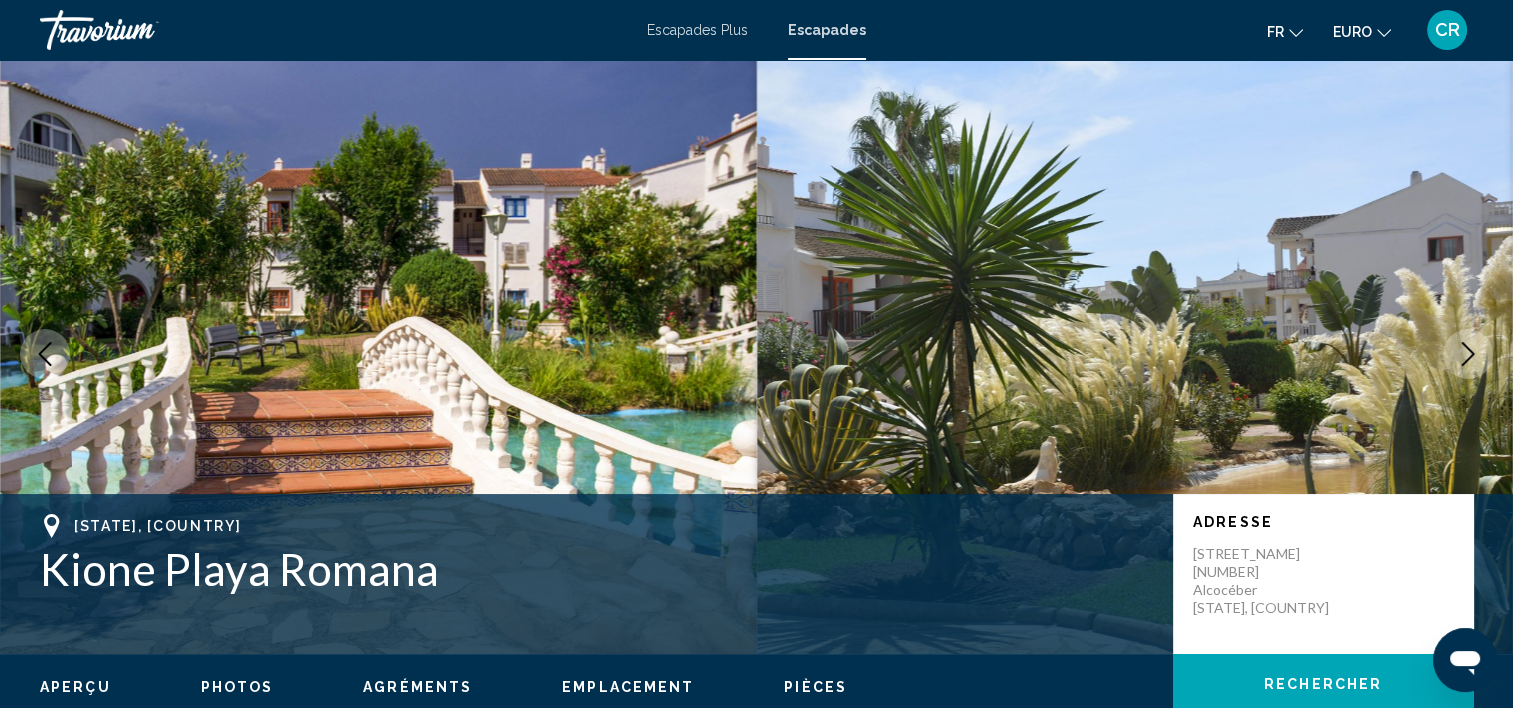 click 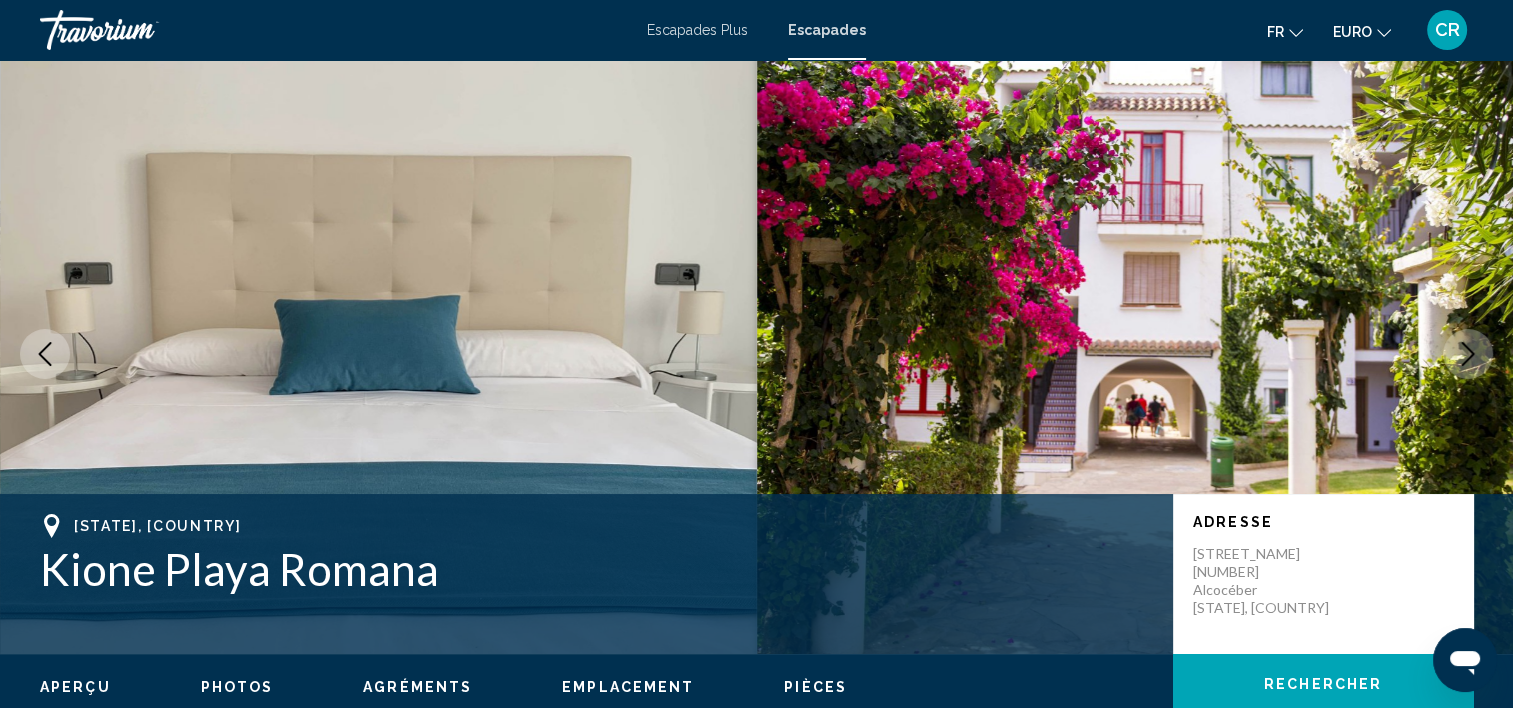 click 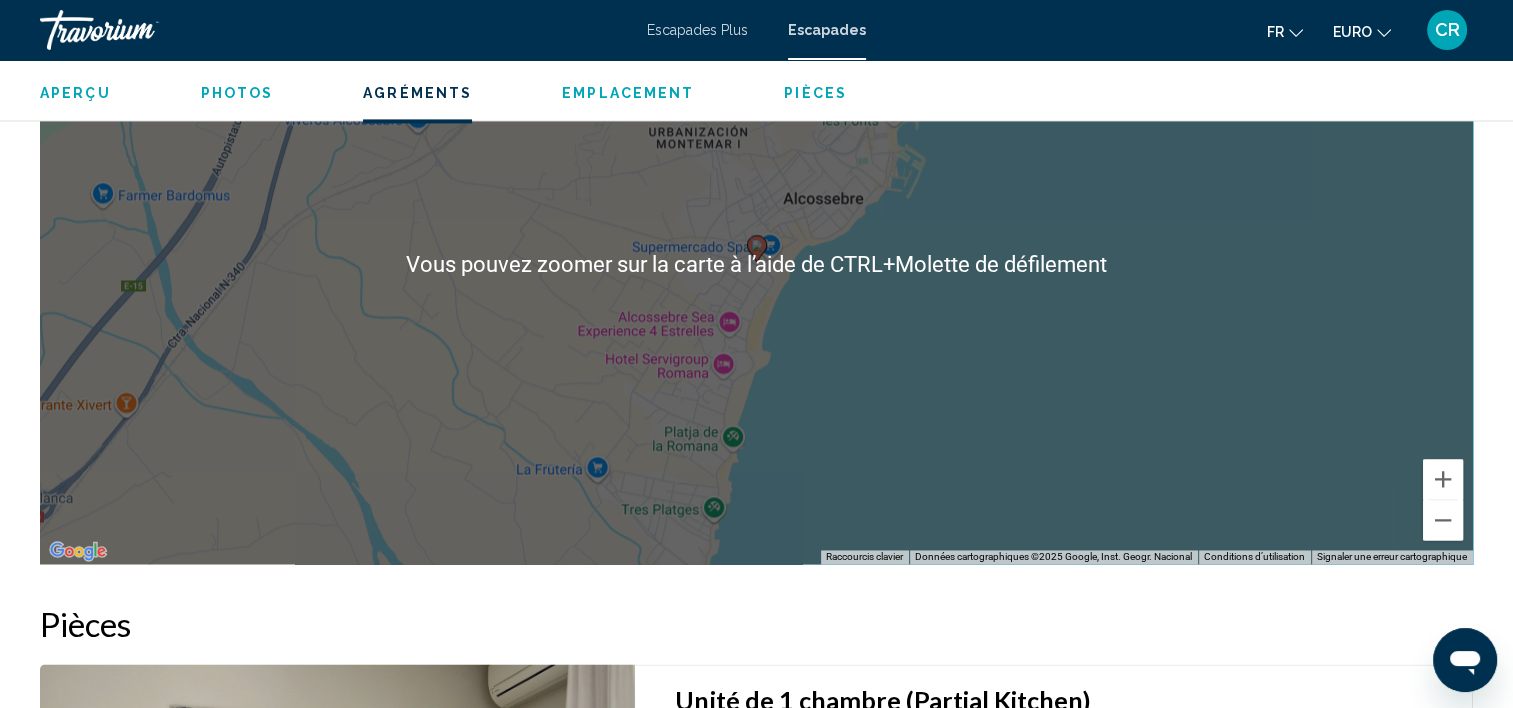 scroll, scrollTop: 2906, scrollLeft: 0, axis: vertical 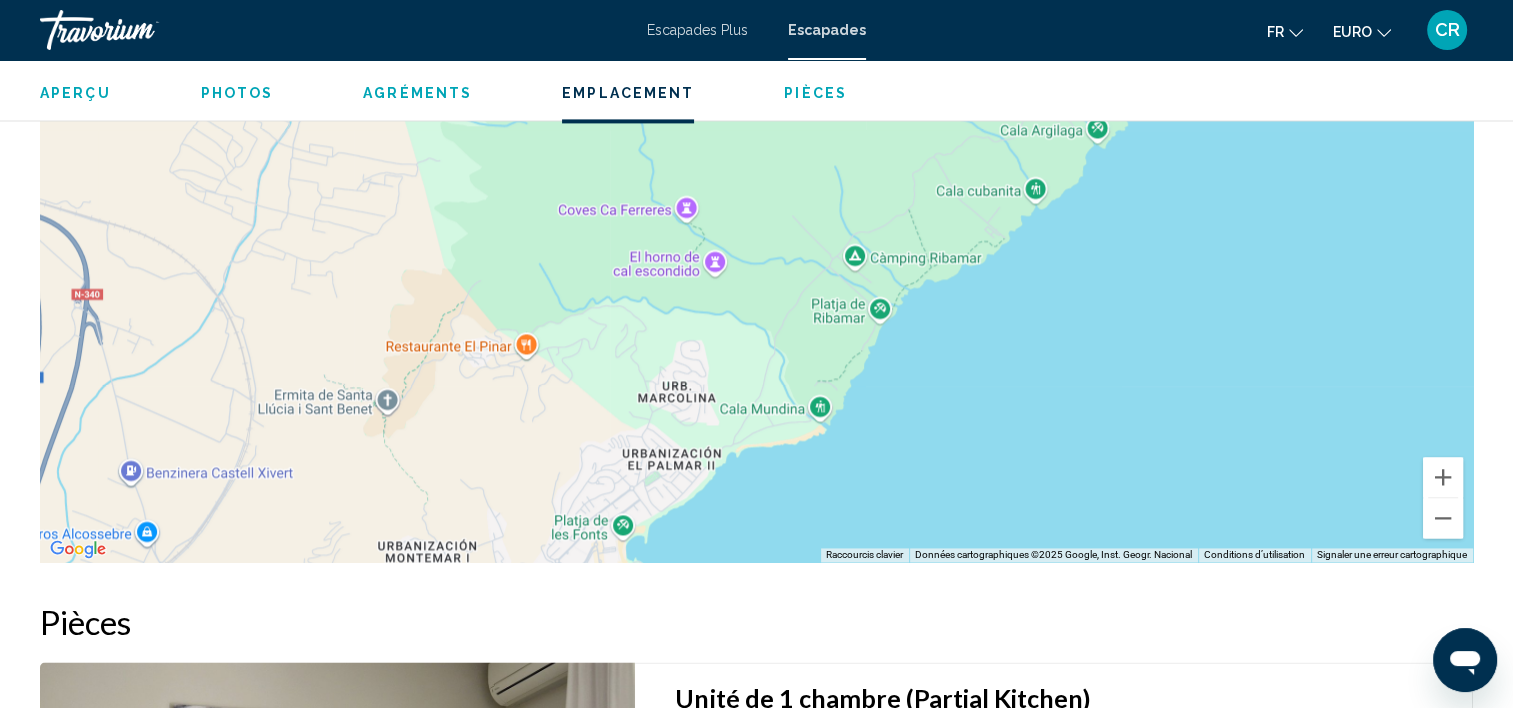drag, startPoint x: 870, startPoint y: 344, endPoint x: 599, endPoint y: 759, distance: 495.64706 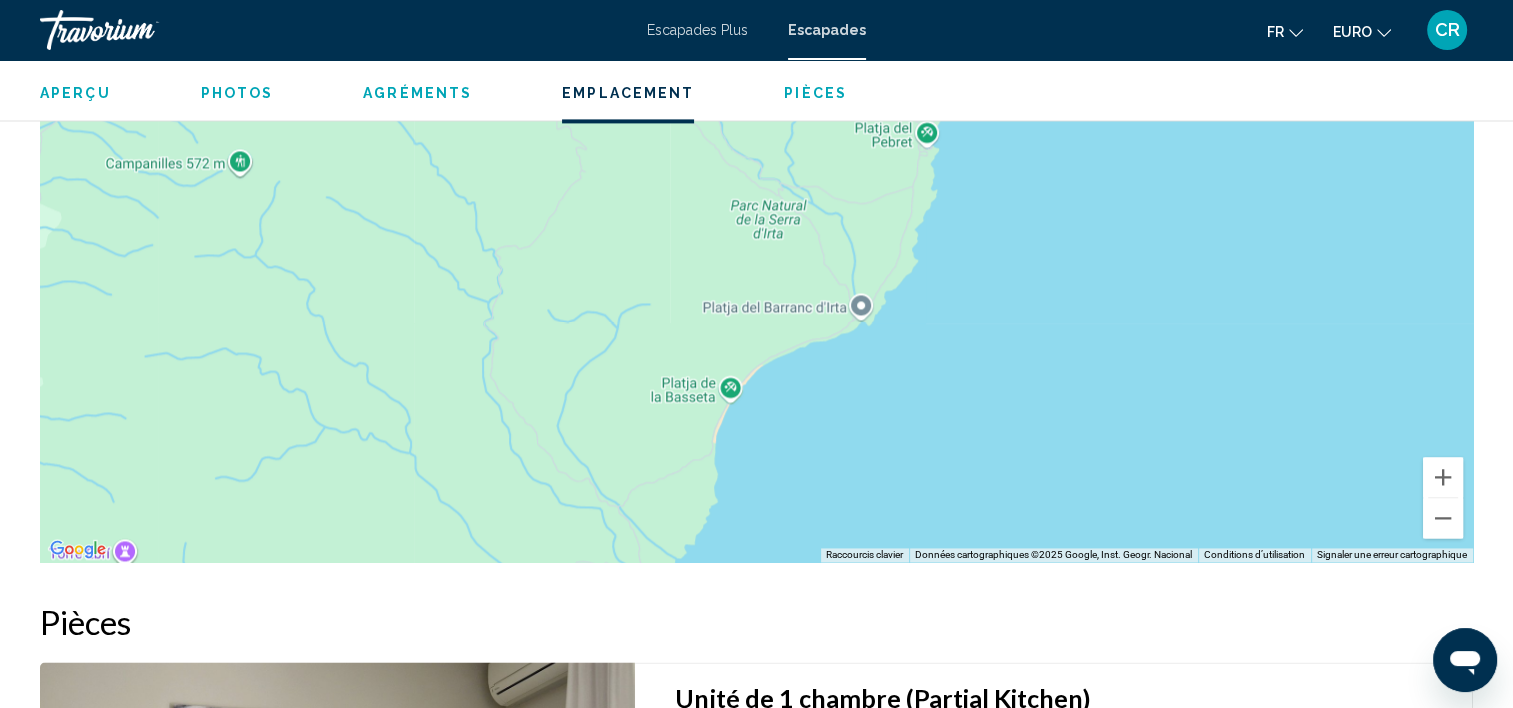 drag, startPoint x: 987, startPoint y: 208, endPoint x: 544, endPoint y: 648, distance: 624.3789 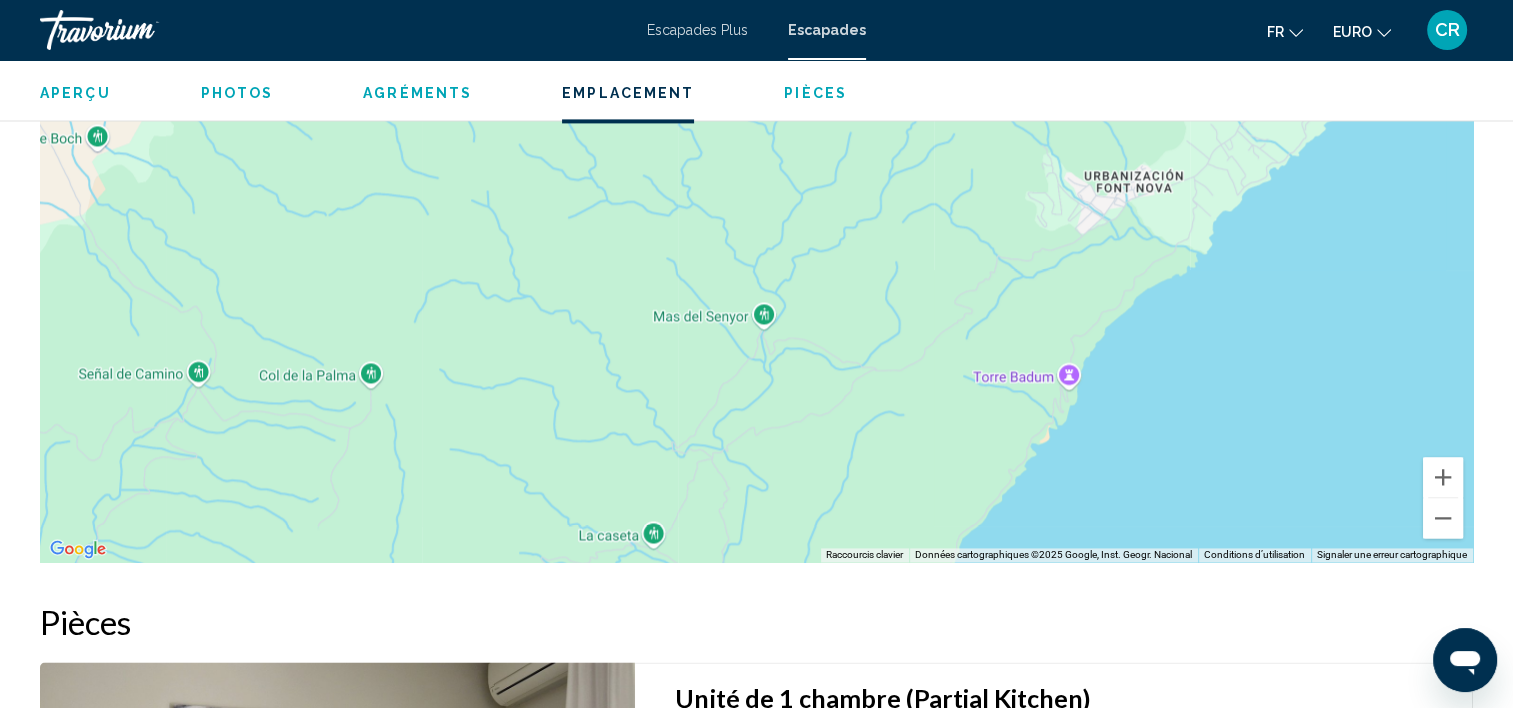 drag, startPoint x: 680, startPoint y: 220, endPoint x: 841, endPoint y: 420, distance: 256.75085 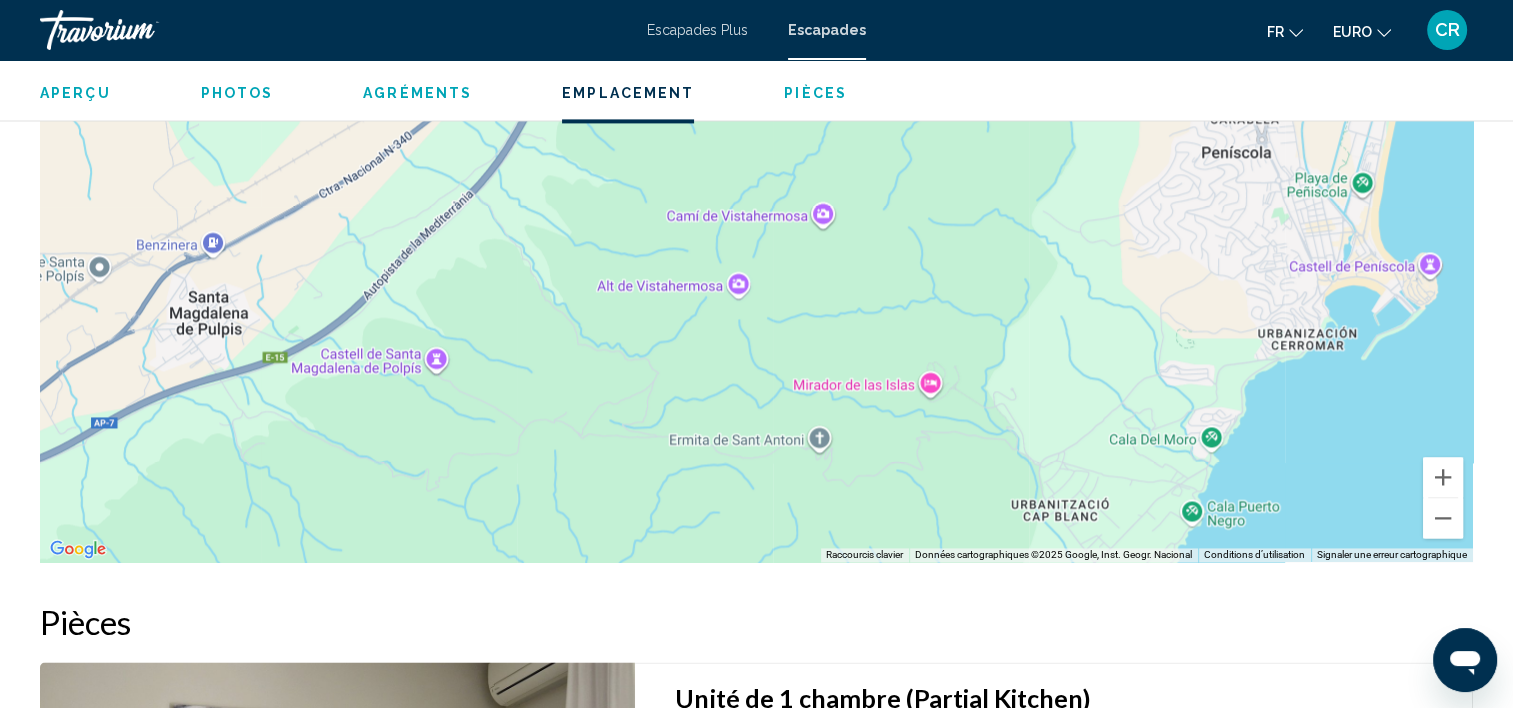 drag, startPoint x: 936, startPoint y: 248, endPoint x: 772, endPoint y: 705, distance: 485.5358 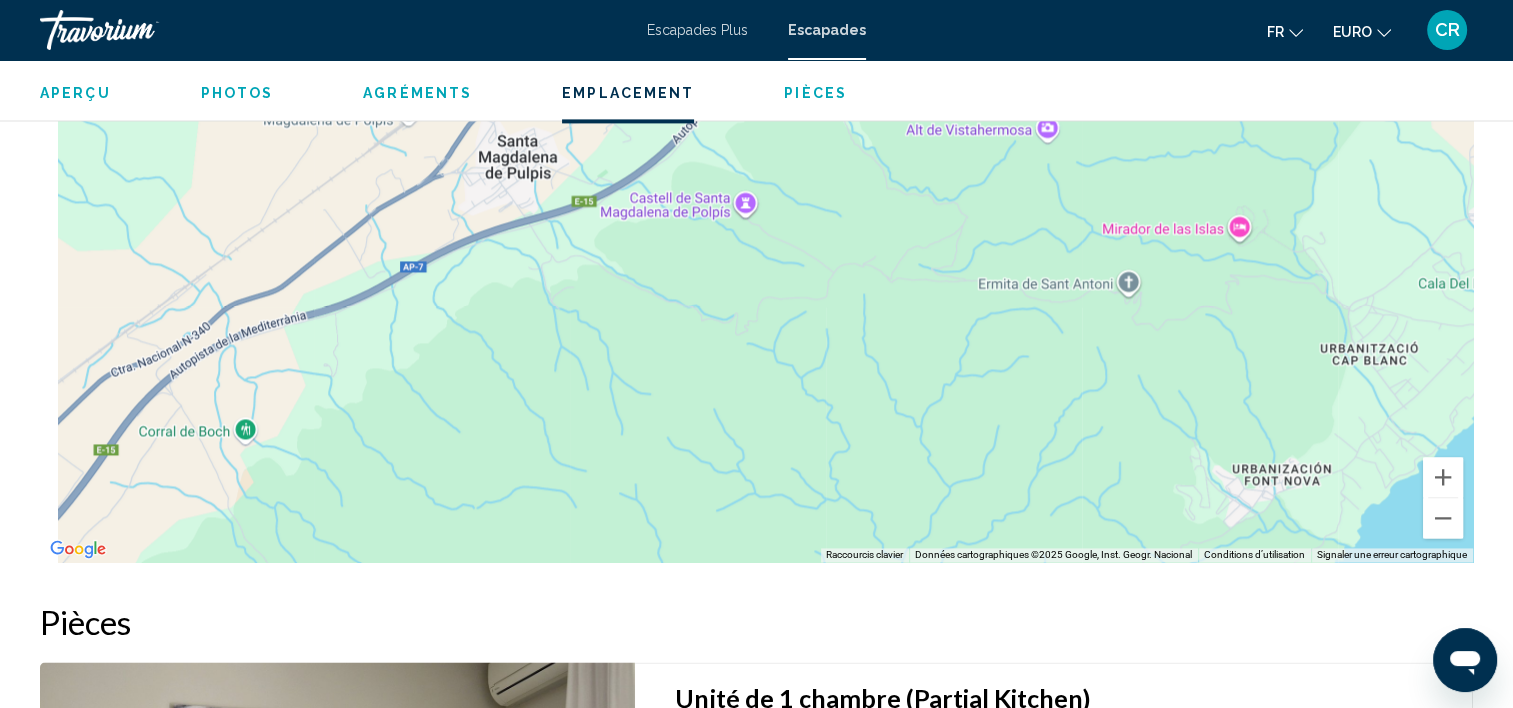 drag, startPoint x: 824, startPoint y: 186, endPoint x: 1303, endPoint y: -104, distance: 559.9473 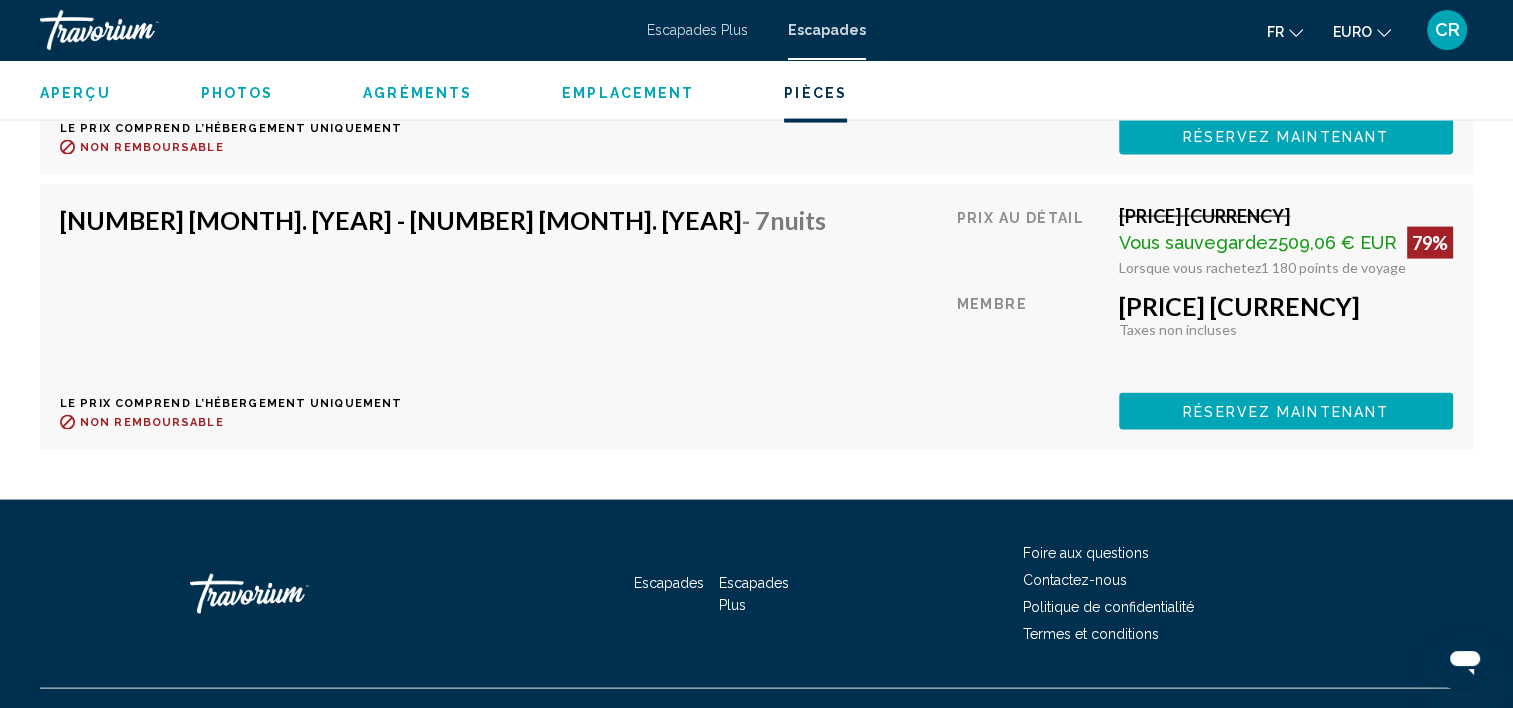 scroll, scrollTop: 4156, scrollLeft: 0, axis: vertical 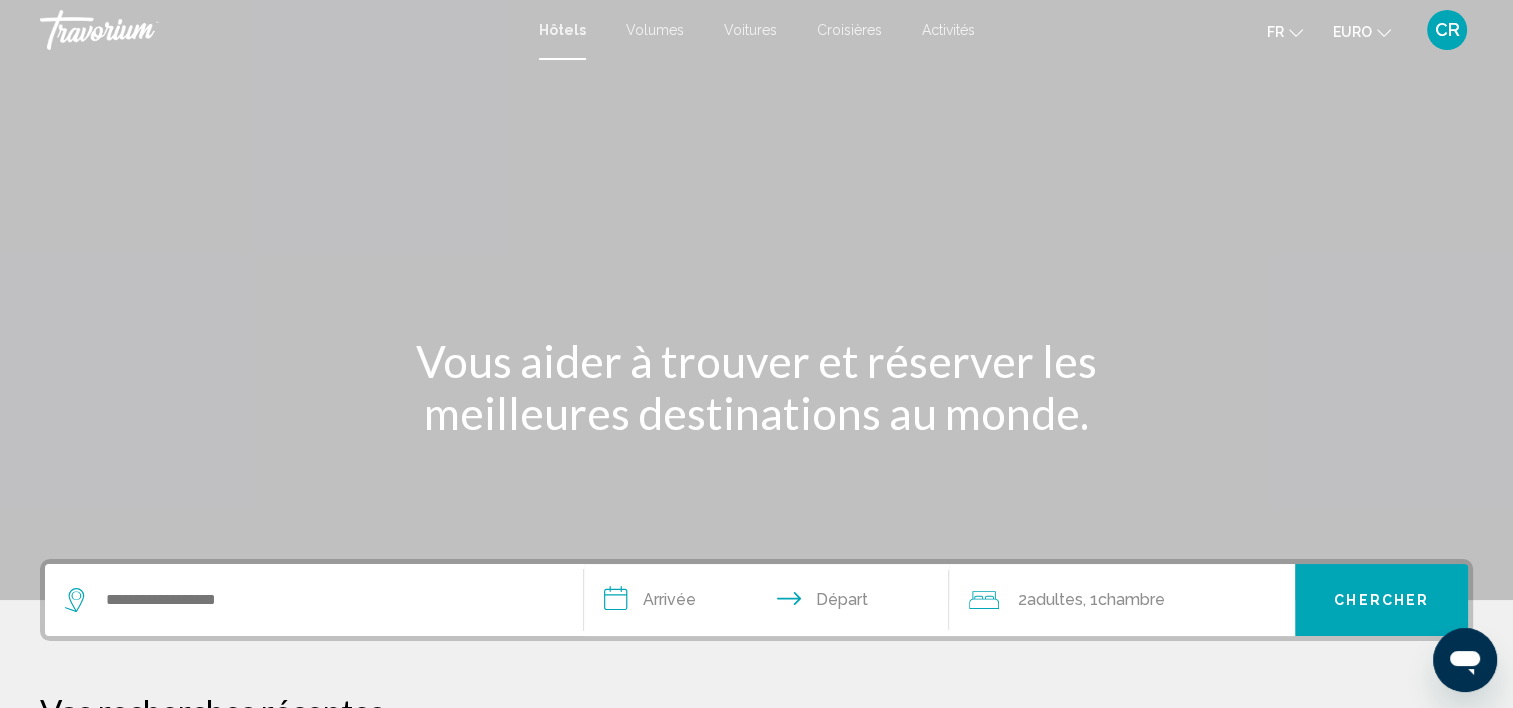 drag, startPoint x: 180, startPoint y: 580, endPoint x: 188, endPoint y: 573, distance: 10.630146 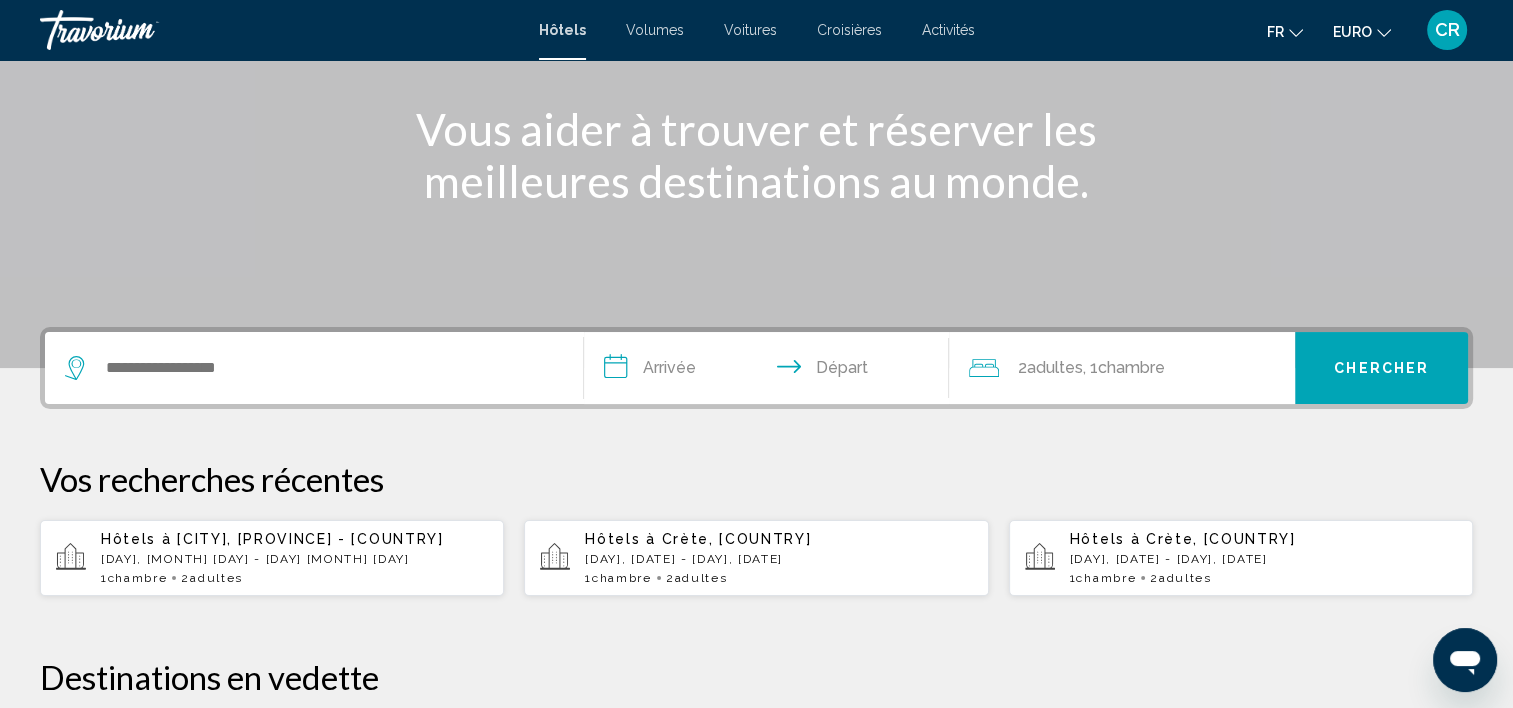 scroll, scrollTop: 493, scrollLeft: 0, axis: vertical 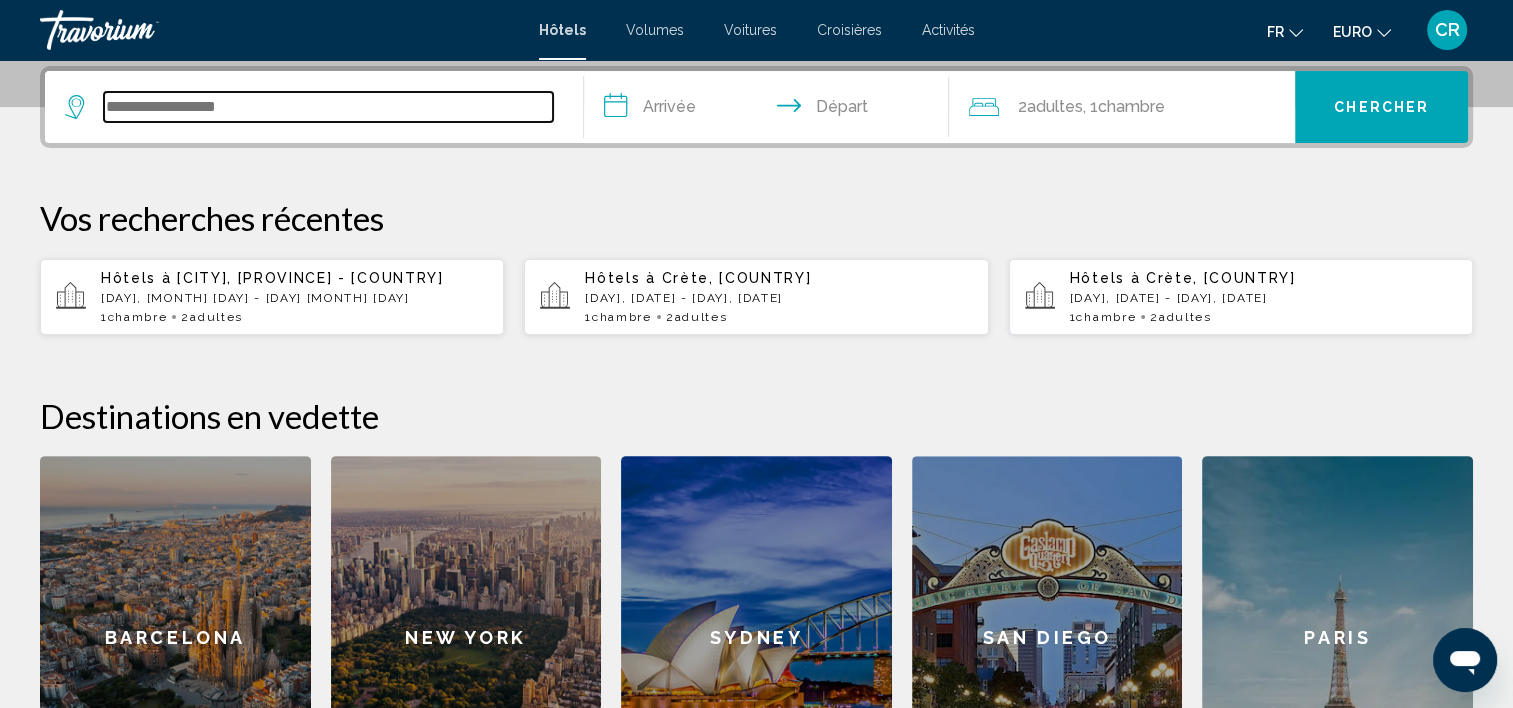 click at bounding box center [328, 107] 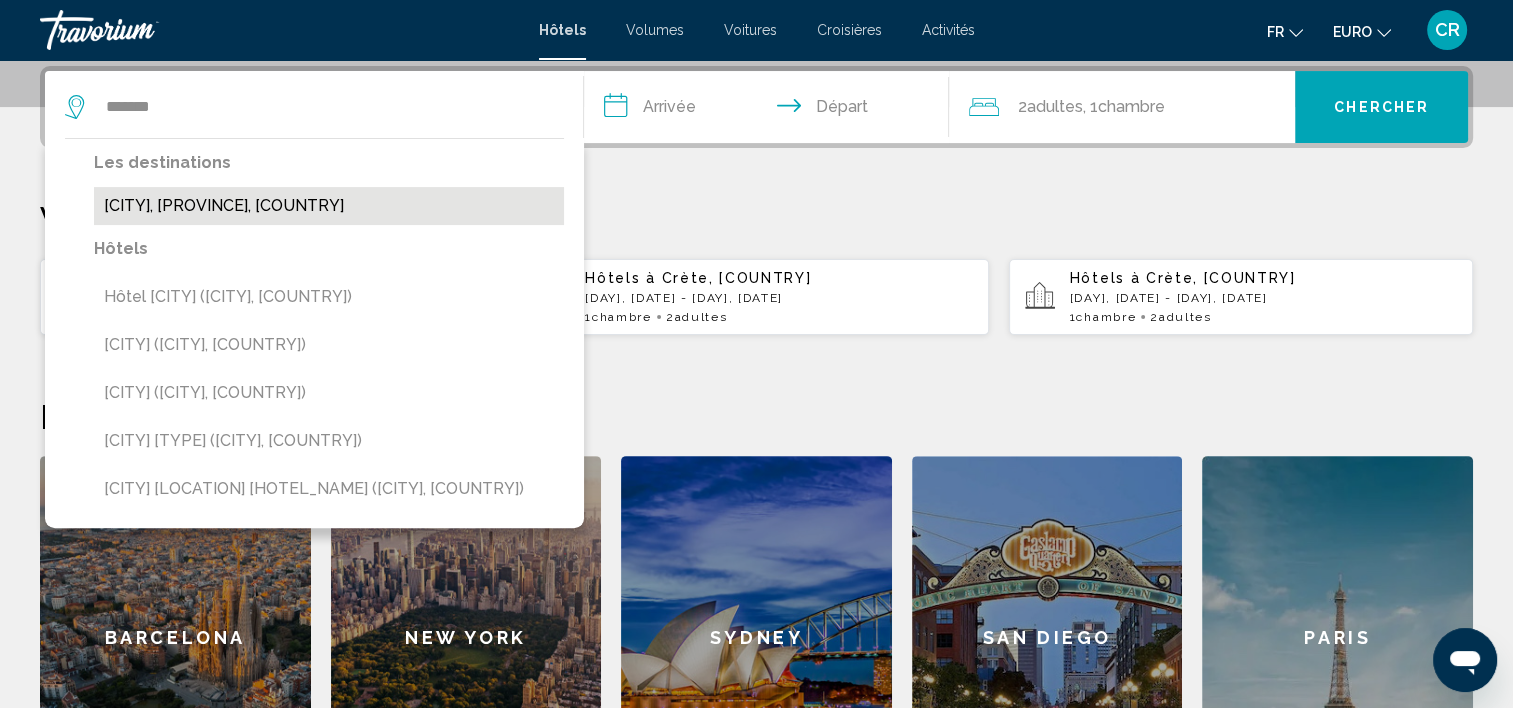 click on "[CITY], [PROVINCE], [COUNTRY]" at bounding box center [329, 206] 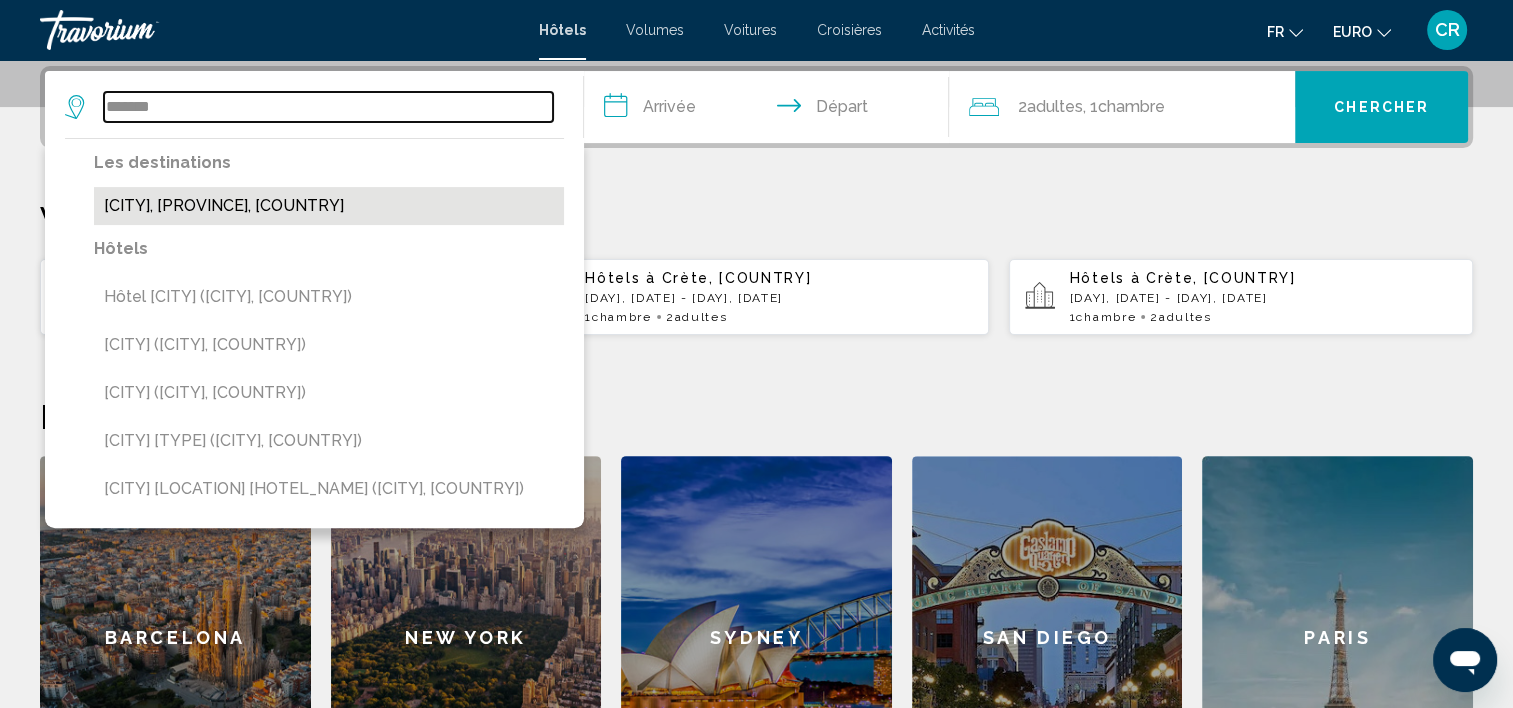 type on "**********" 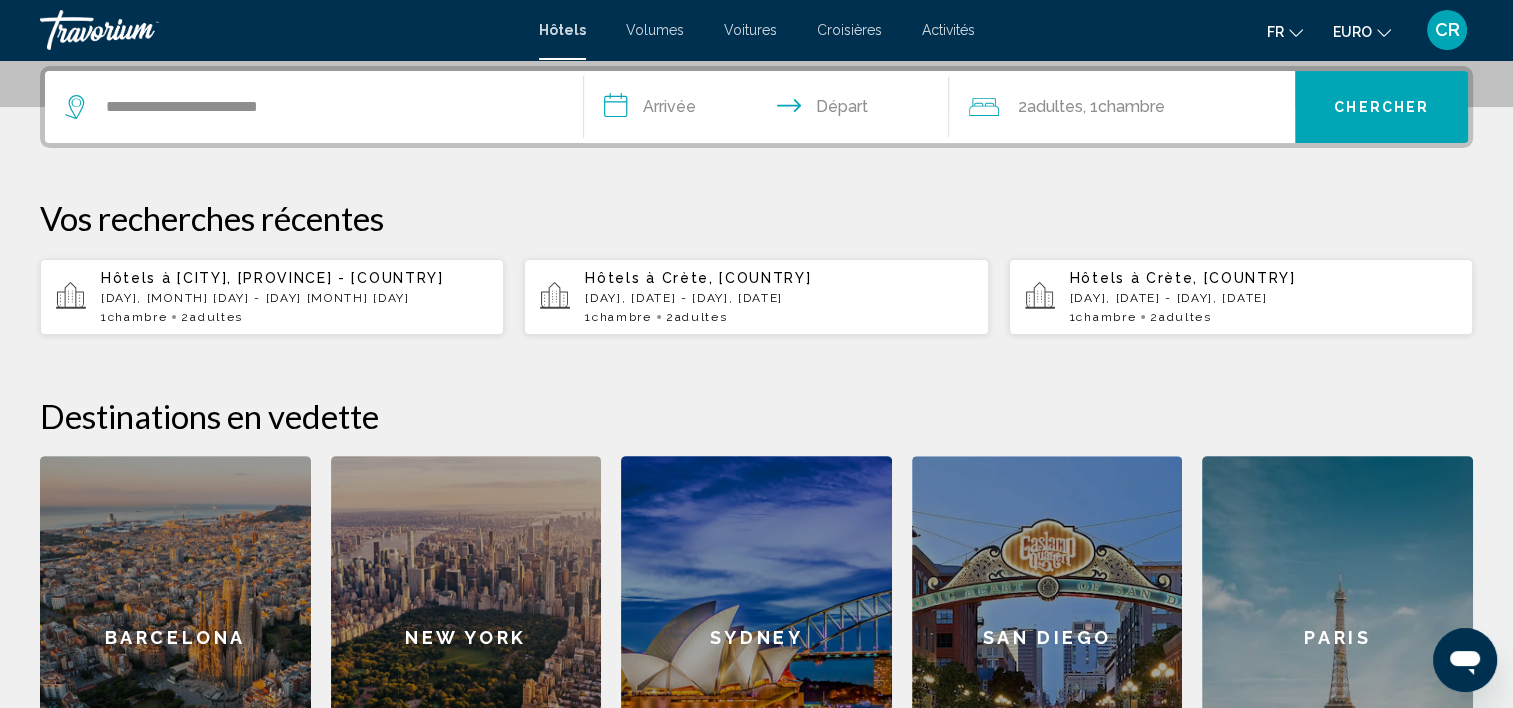 click on "**********" at bounding box center (771, 110) 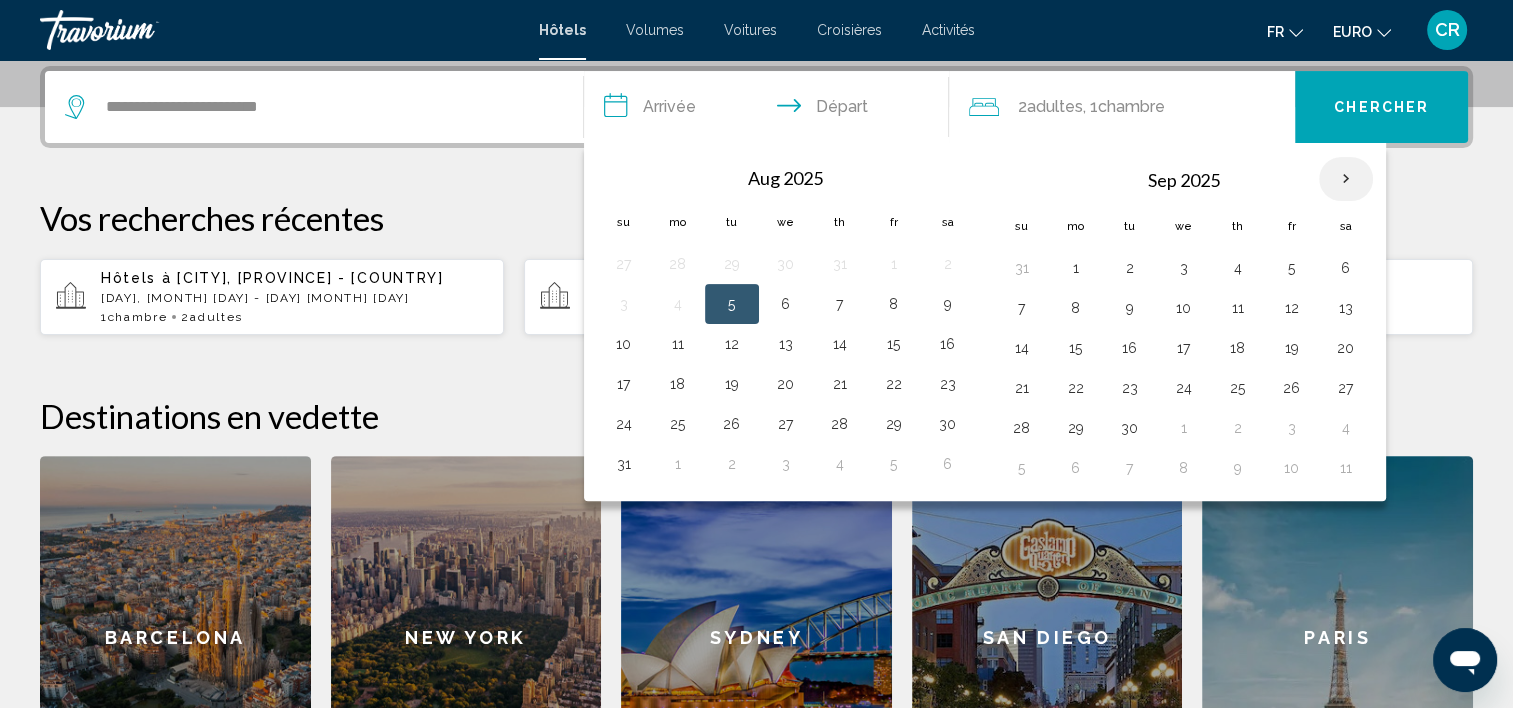 click at bounding box center [1346, 179] 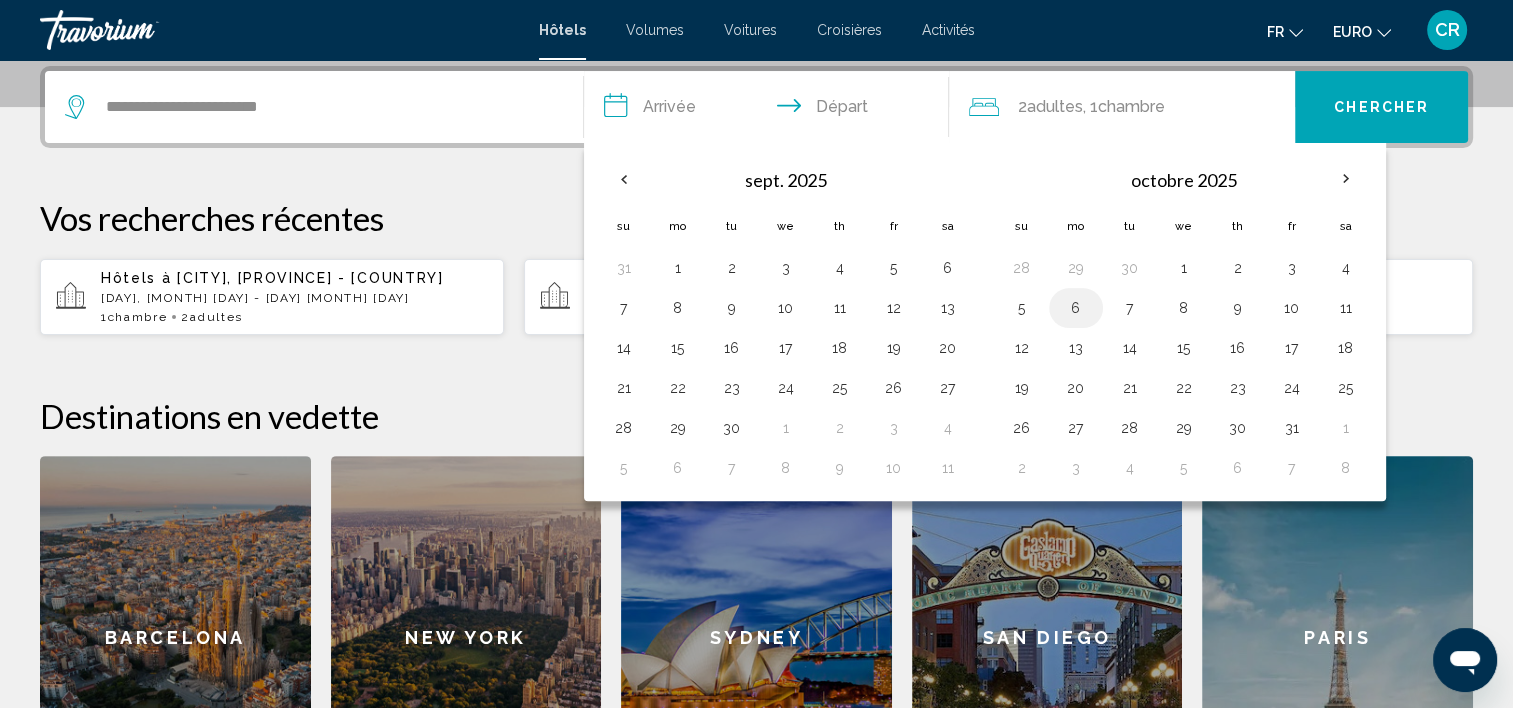 click on "6" at bounding box center (1076, 308) 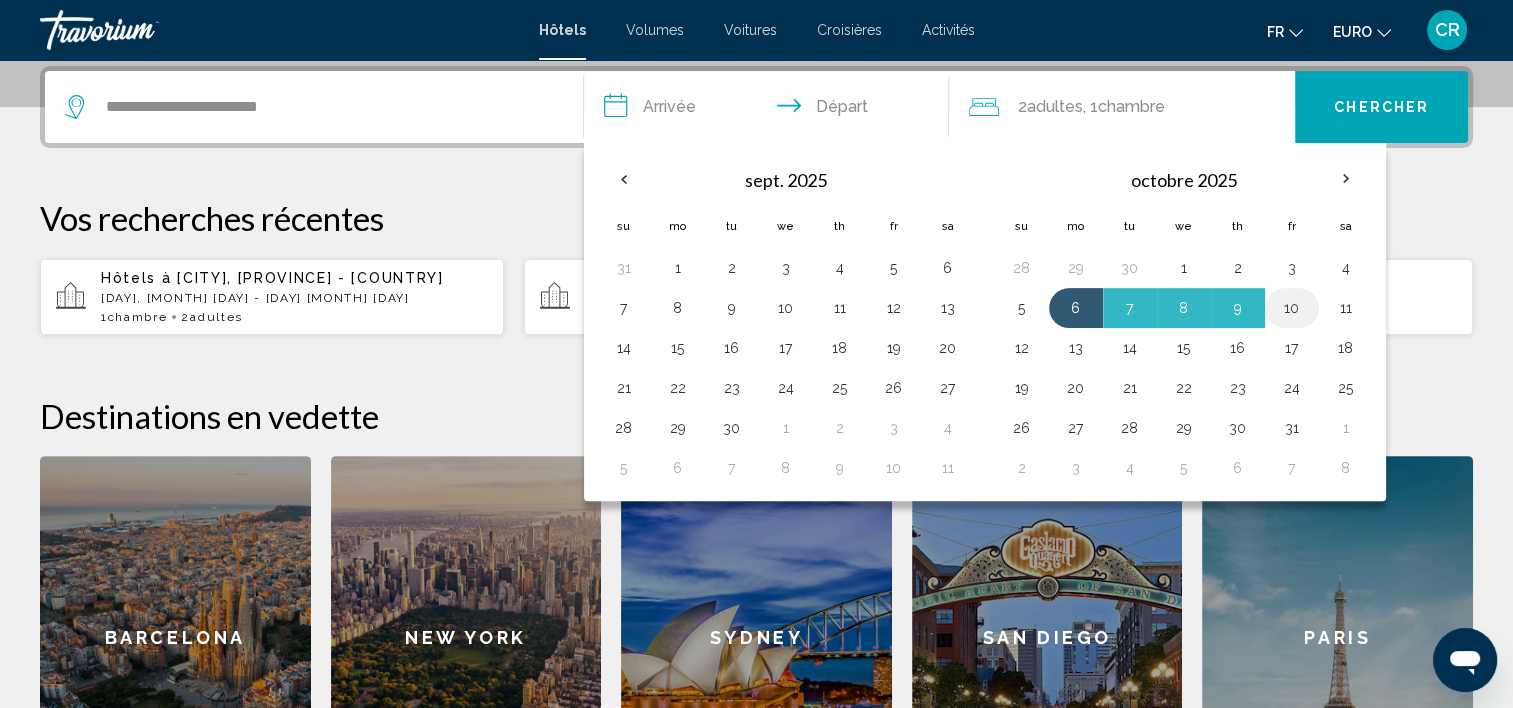 click on "10" at bounding box center [1292, 308] 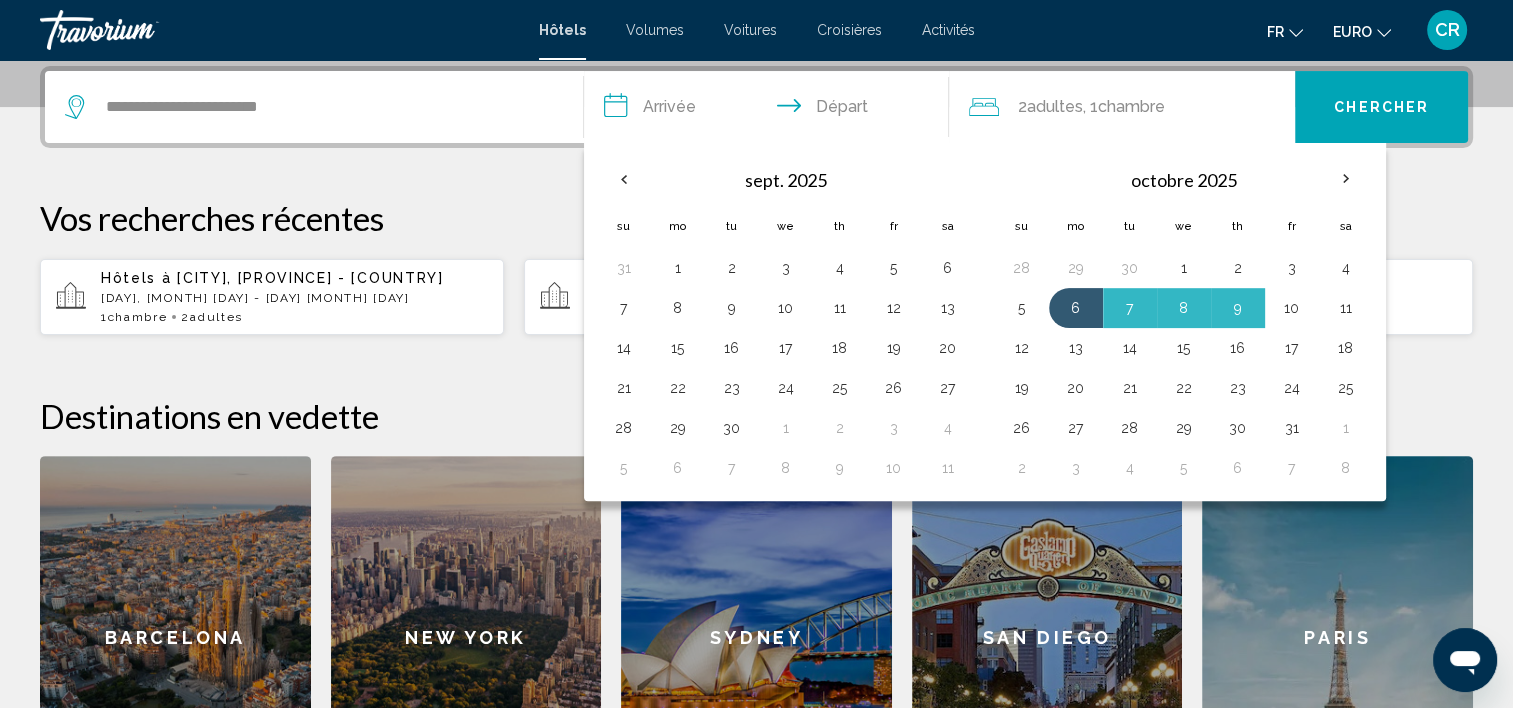 type on "**********" 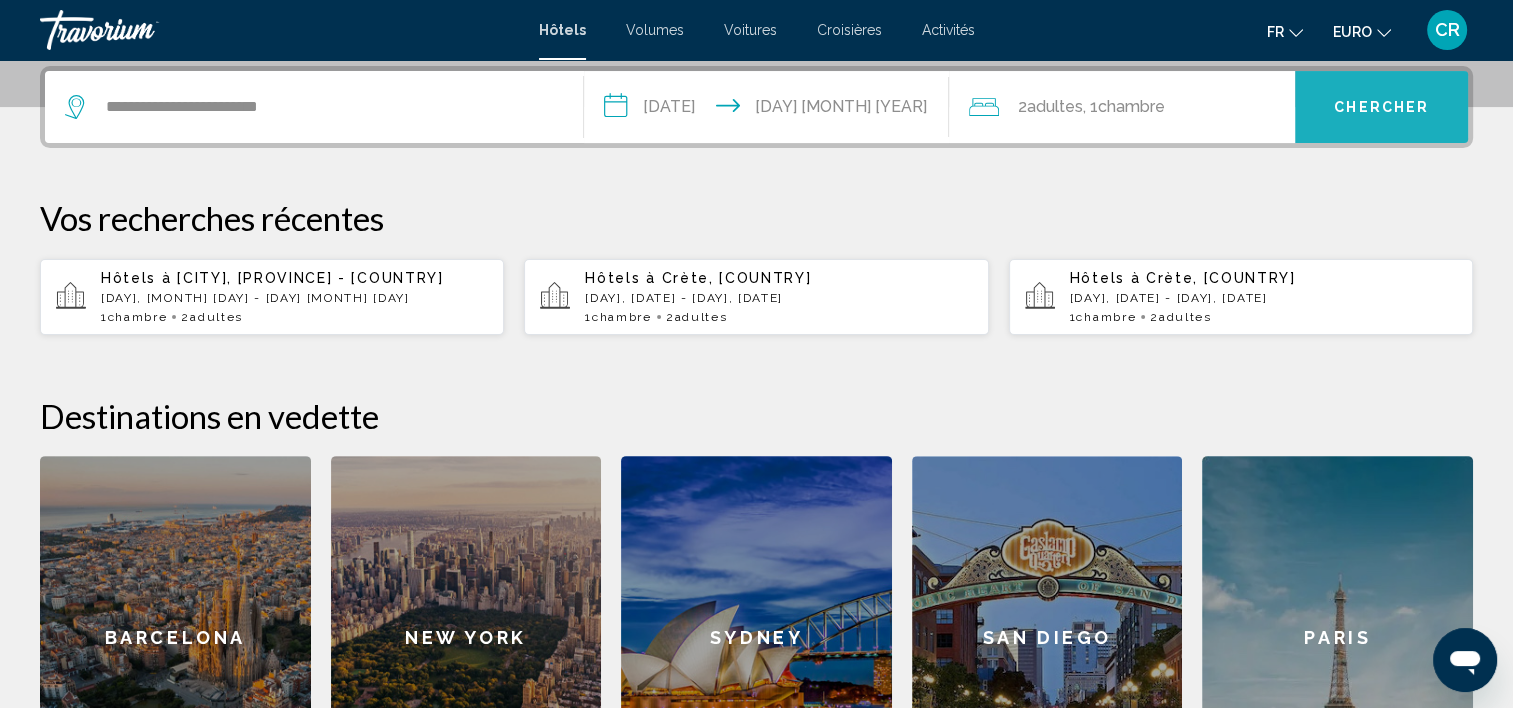click on "Chercher" at bounding box center [1381, 107] 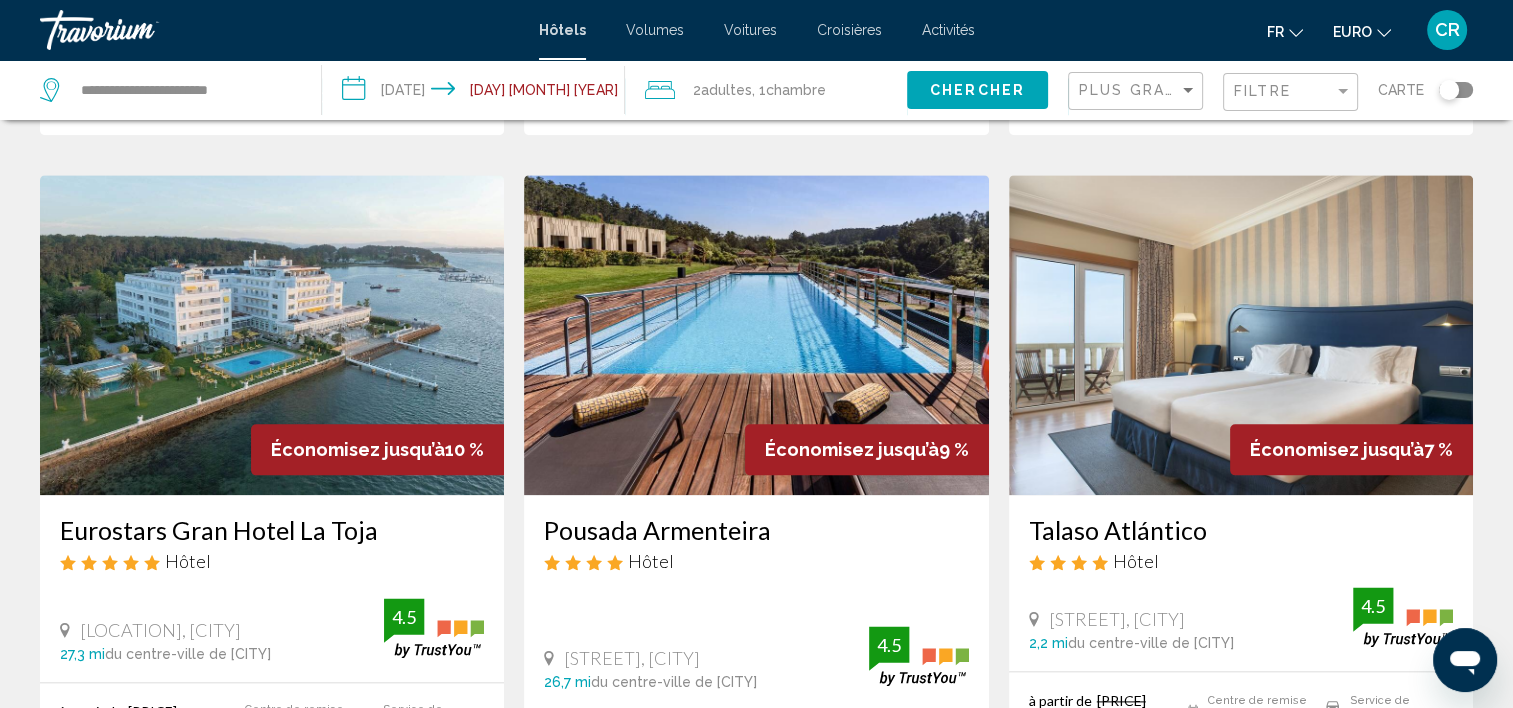 scroll, scrollTop: 2174, scrollLeft: 0, axis: vertical 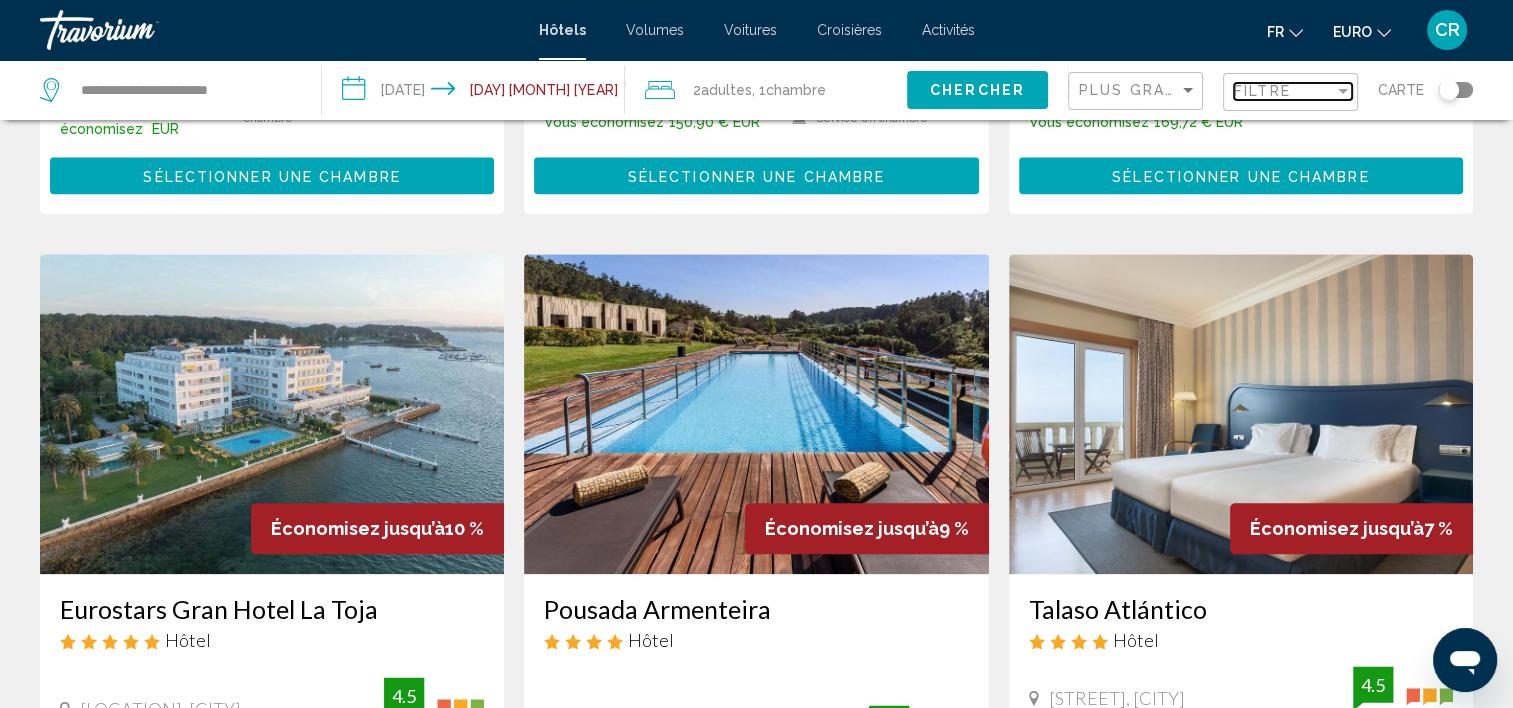 click on "Filtre" at bounding box center [1262, 91] 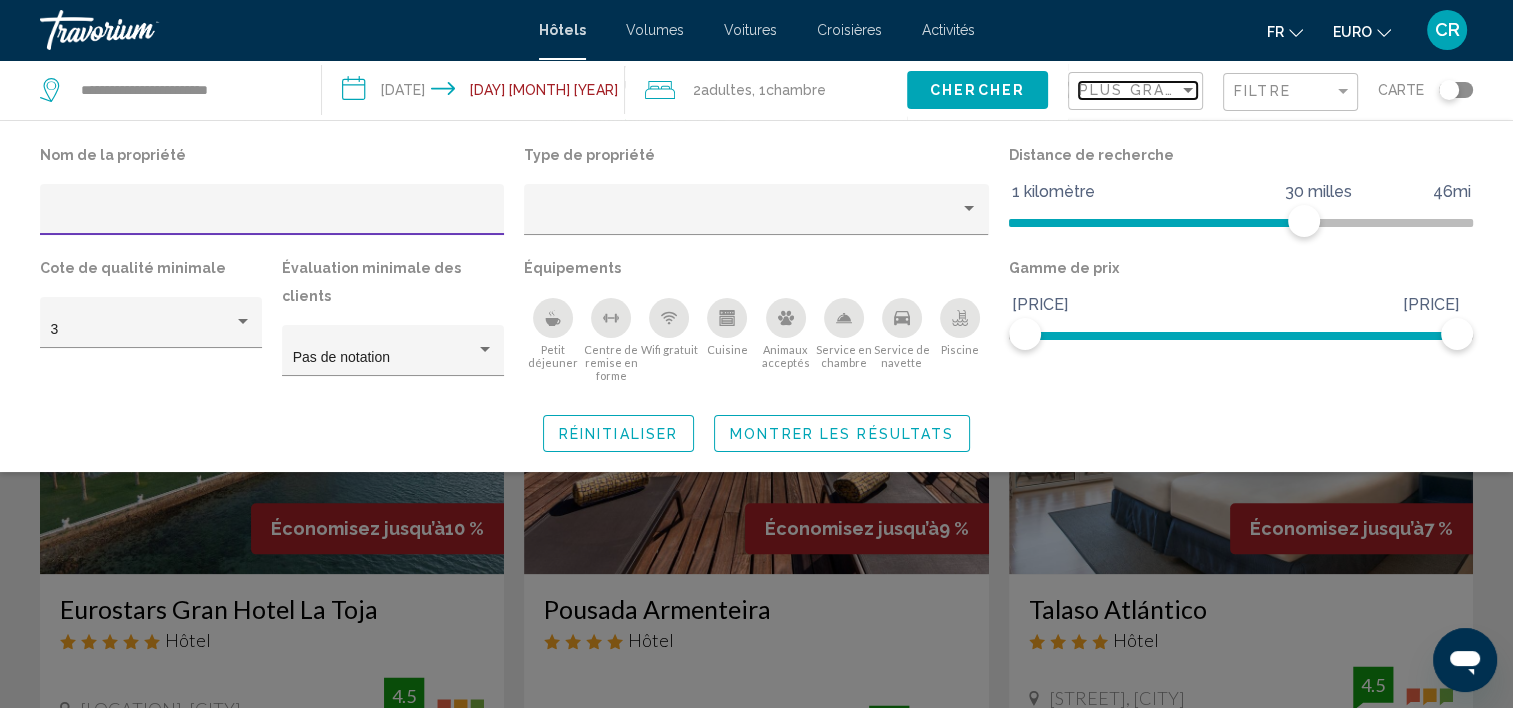 click on "Plus grandes économies" at bounding box center [1198, 90] 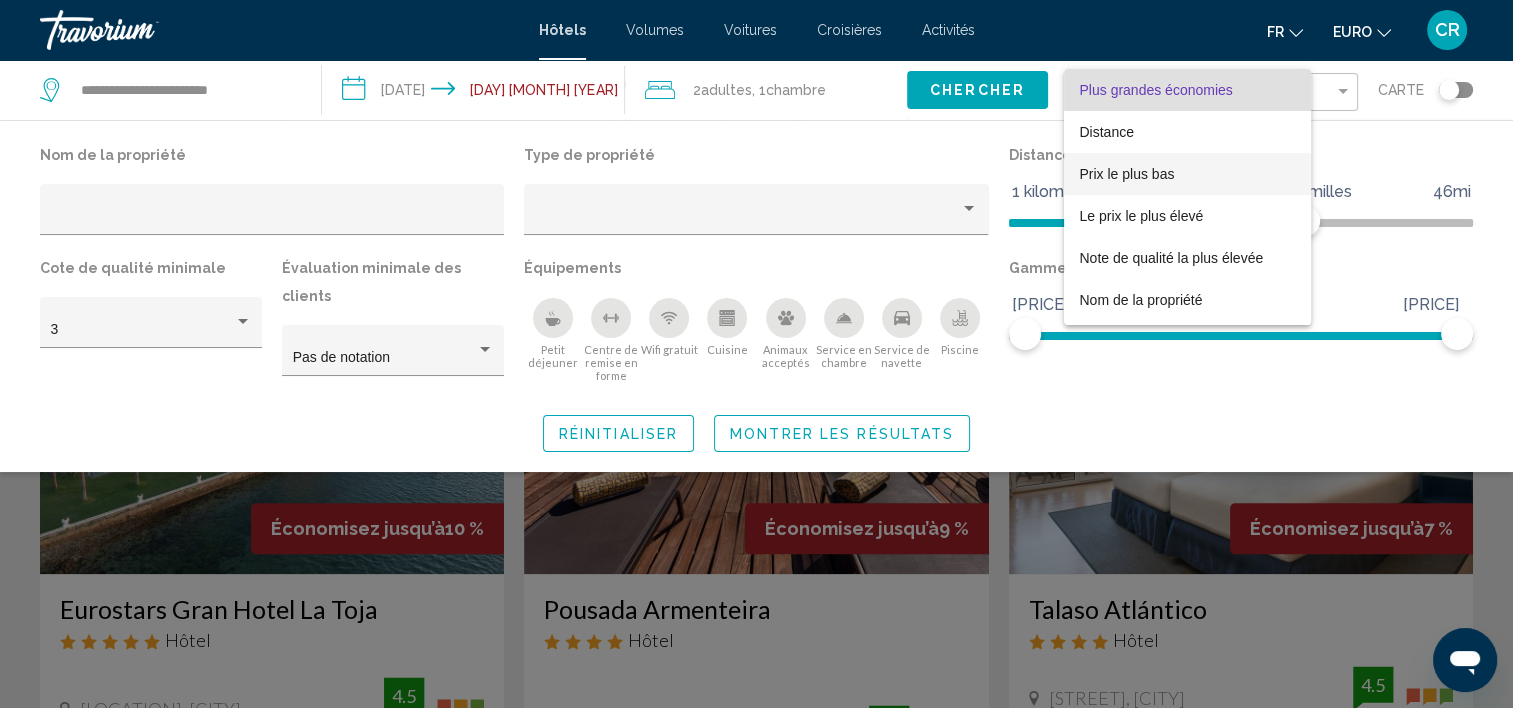 click on "Prix le plus bas" at bounding box center (1188, 174) 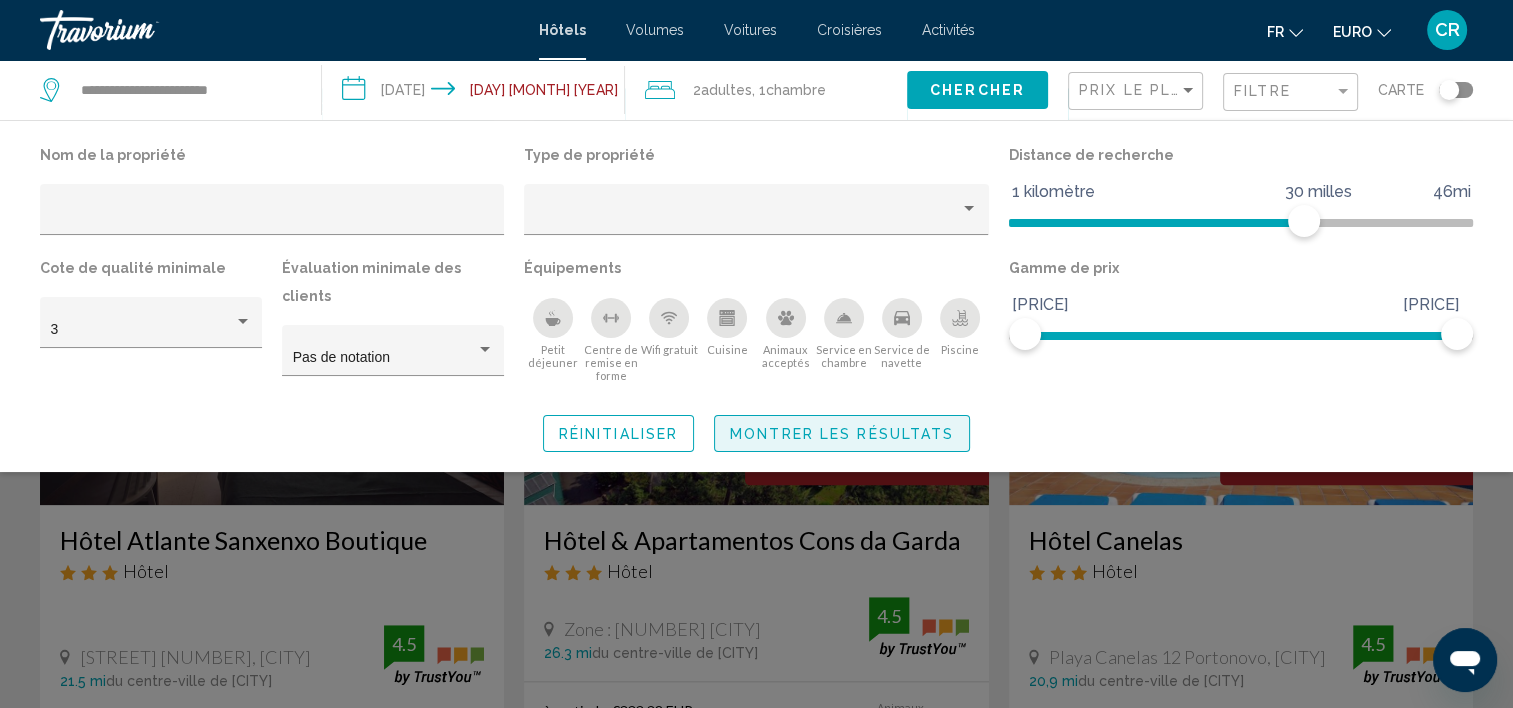 click on "Montrer les résultats" 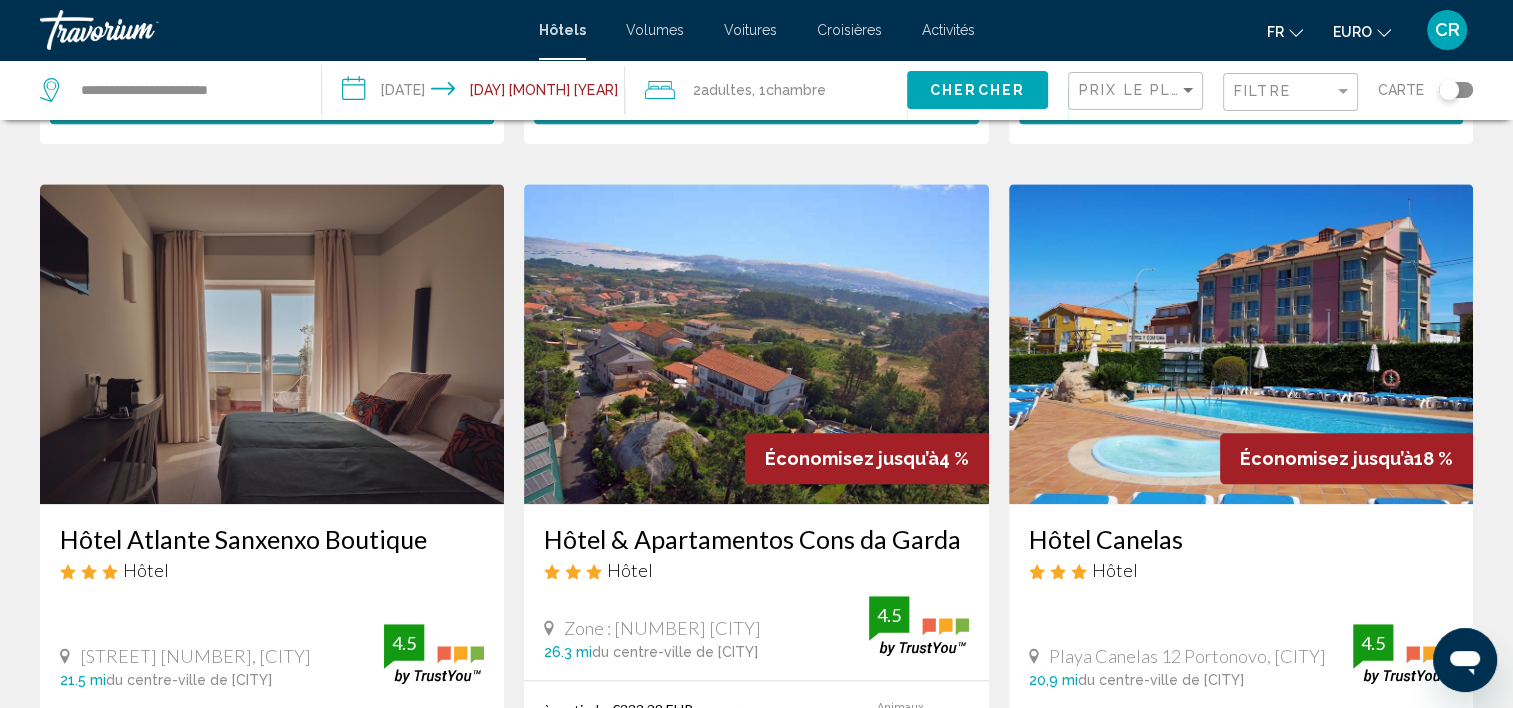 scroll, scrollTop: 2174, scrollLeft: 0, axis: vertical 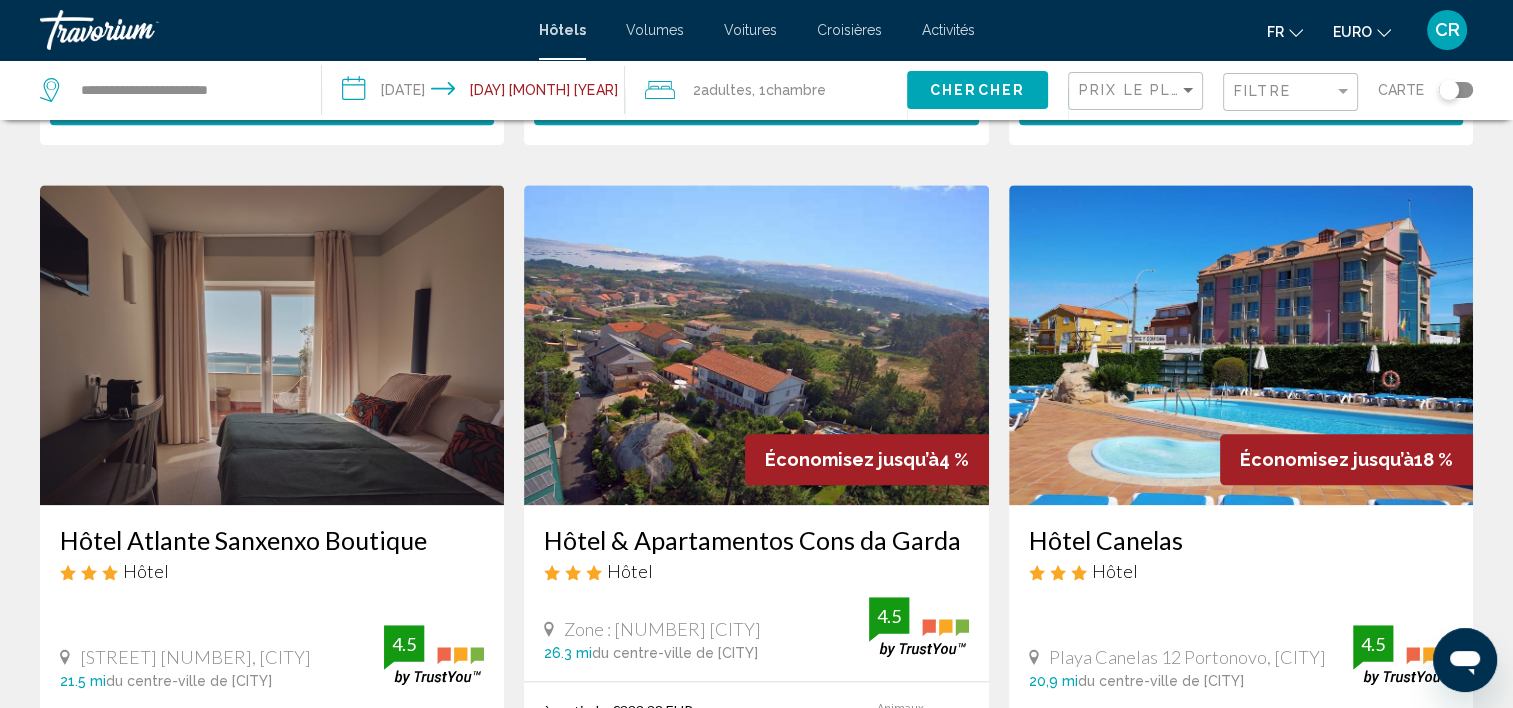 click at bounding box center (272, 345) 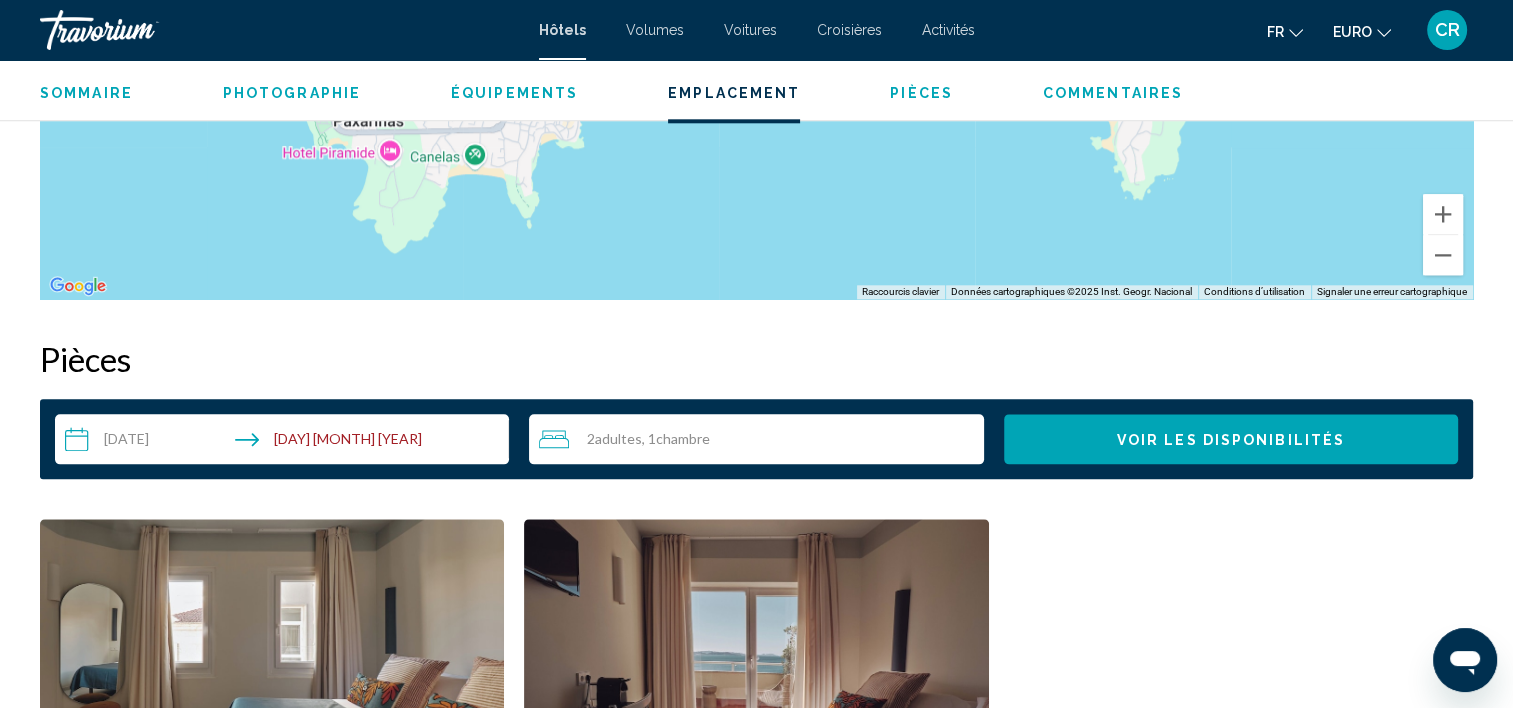 scroll, scrollTop: 1905, scrollLeft: 0, axis: vertical 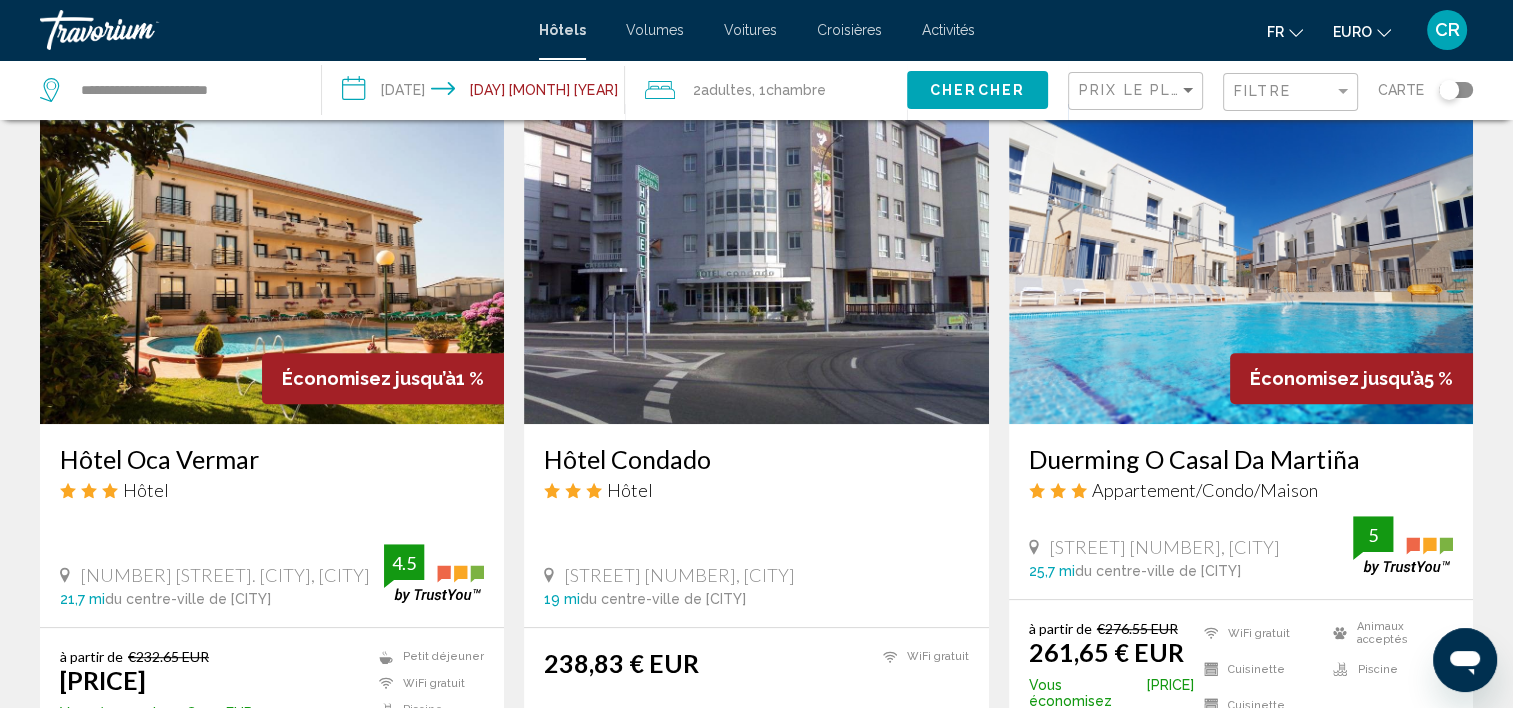 click at bounding box center [1241, 264] 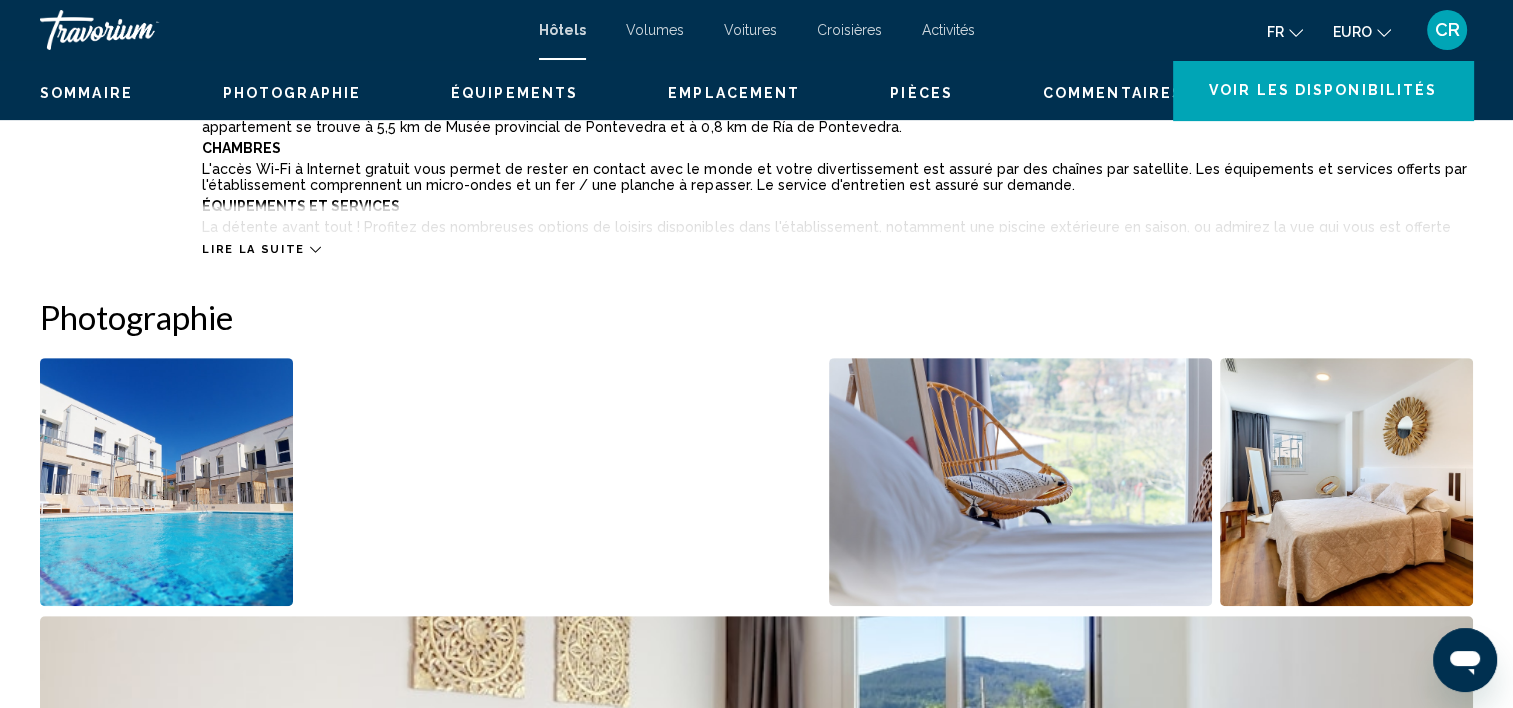 scroll, scrollTop: 5, scrollLeft: 0, axis: vertical 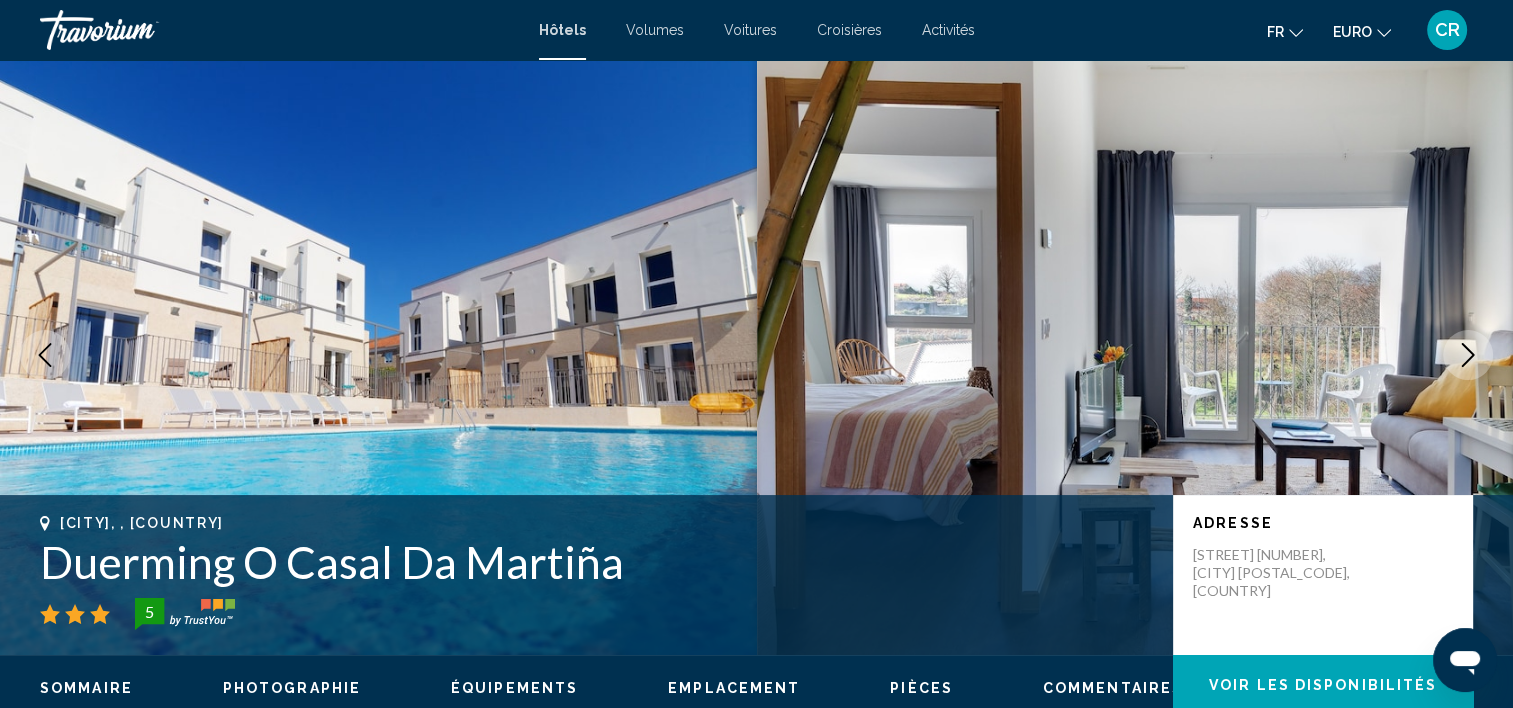 click 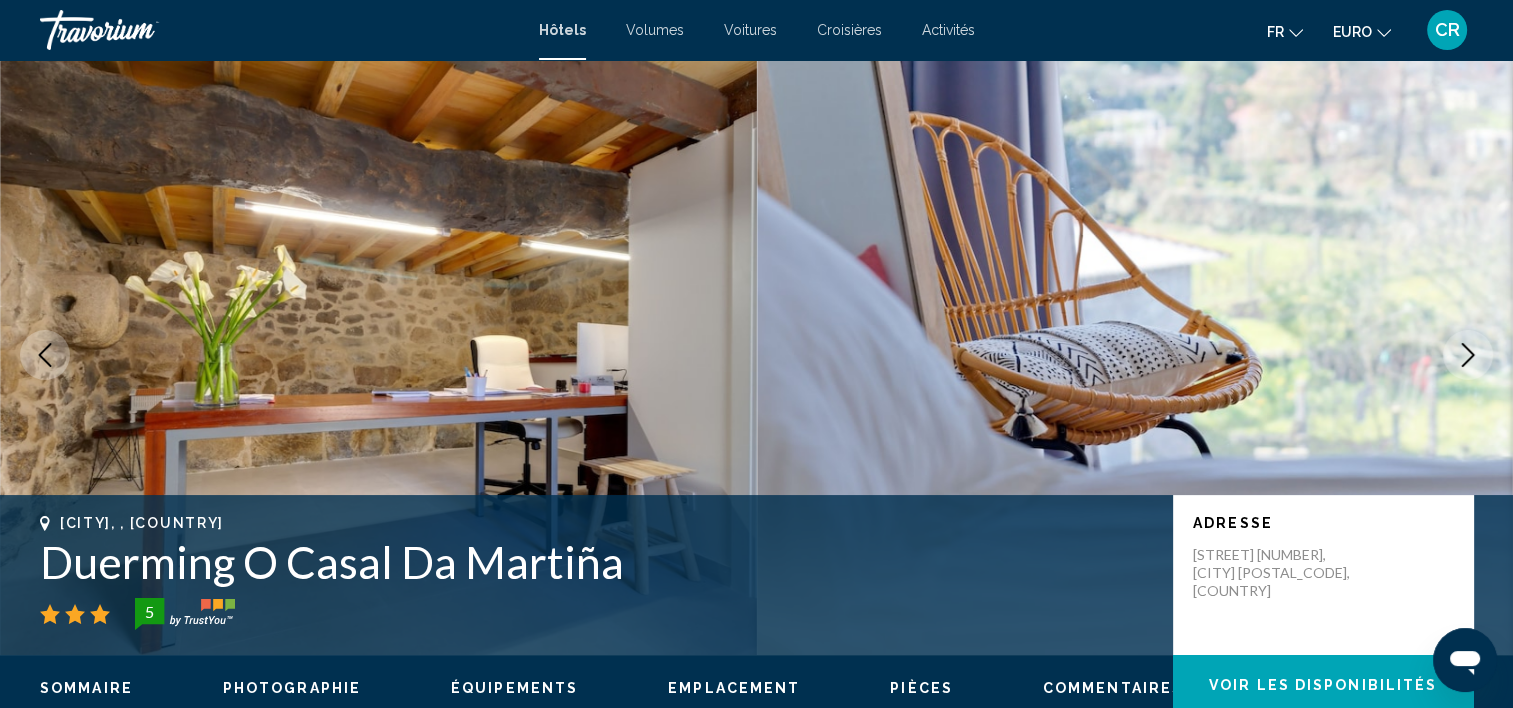 click 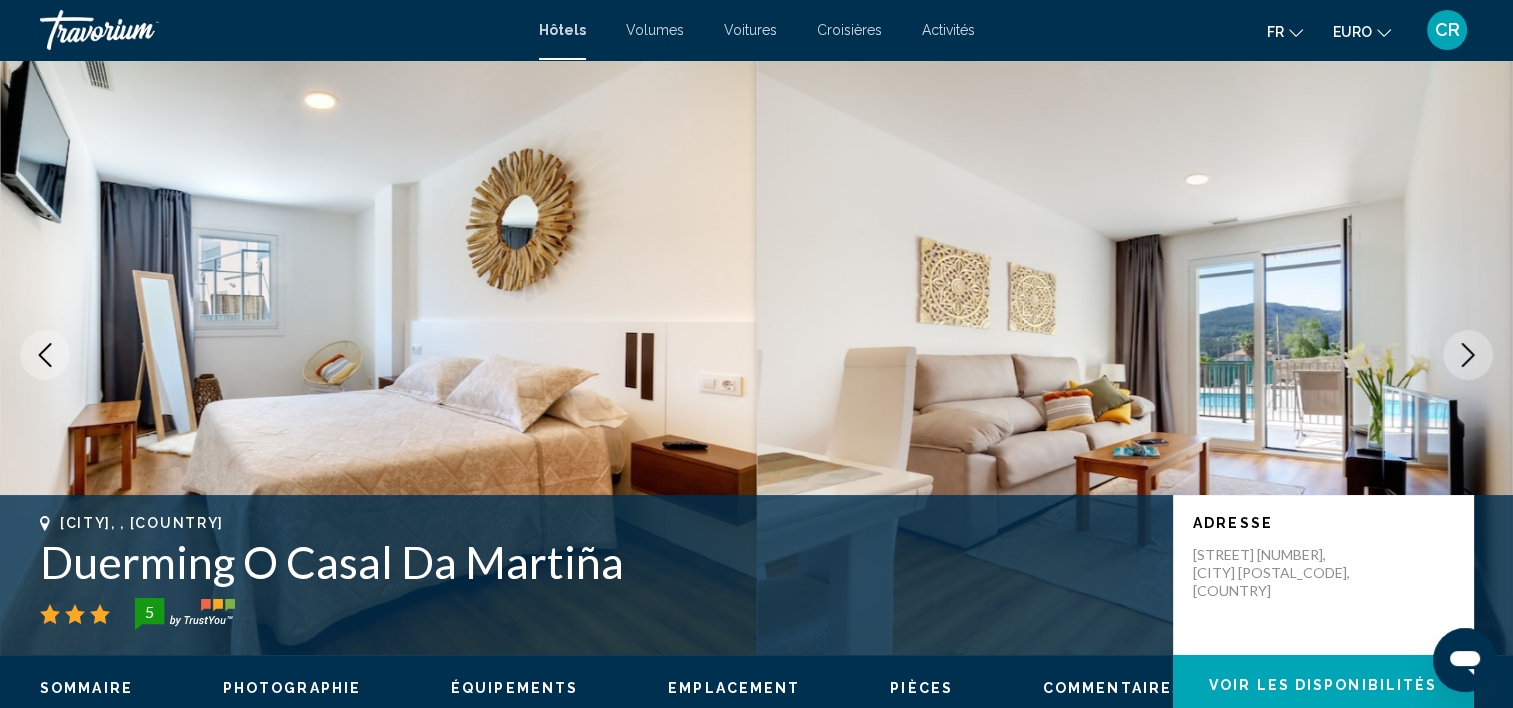 click 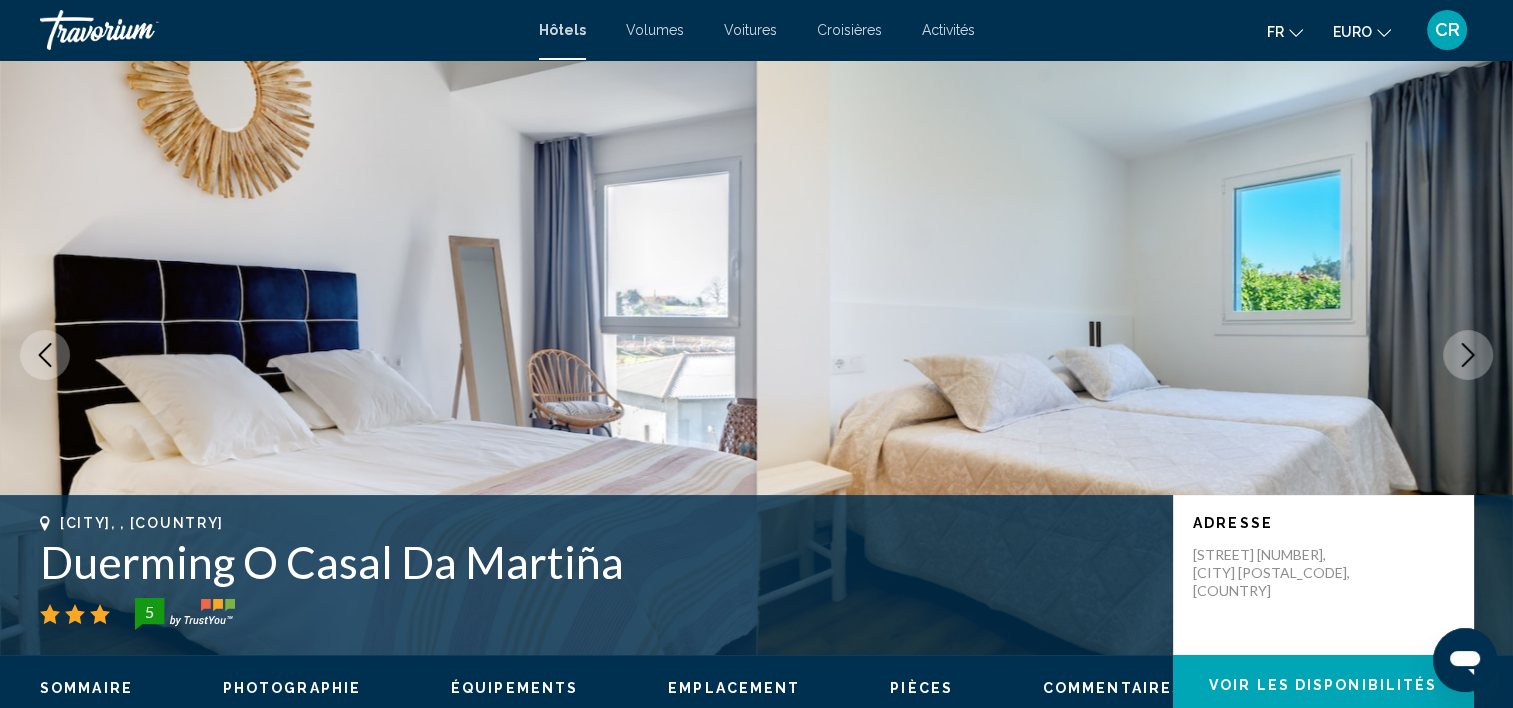 click 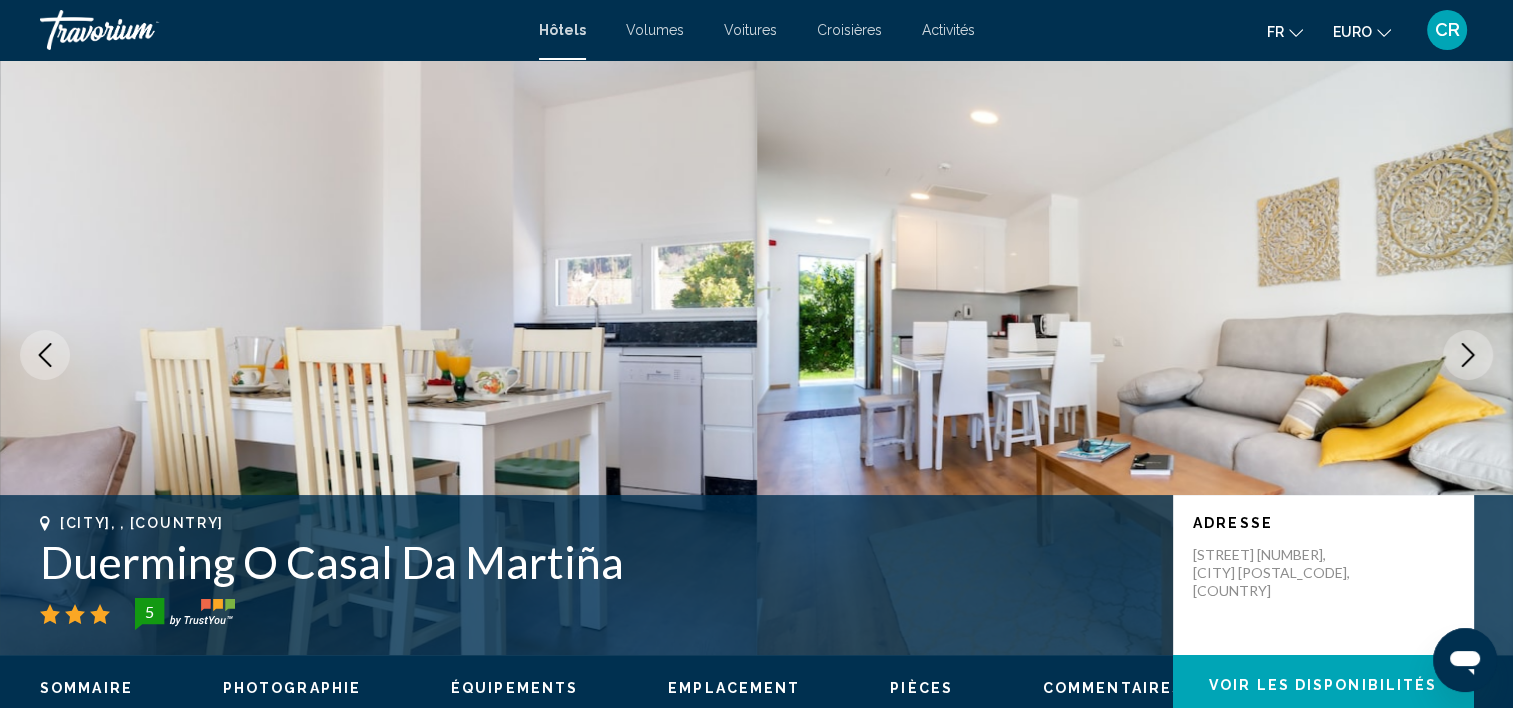 click 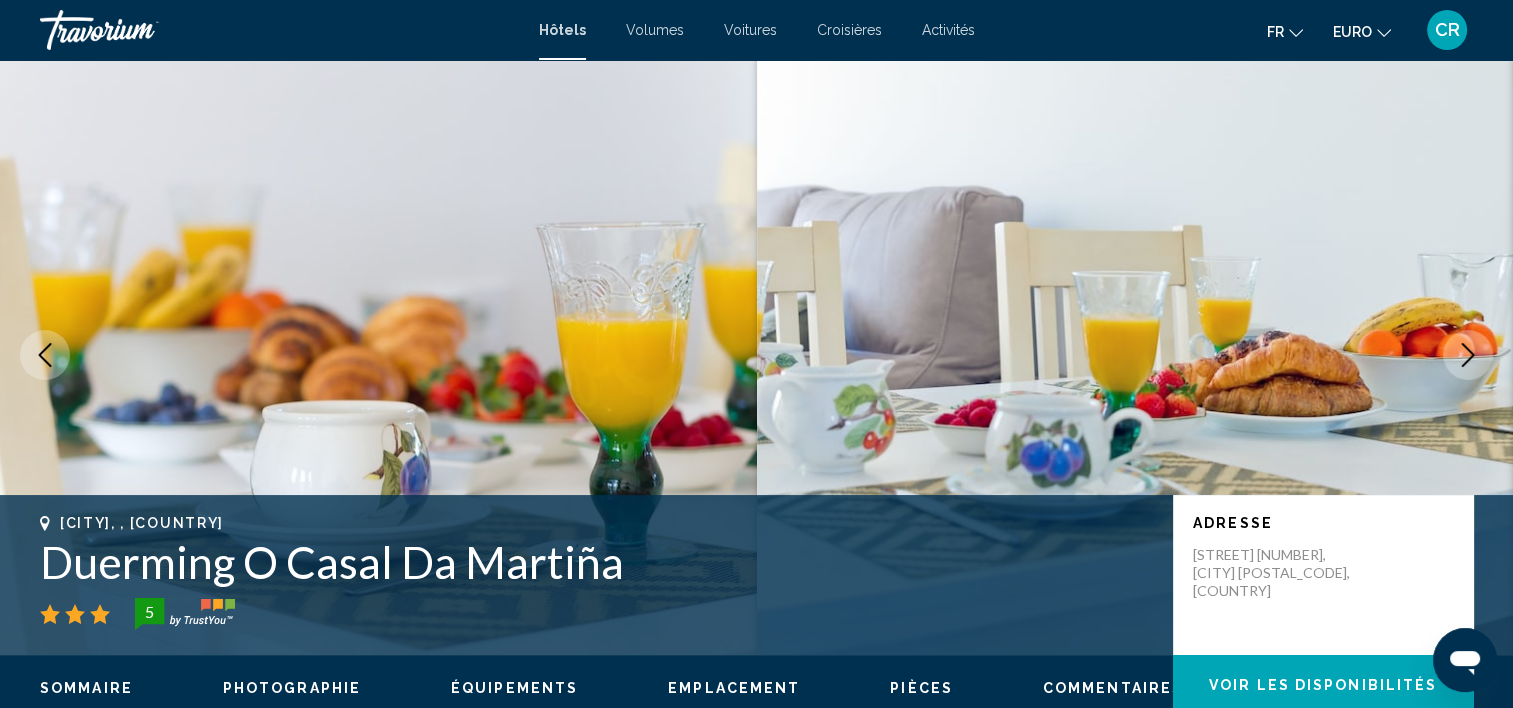 click 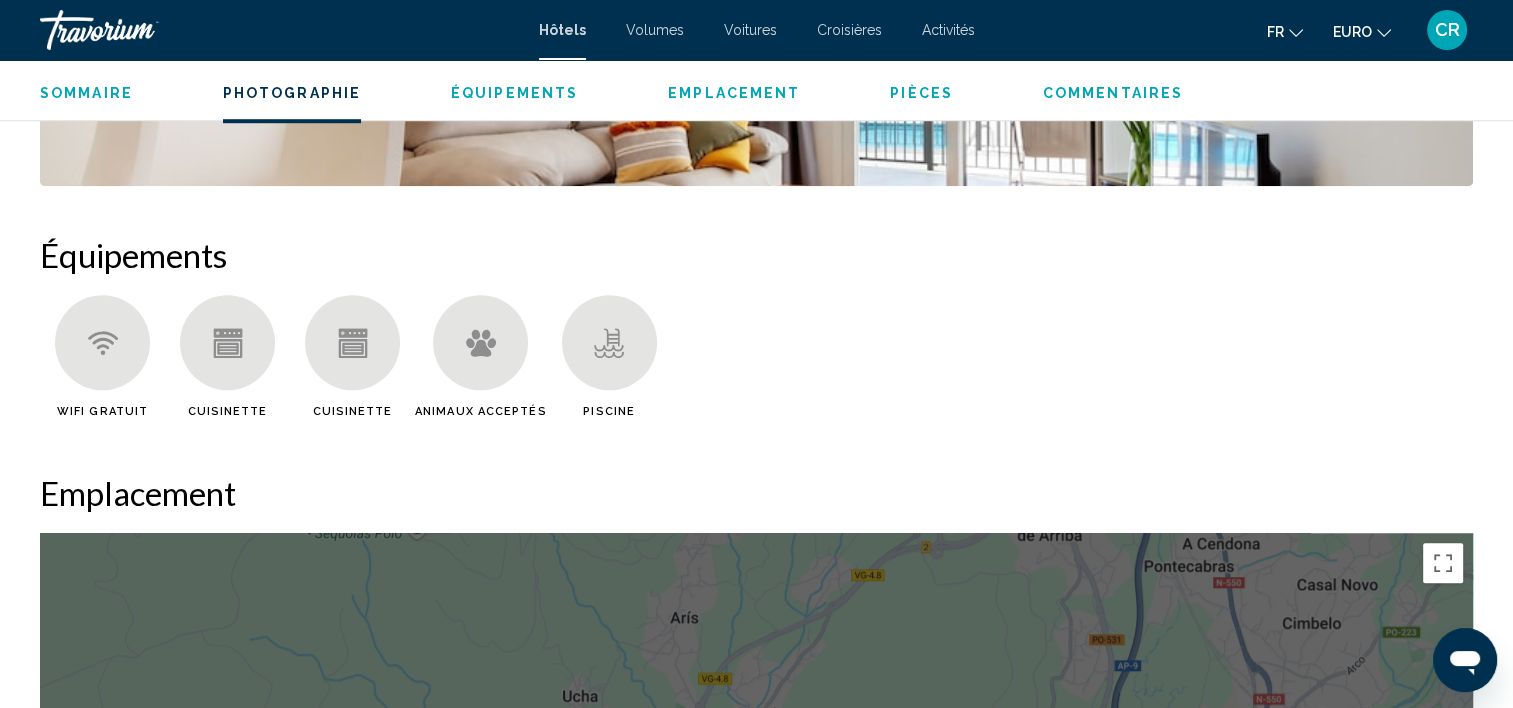scroll, scrollTop: 1405, scrollLeft: 0, axis: vertical 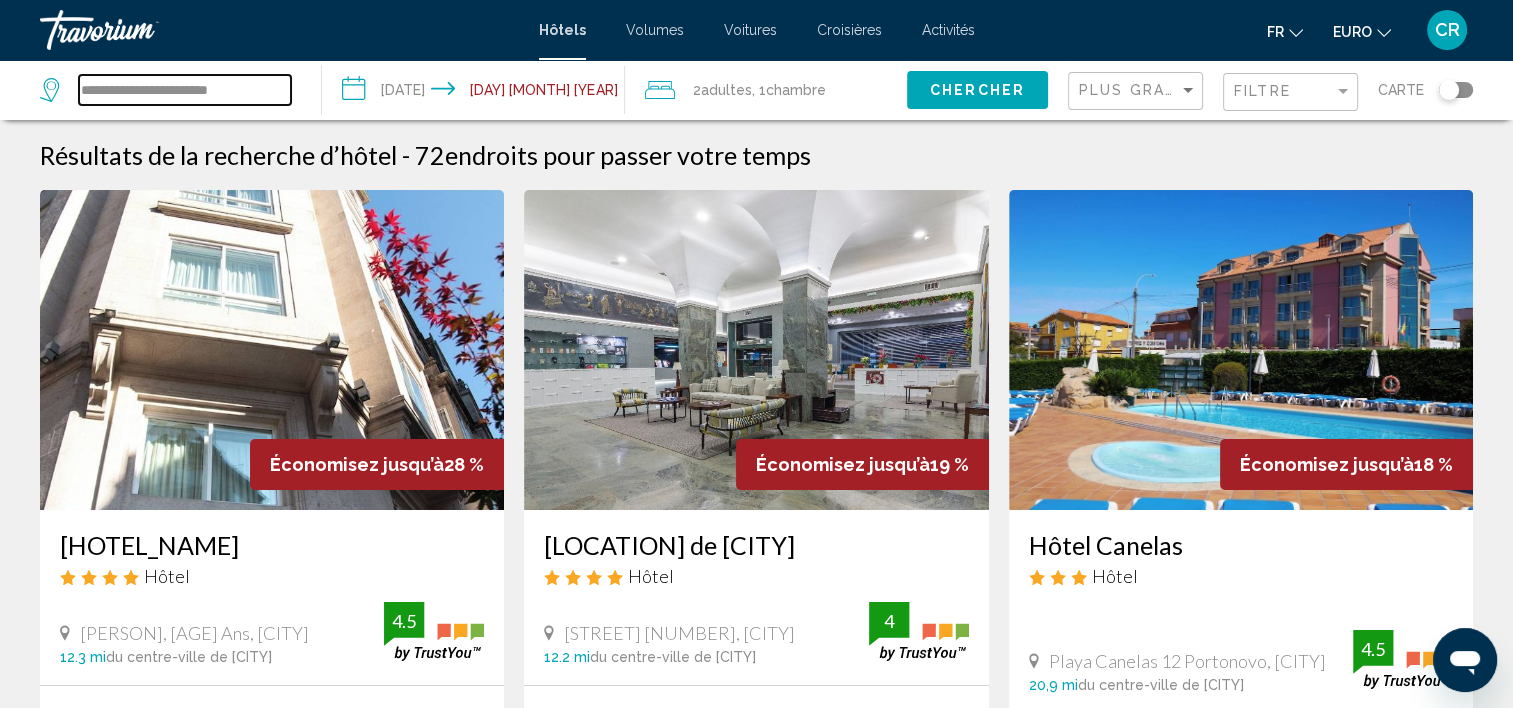 click on "**********" at bounding box center (185, 90) 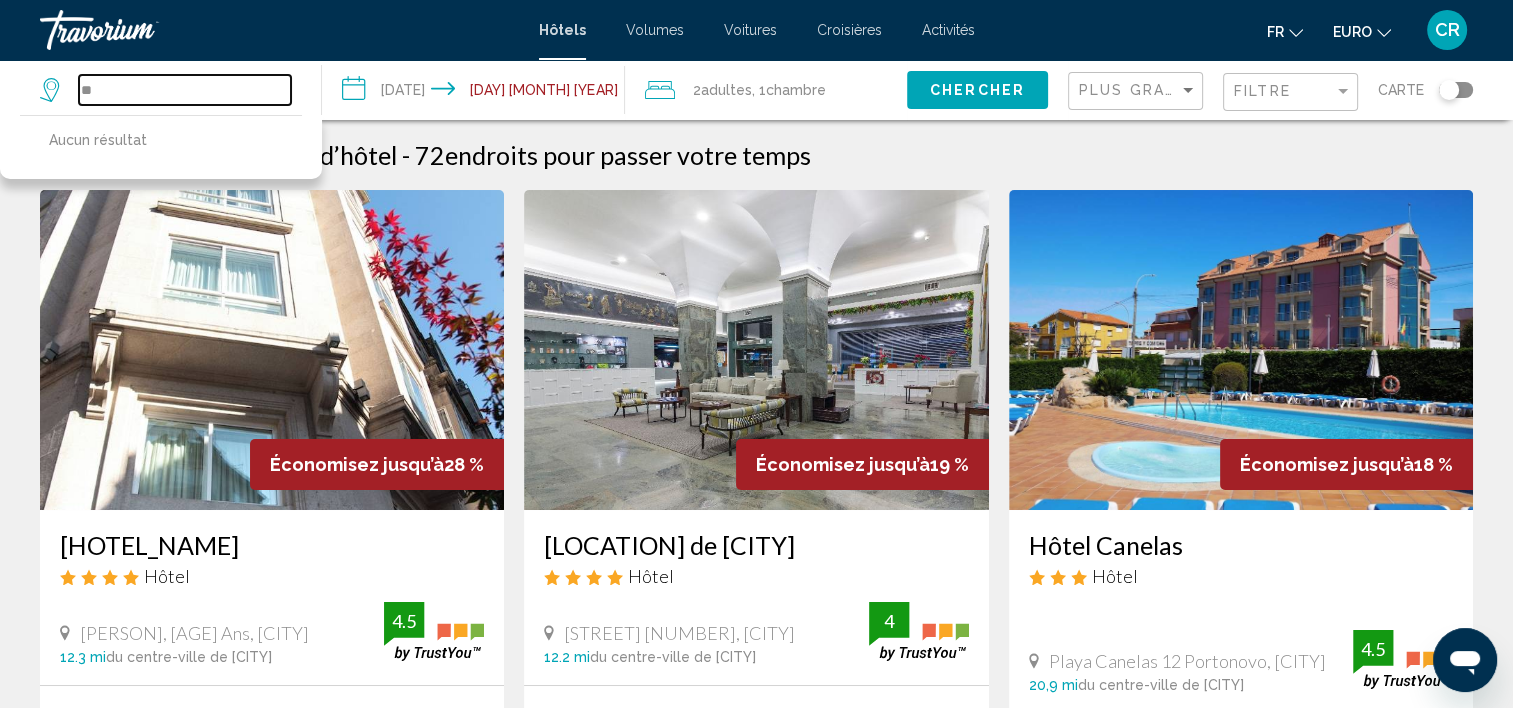type on "*" 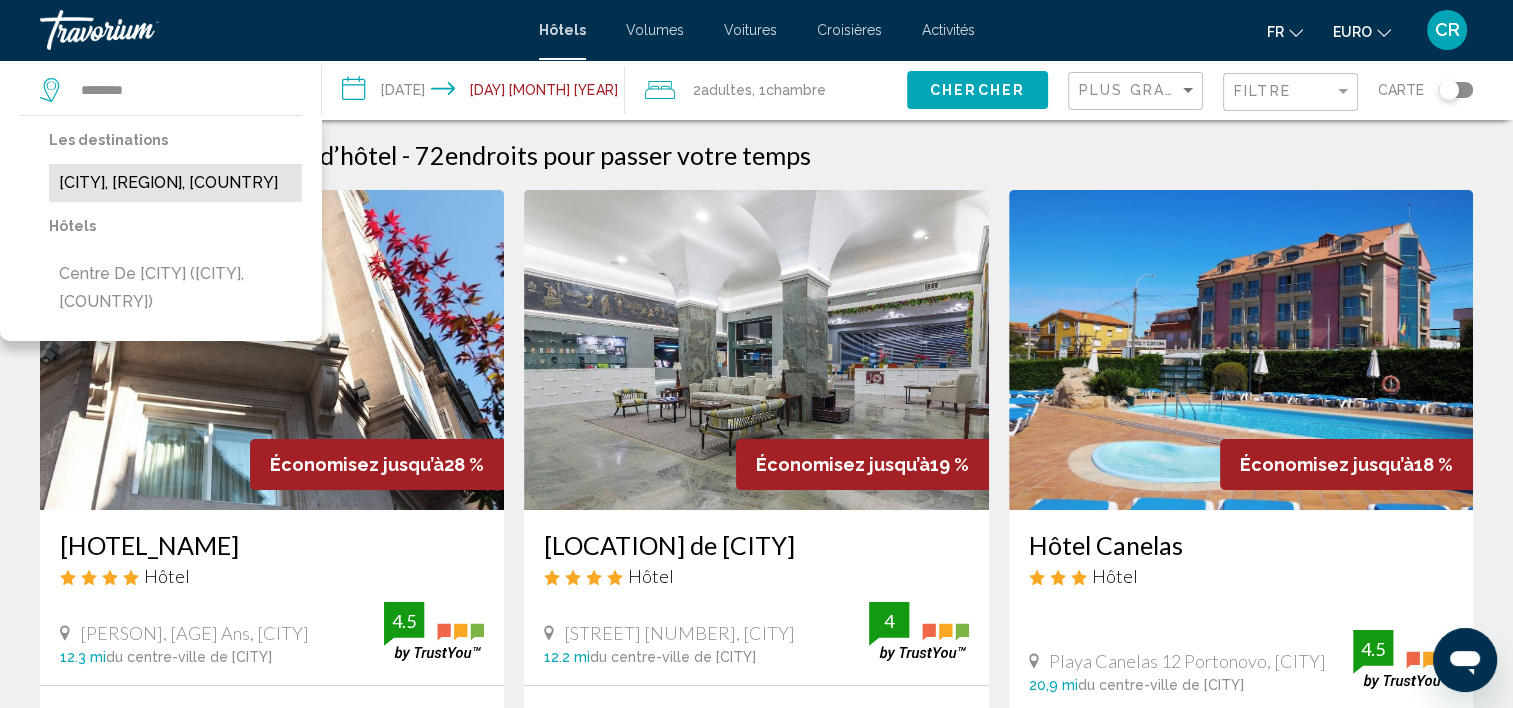 click on "Figueres, Costa Brava, Espagne" at bounding box center [175, 183] 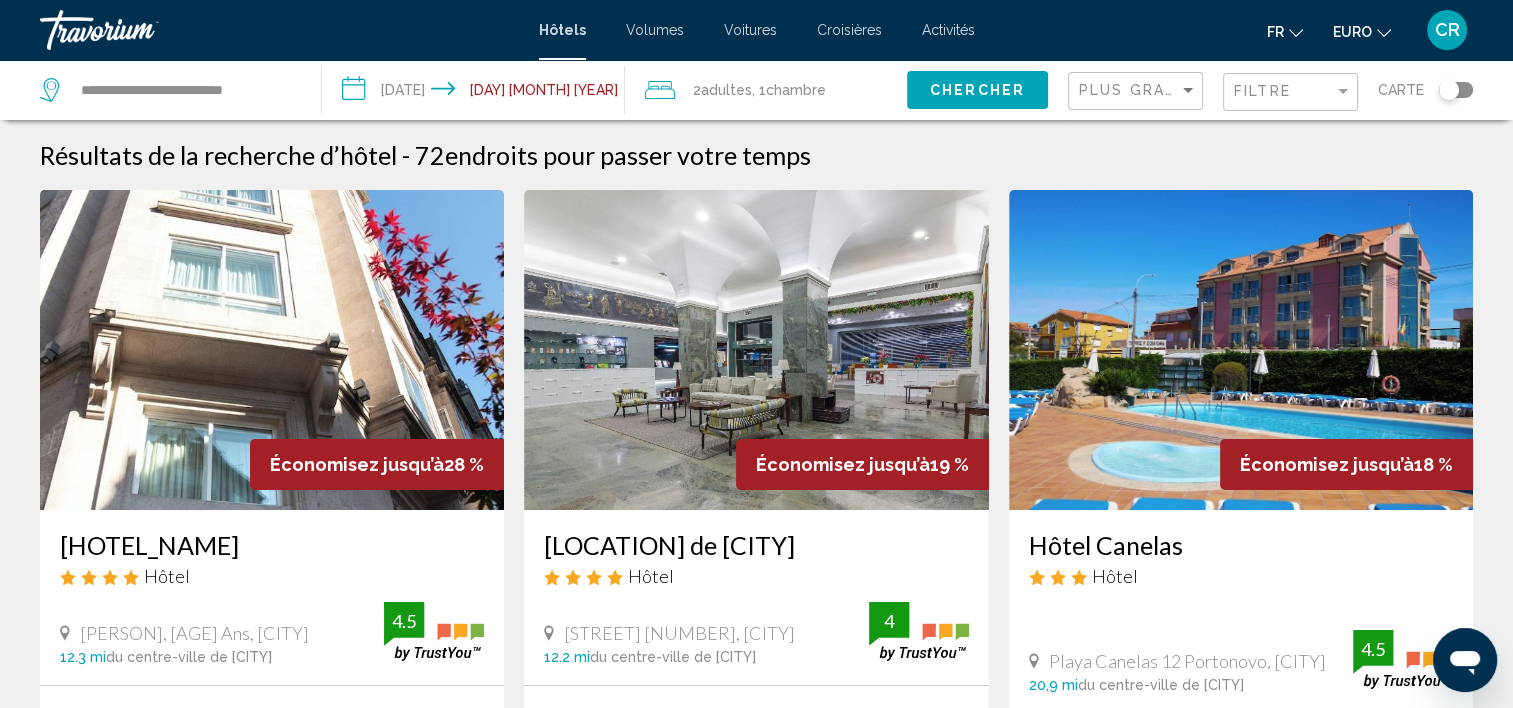 click on "Chercher" 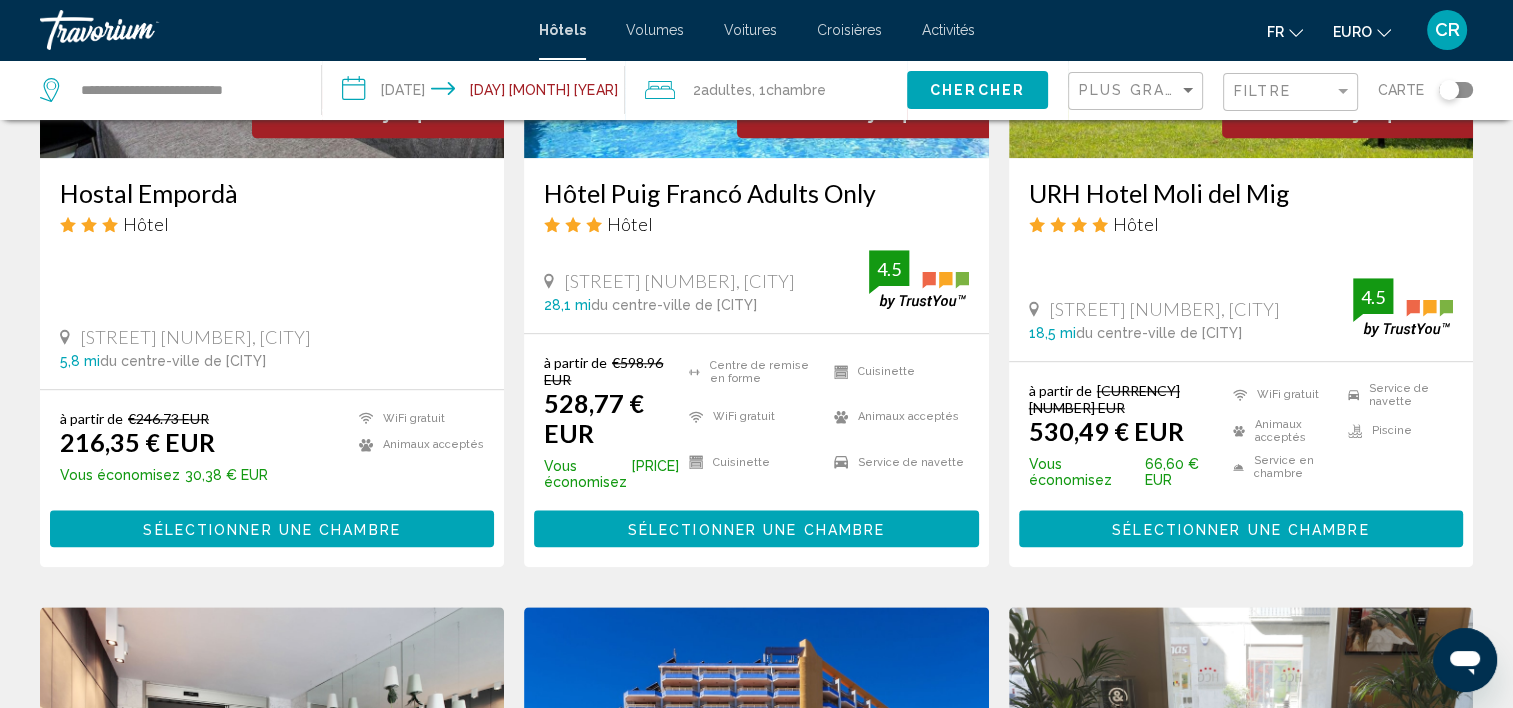 scroll, scrollTop: 1900, scrollLeft: 0, axis: vertical 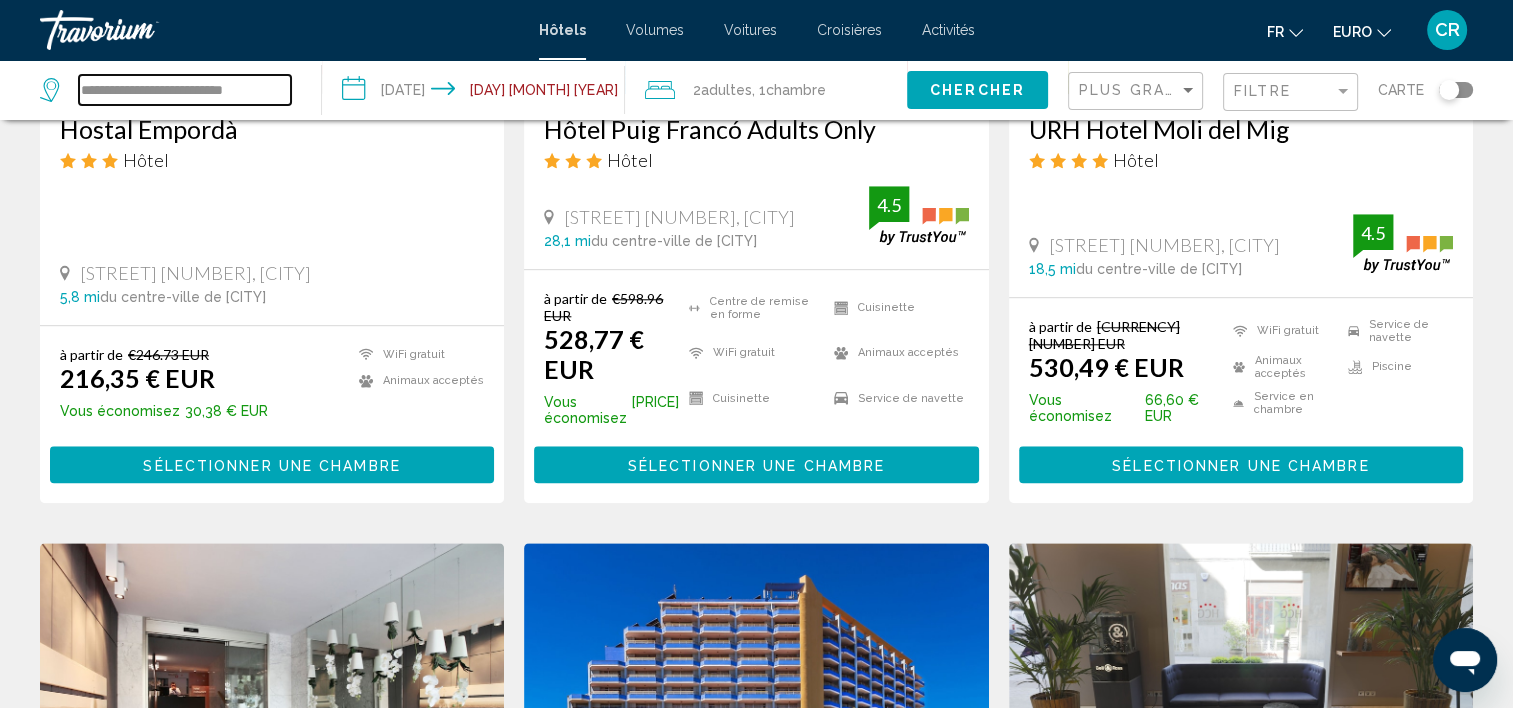 click on "**********" at bounding box center (185, 90) 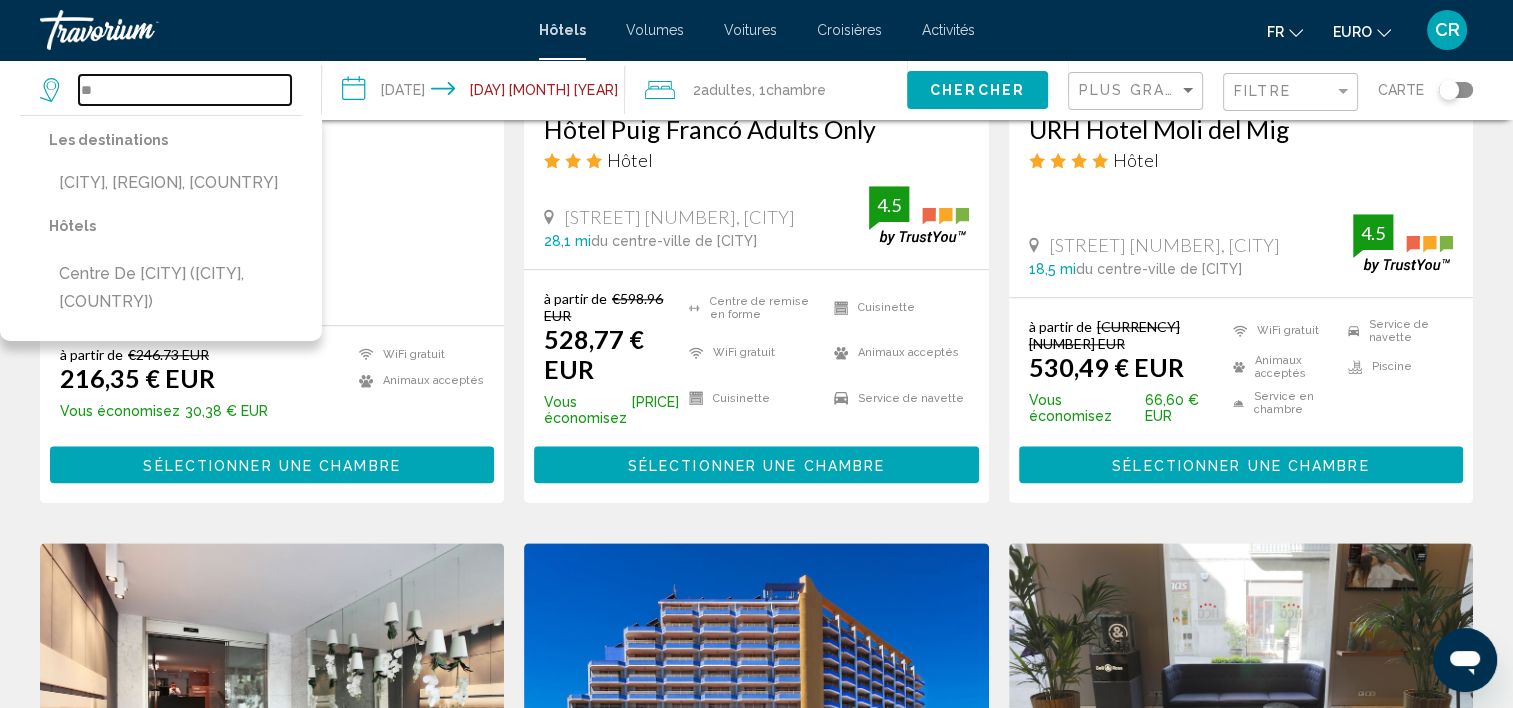 type on "*" 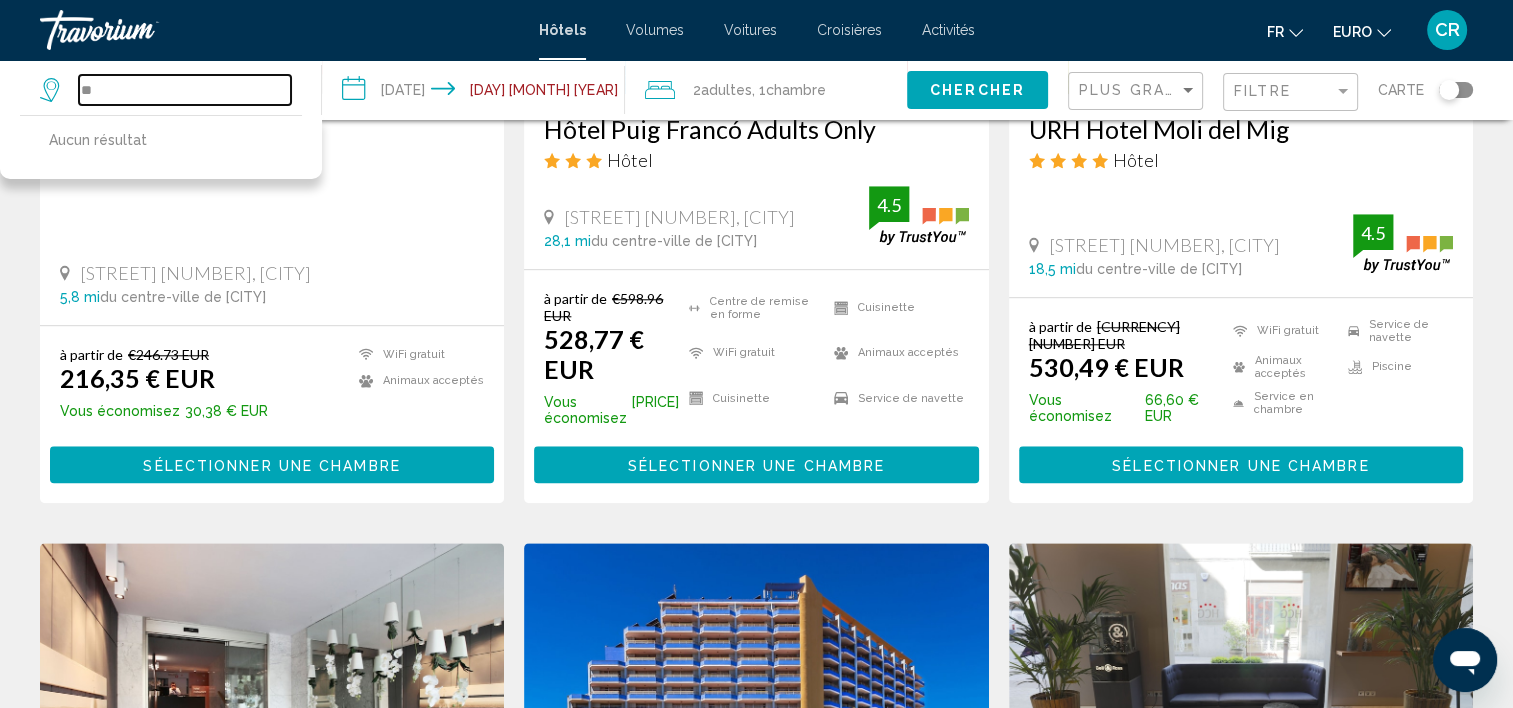 type on "*" 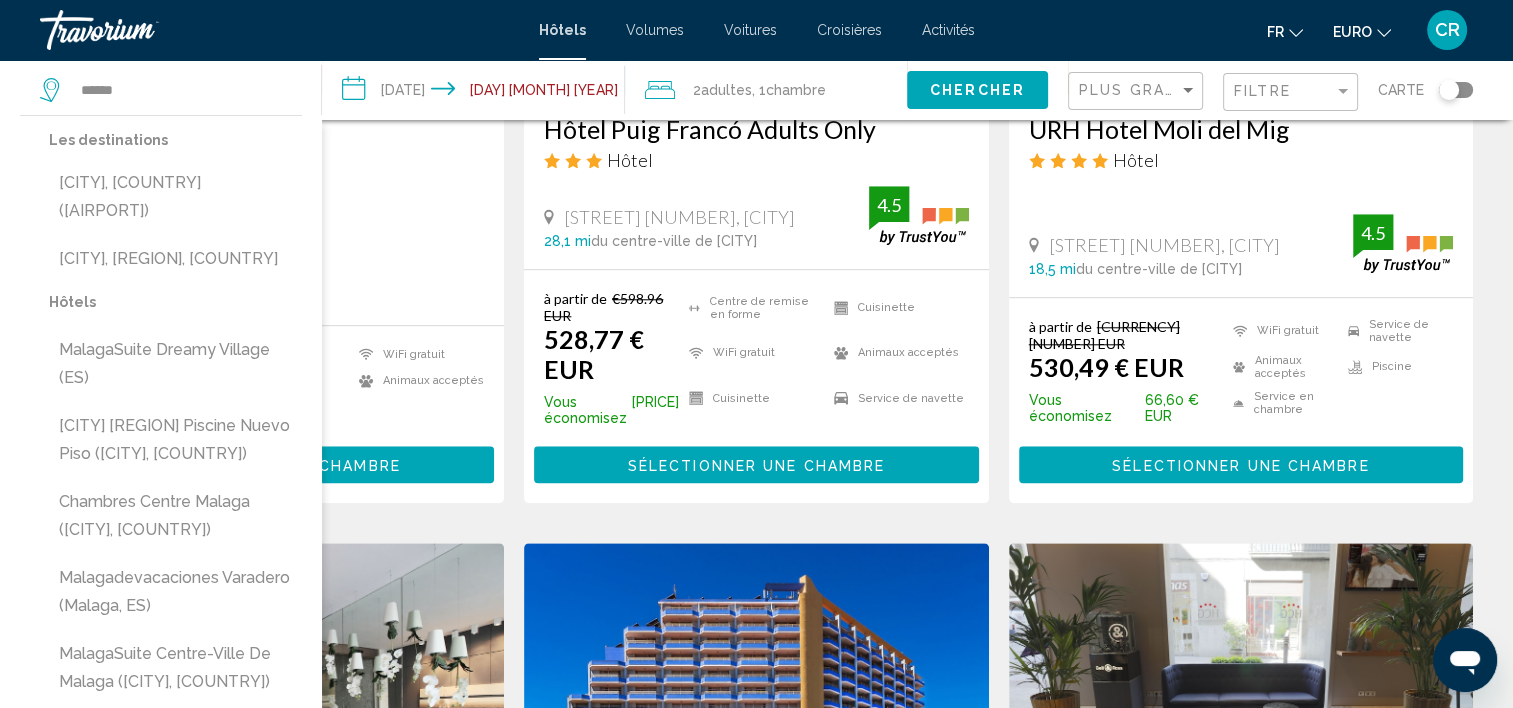 click on "Malaga, Espagne (AGP)" at bounding box center (175, 197) 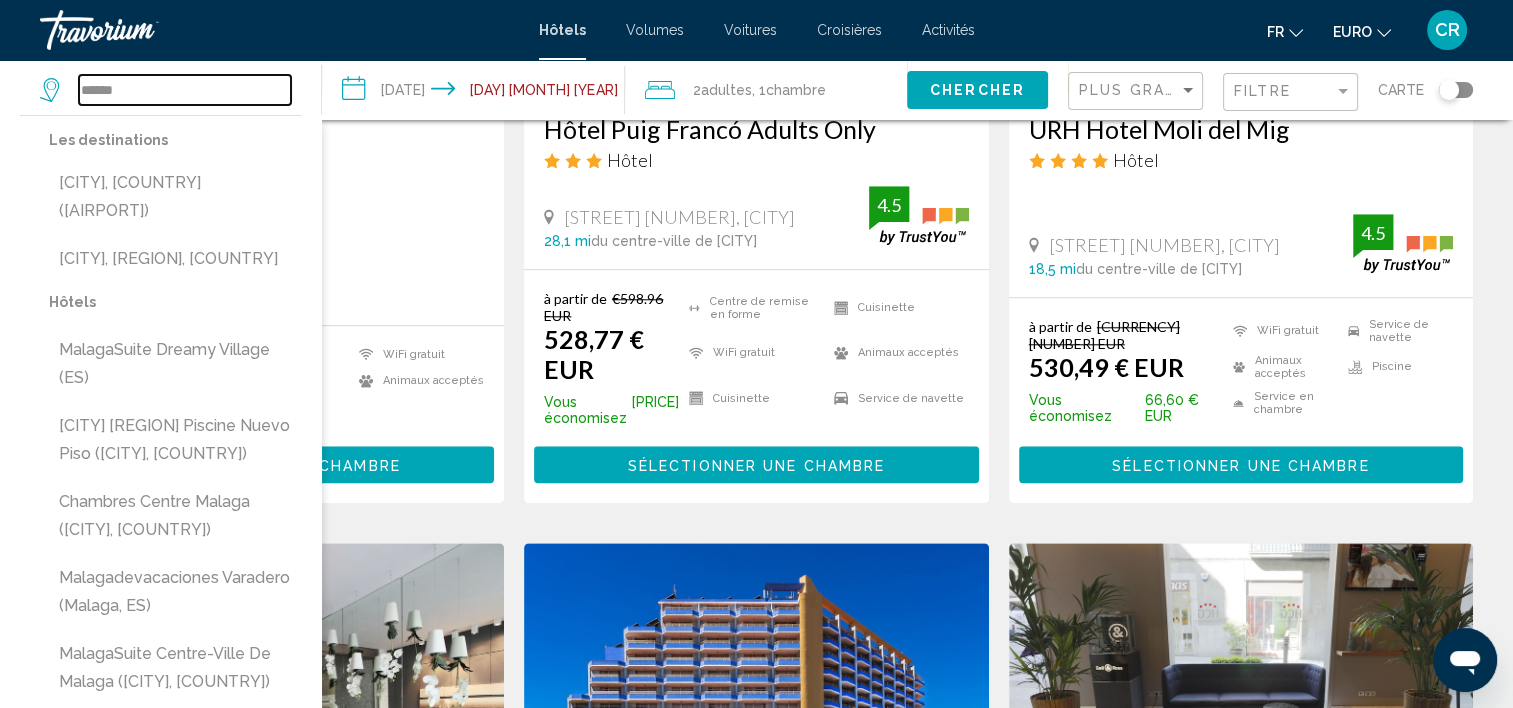 type on "**********" 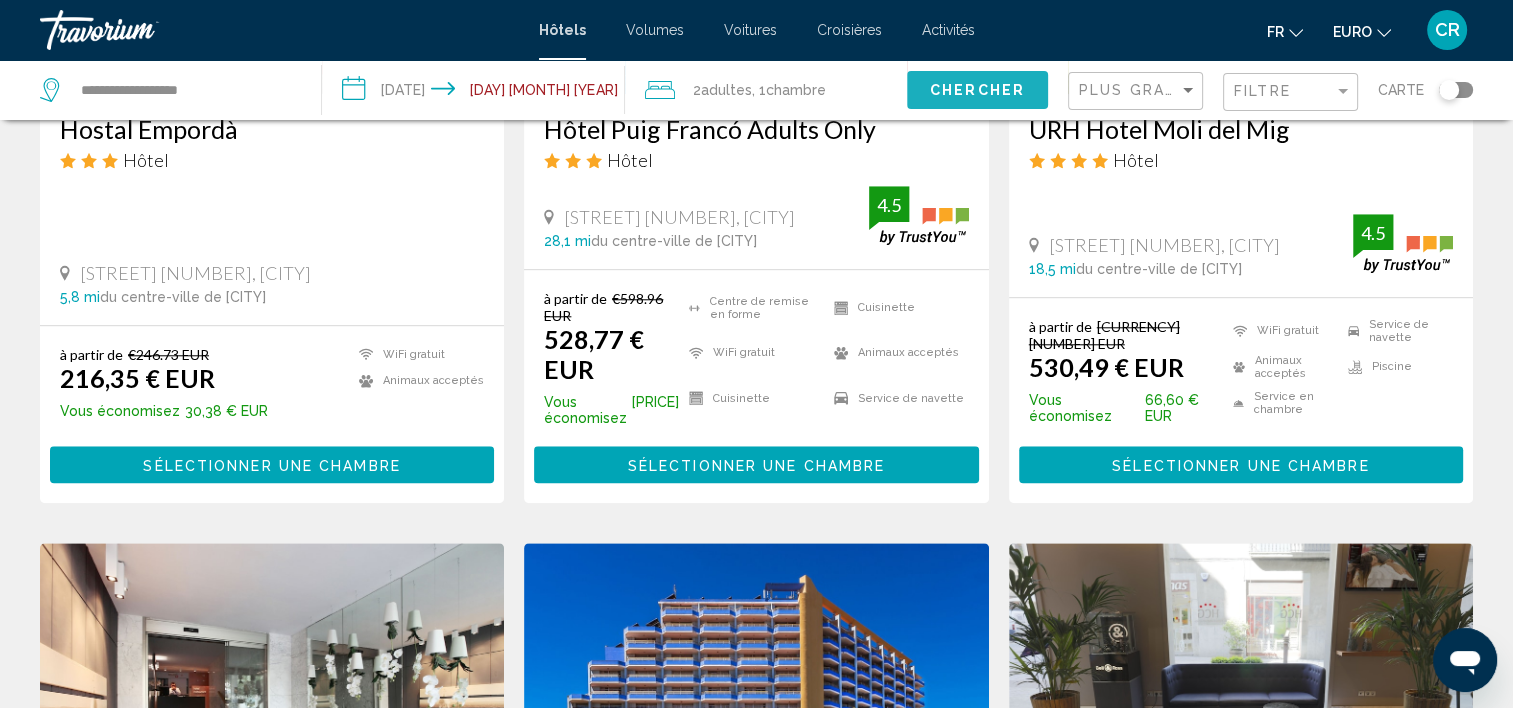 click on "Chercher" 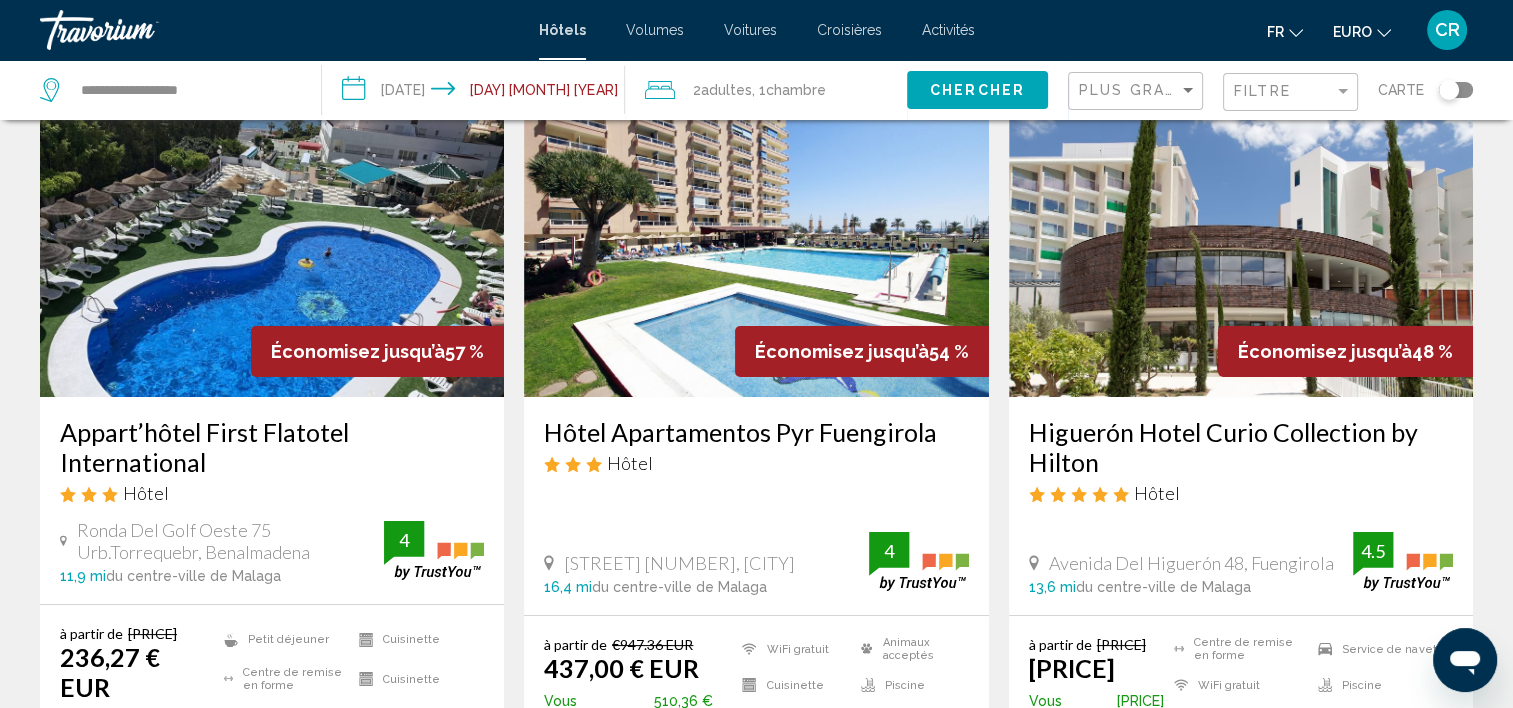 scroll, scrollTop: 100, scrollLeft: 0, axis: vertical 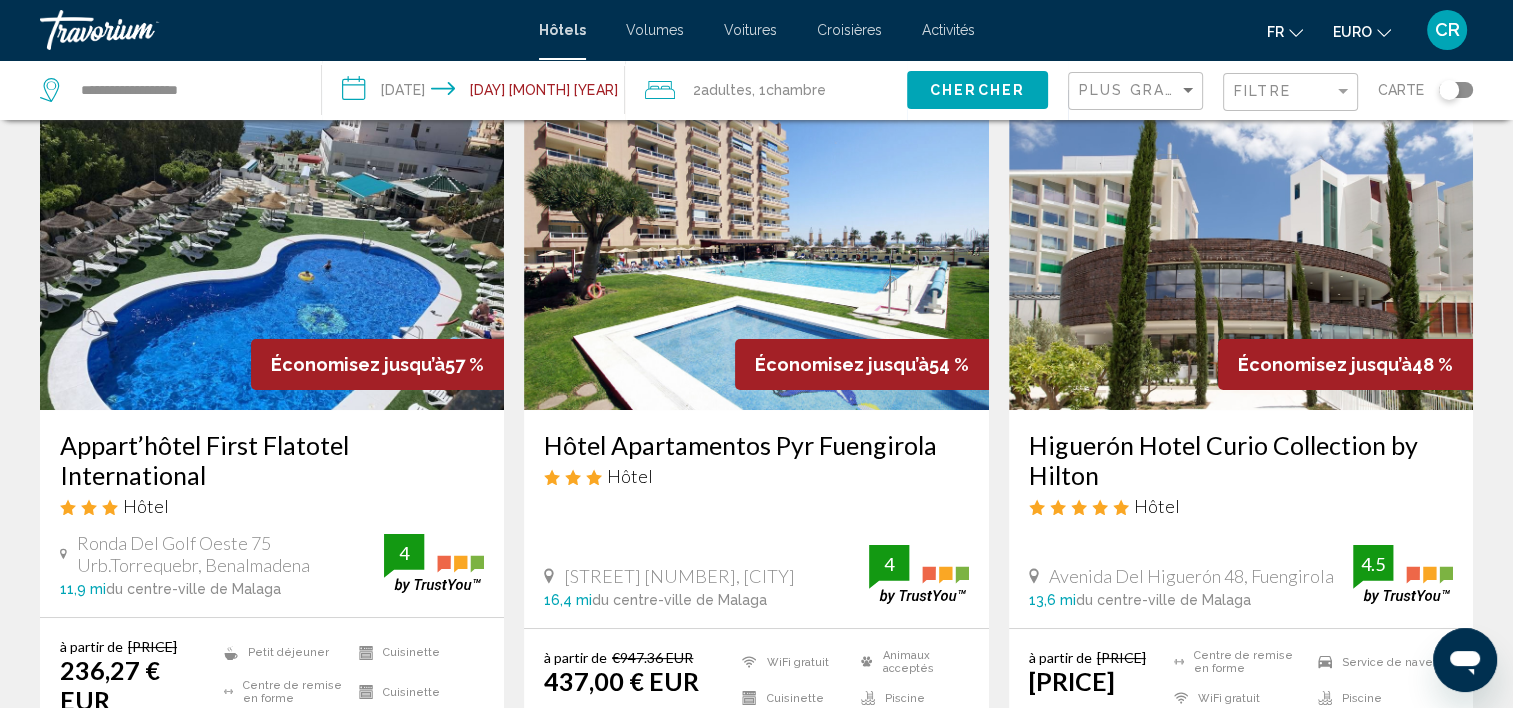 click at bounding box center (272, 250) 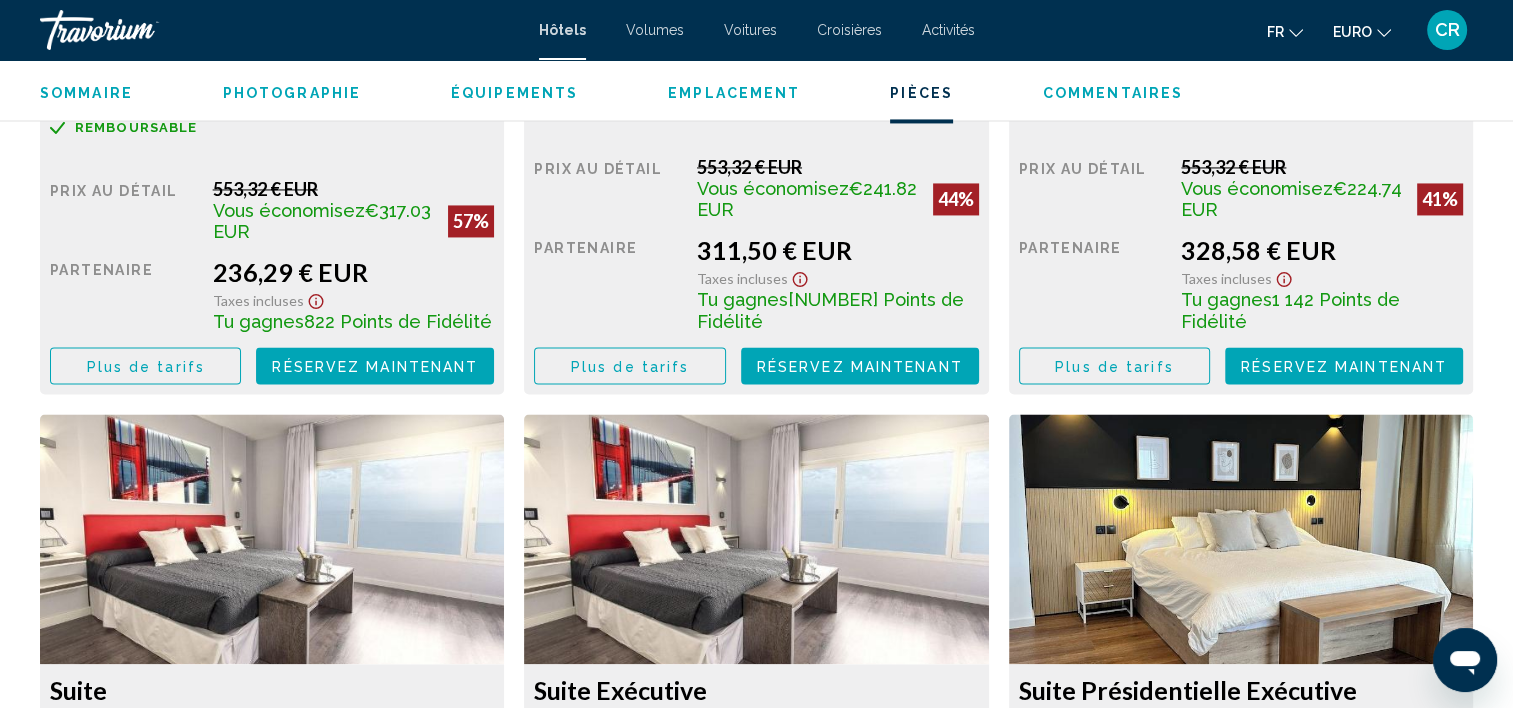 scroll, scrollTop: 3206, scrollLeft: 0, axis: vertical 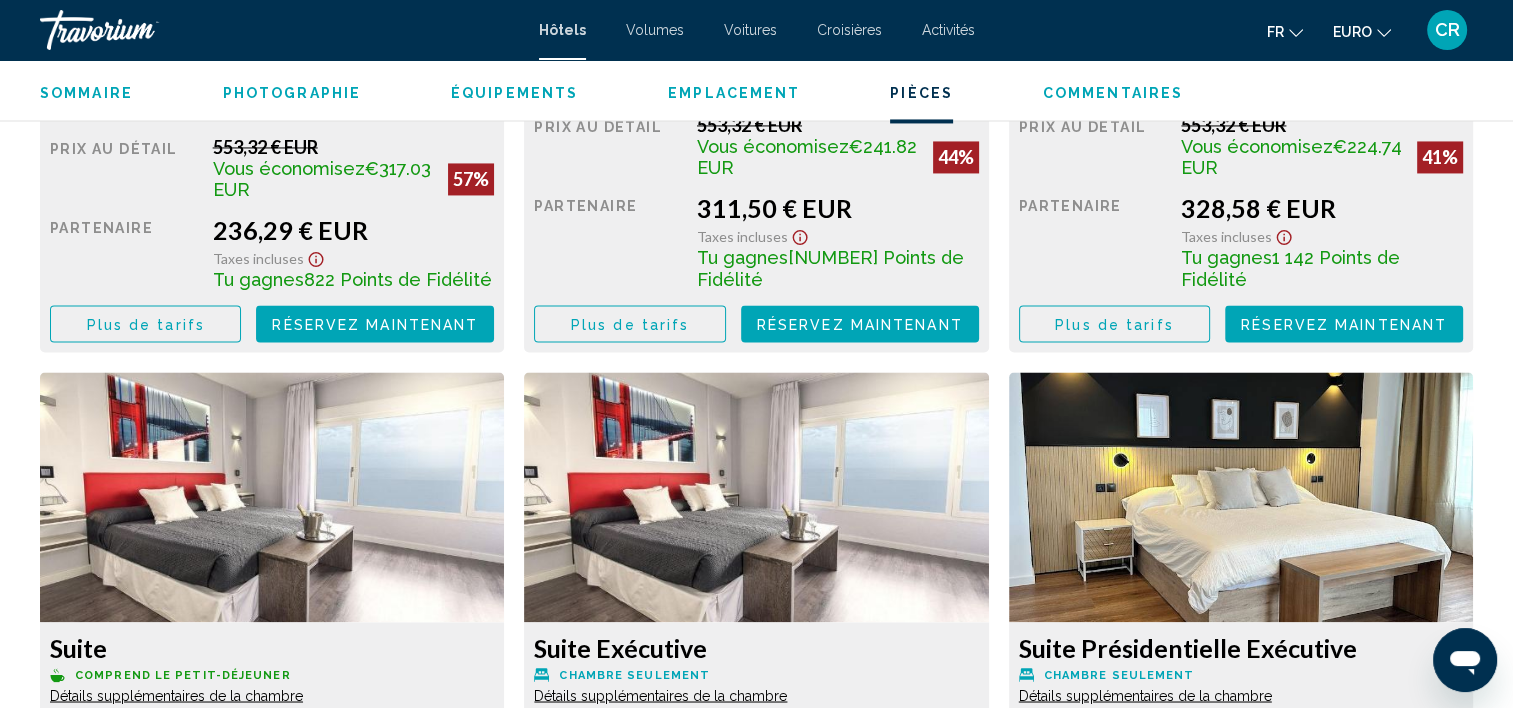 click on "Plus de tarifs" at bounding box center (146, 324) 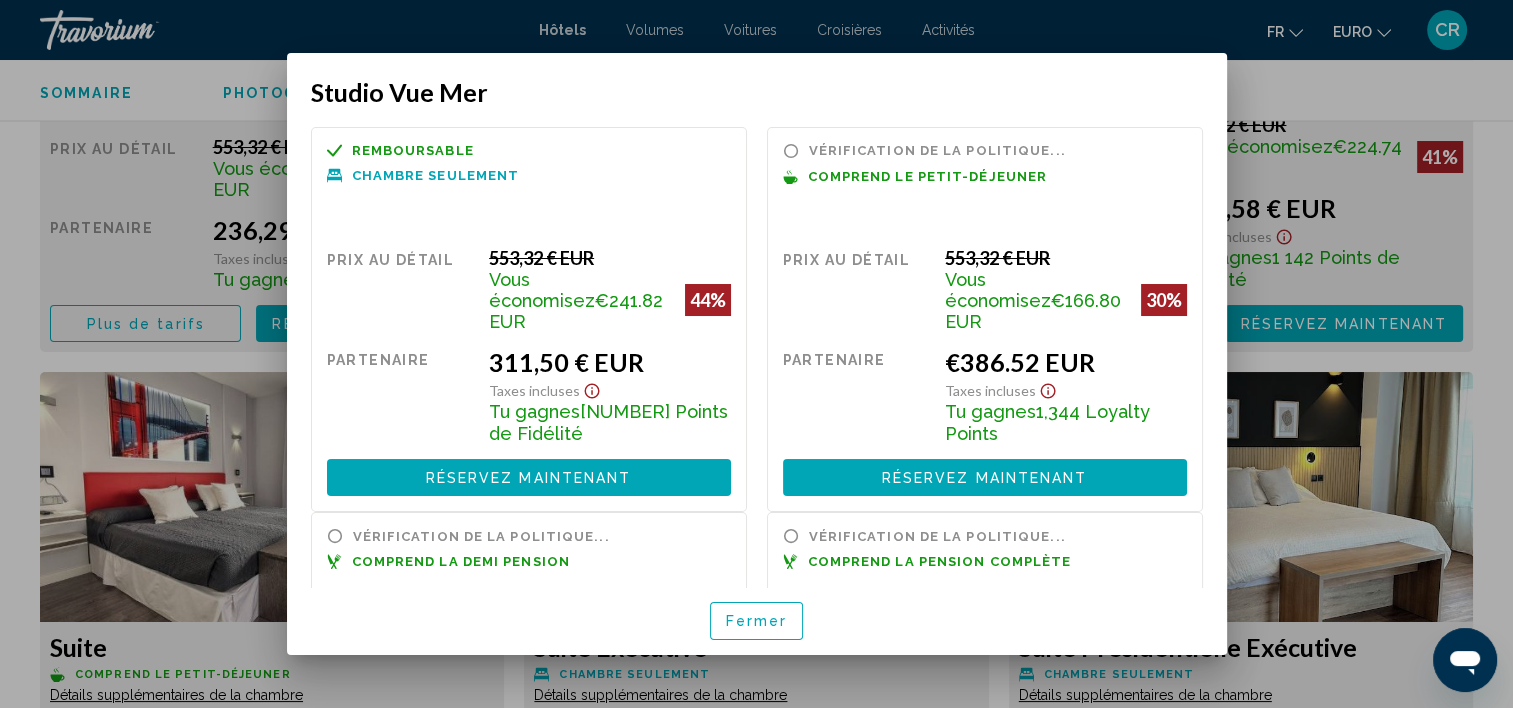 scroll, scrollTop: 0, scrollLeft: 0, axis: both 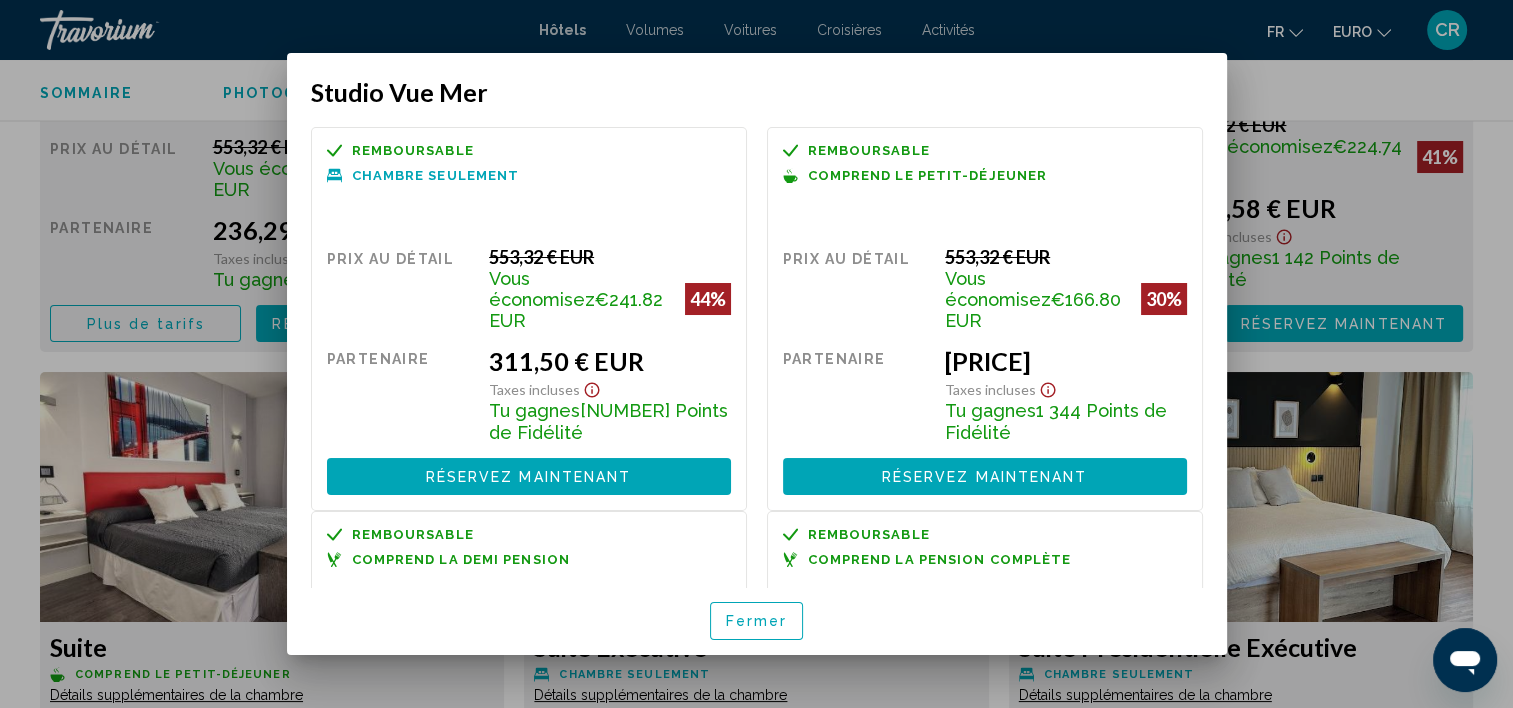 click on "Studio Vue Mer
Remboursable
Non remboursable
Non remboursable
Chambre seulement     Prix au détail  553,32 € EUR  Vous économisez  €241.82 EUR  44%  quand vous échangez    Partenaire  311,50 € EUR  Taxes incluses
Tu gagnes  1 083 Points de Fidélité  Réservez maintenant Plus disponible
Remboursable
Non remboursable
Non remboursable
Comprend le petit-déjeuner     Prix au détail  553,32 € EUR  Vous économisez  €166.80 EUR  30%  quand vous échangez    Partenaire  386,52 € EUR  Taxes incluses
Tu gagnes  1 344 Points de Fidélité  Réservez maintenant Plus disponible
Remboursable
Non remboursable
Non remboursable
€51.92 EUR" at bounding box center [757, 354] 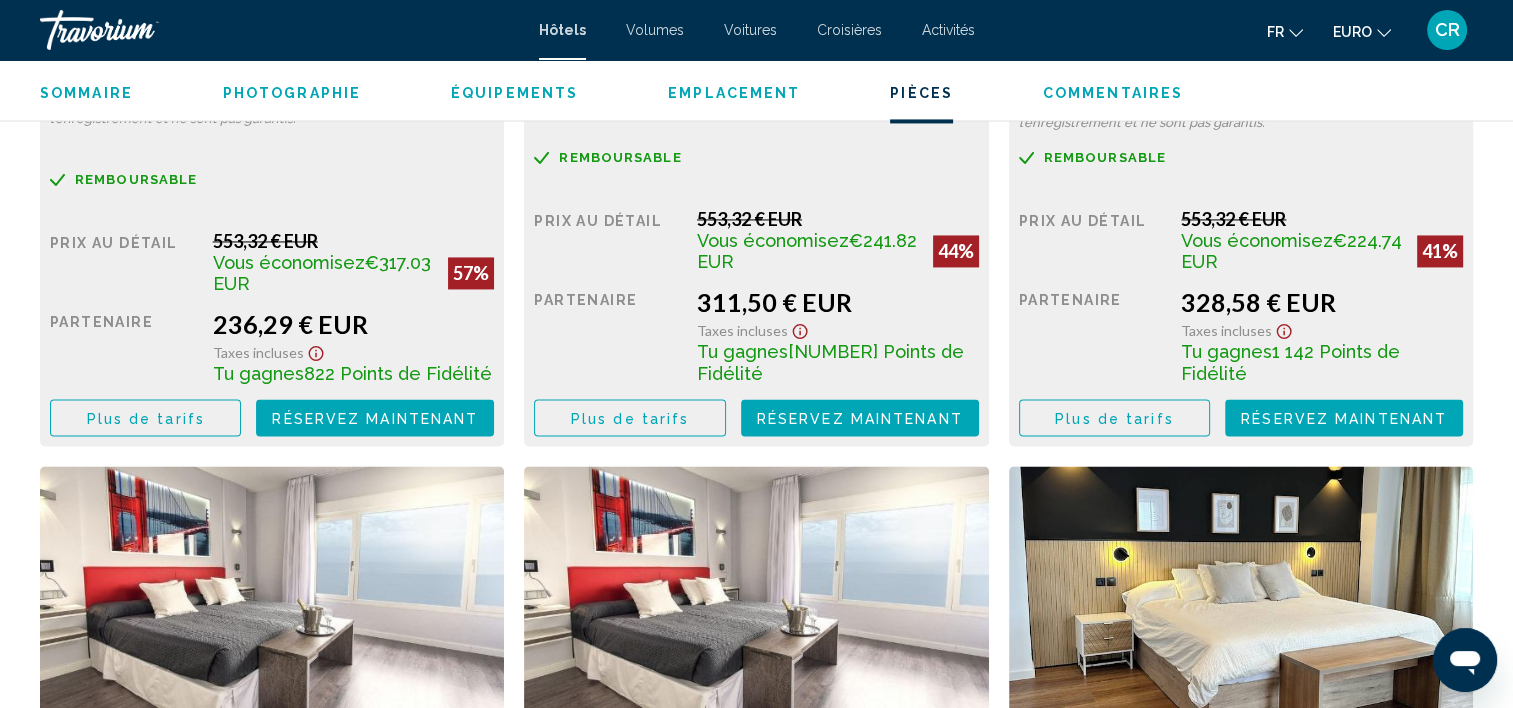 scroll, scrollTop: 3006, scrollLeft: 0, axis: vertical 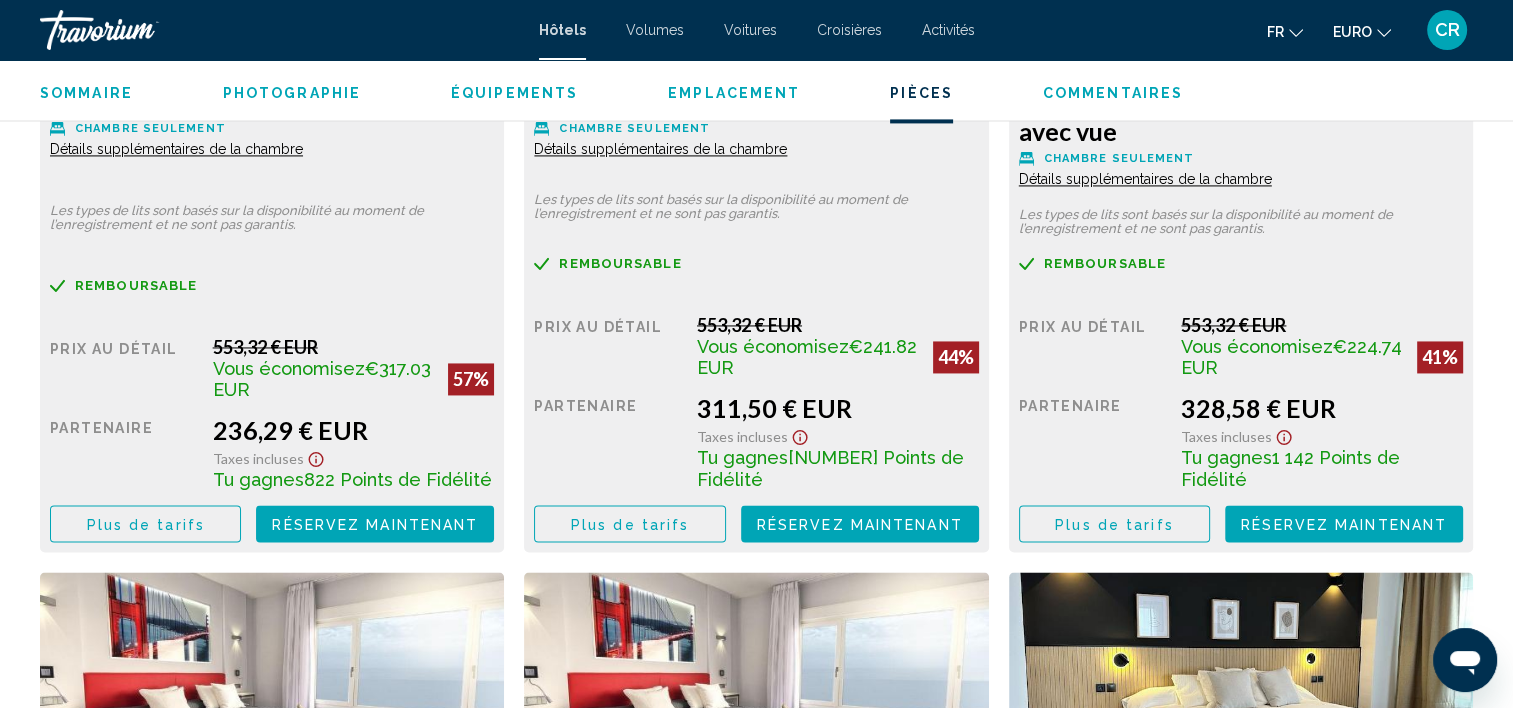 click on "Plus de tarifs" at bounding box center [146, 524] 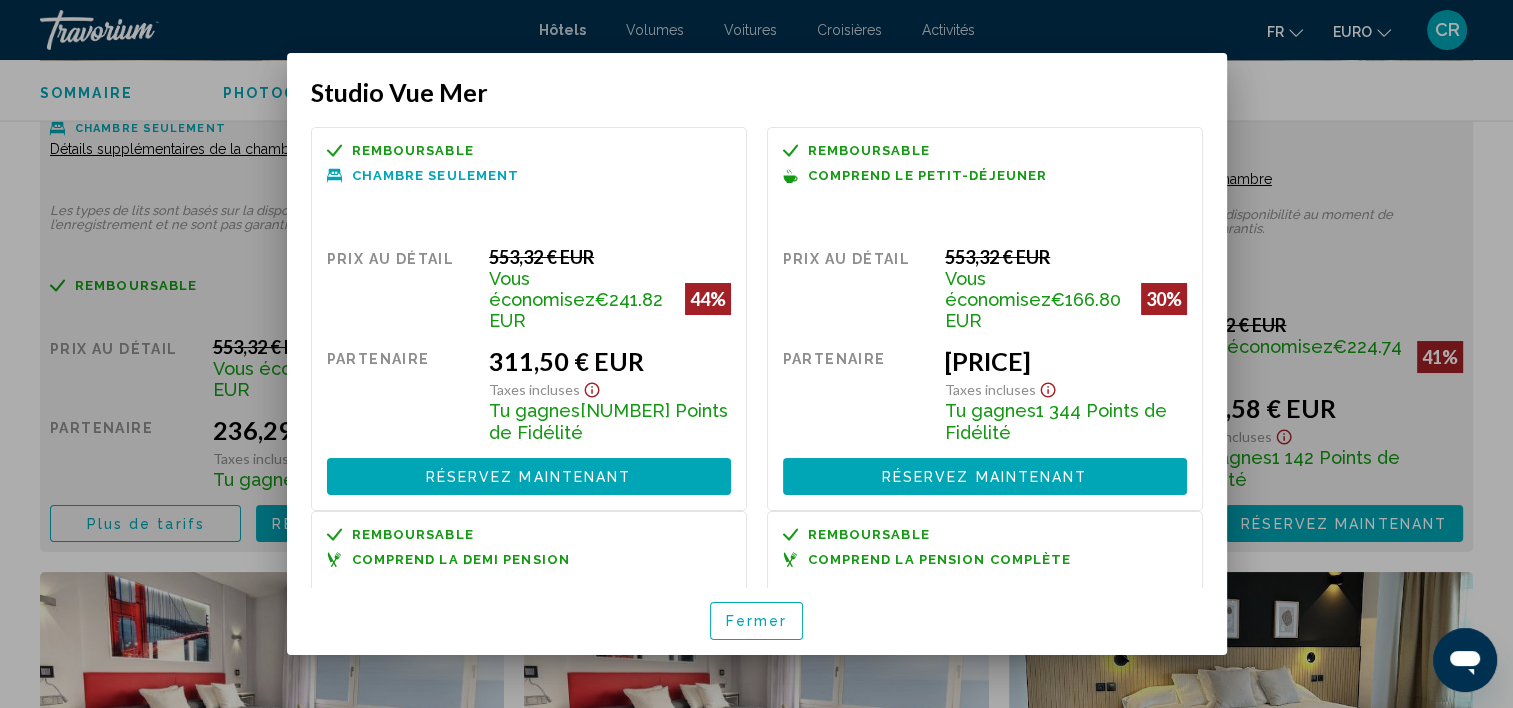scroll, scrollTop: 0, scrollLeft: 0, axis: both 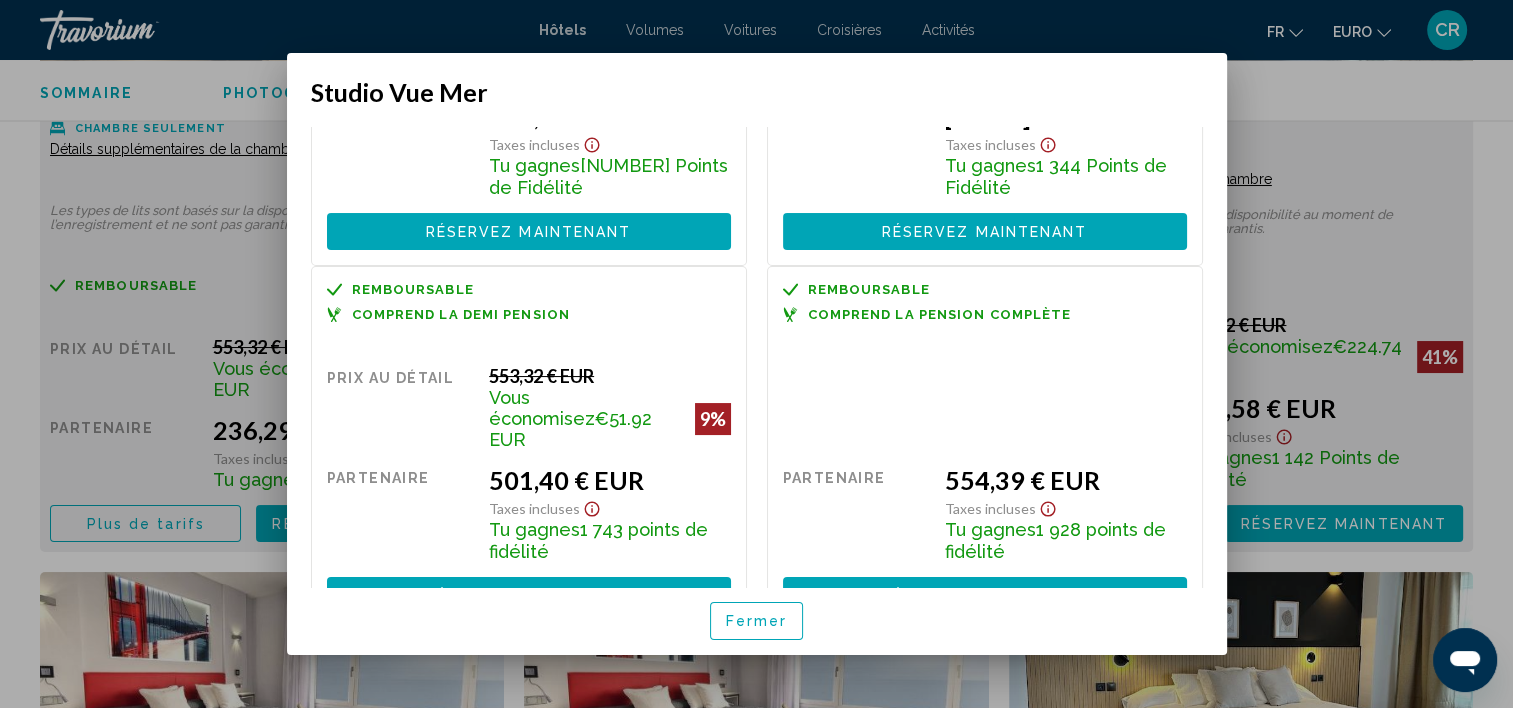 click at bounding box center (756, 354) 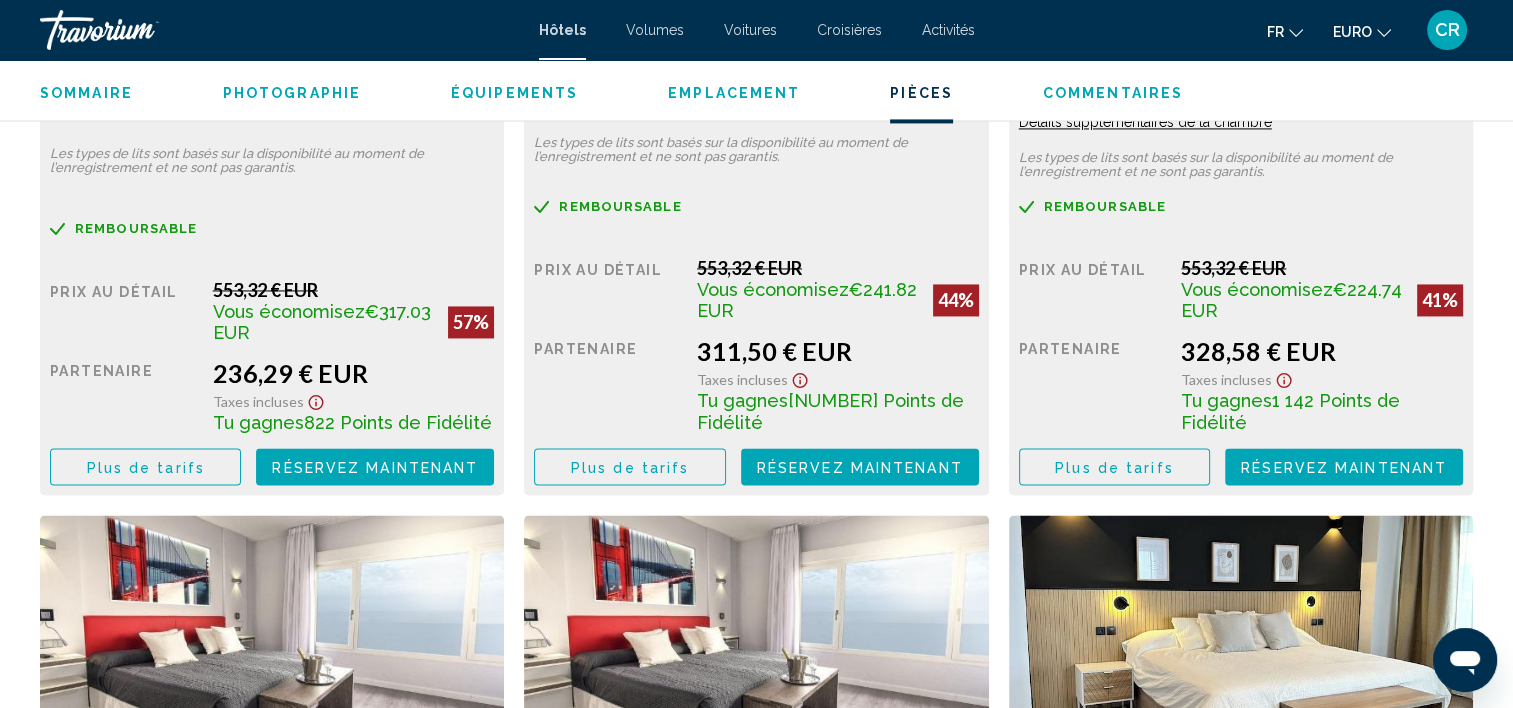 scroll, scrollTop: 2806, scrollLeft: 0, axis: vertical 